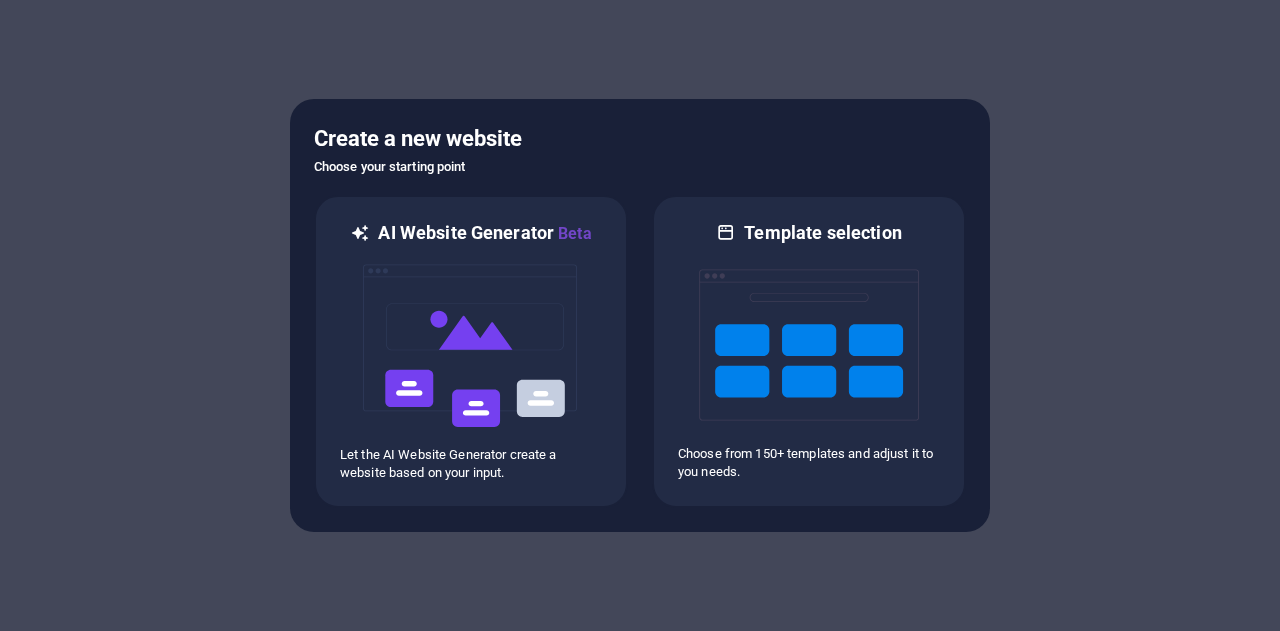scroll, scrollTop: 0, scrollLeft: 0, axis: both 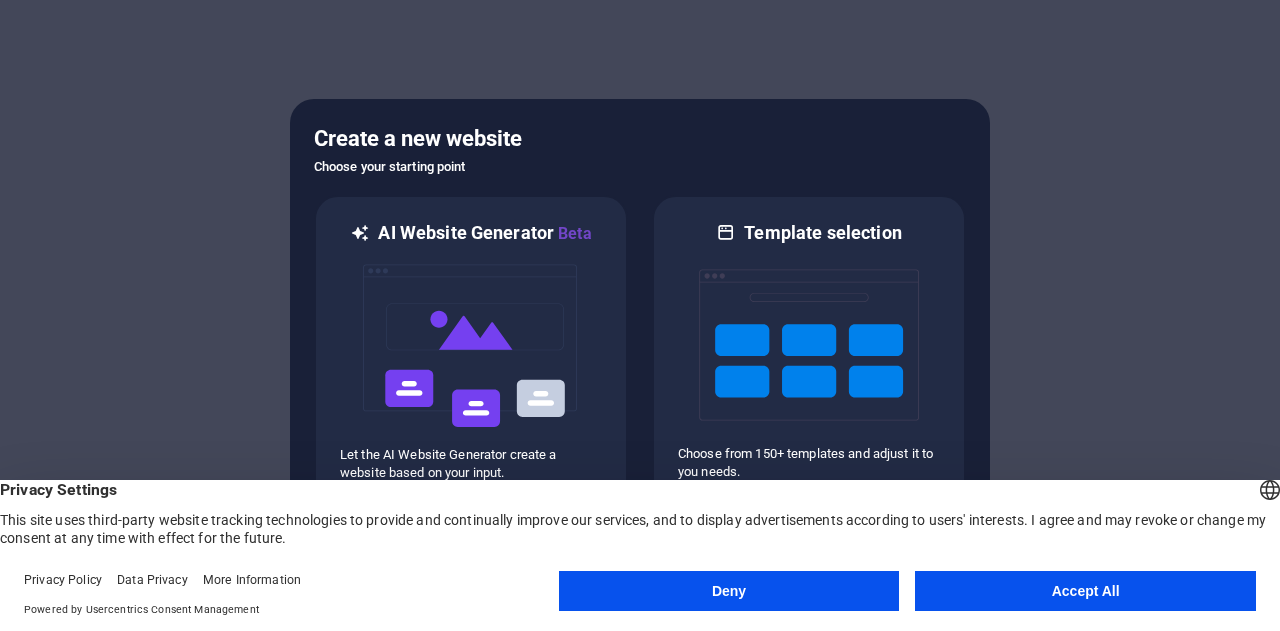 click on "Accept All" at bounding box center (1085, 591) 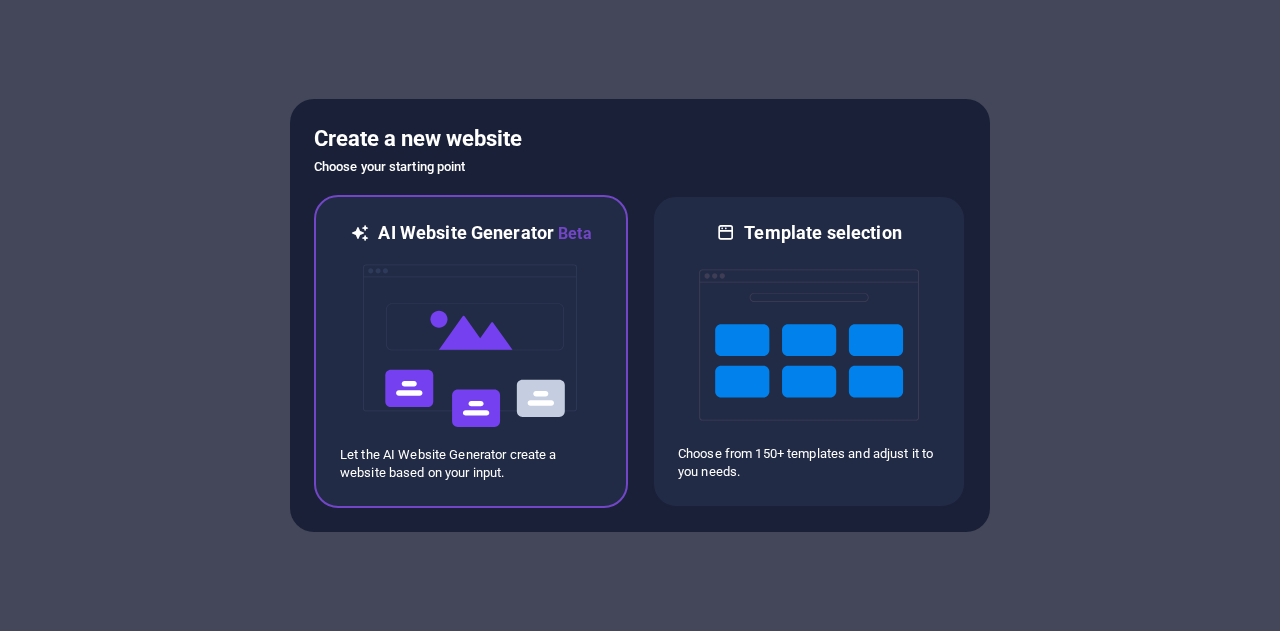 click at bounding box center [471, 346] 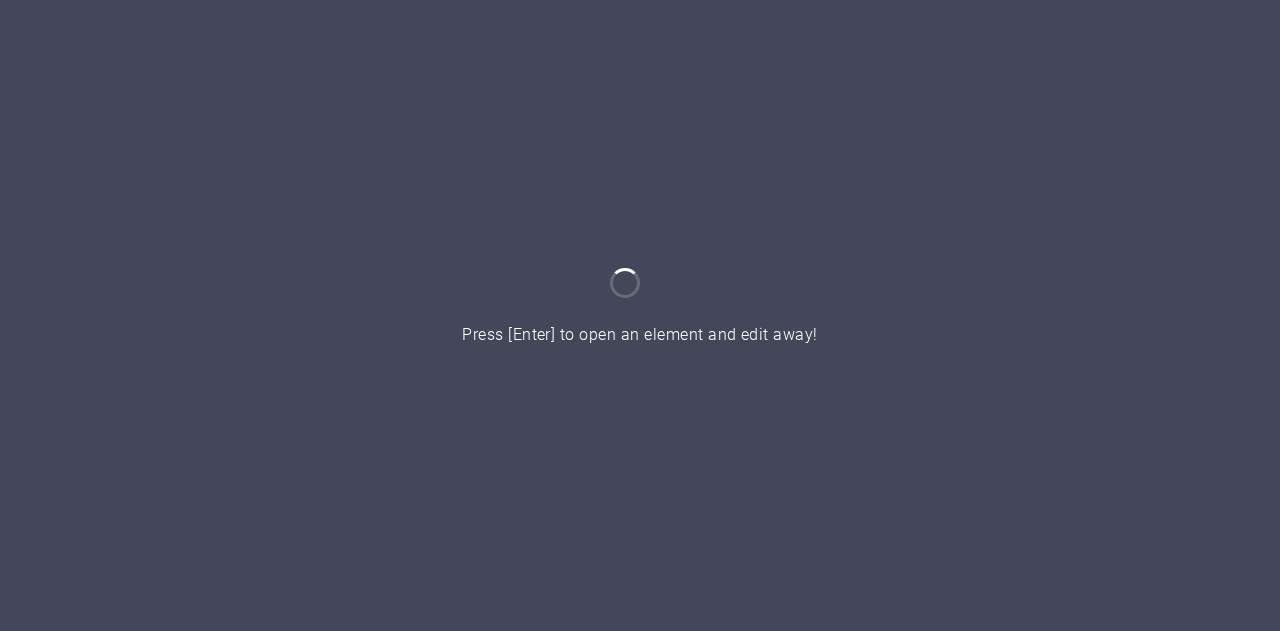 scroll, scrollTop: 0, scrollLeft: 0, axis: both 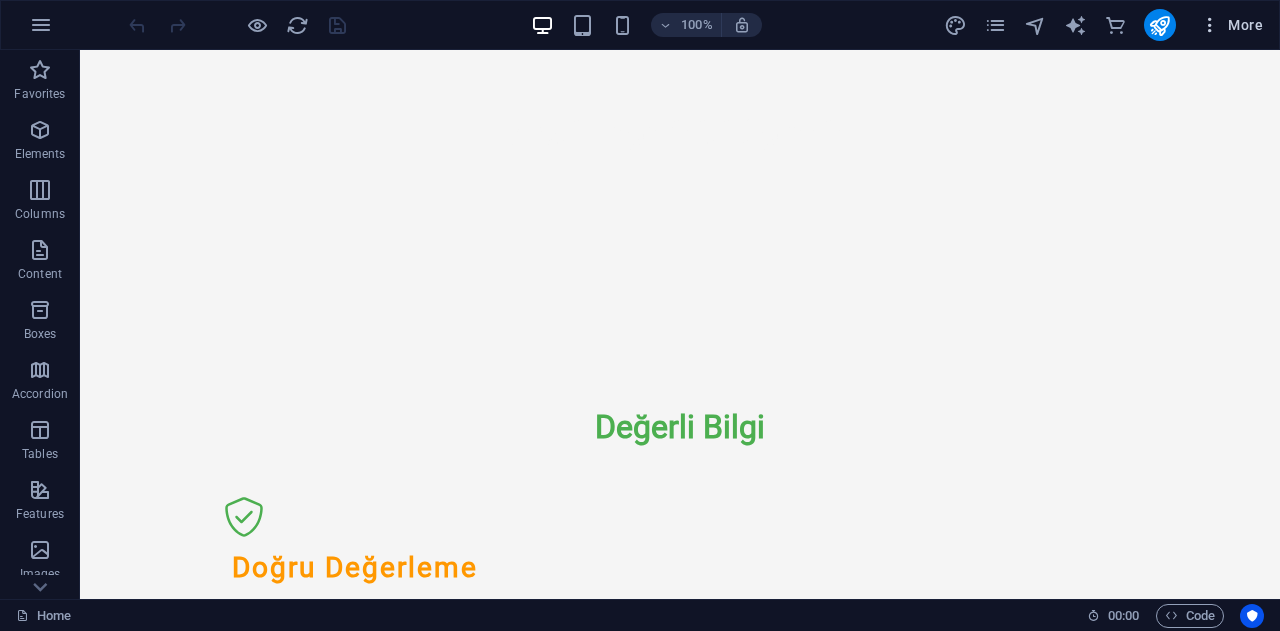 click on "More" at bounding box center [1231, 25] 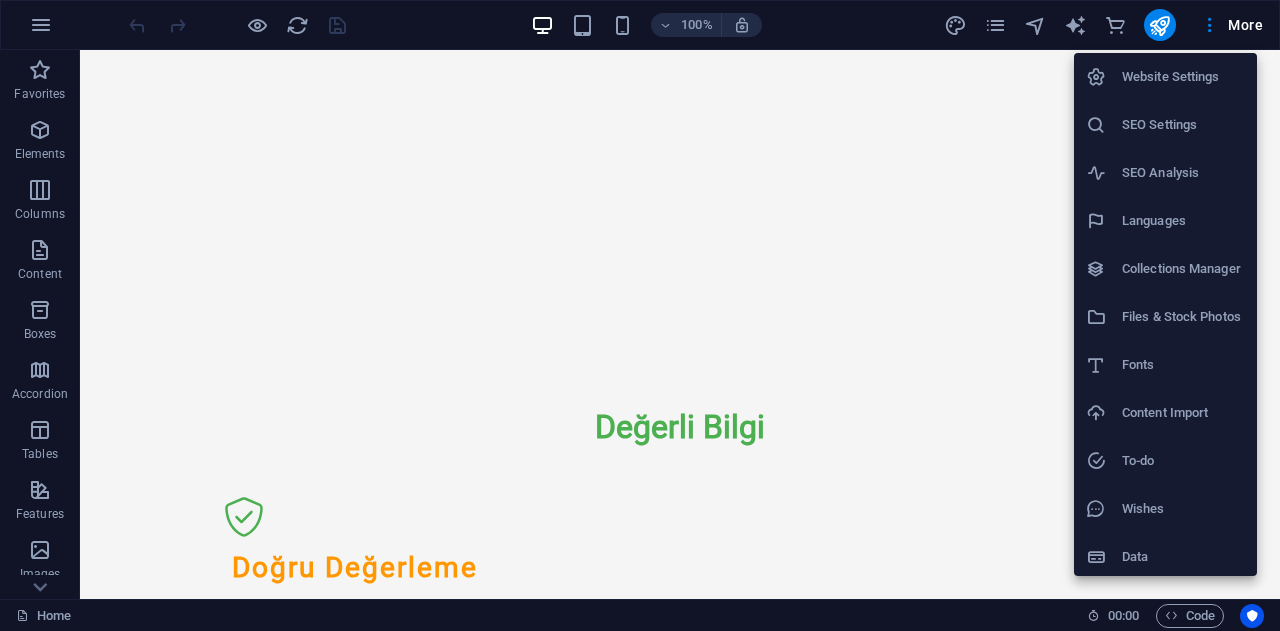 scroll, scrollTop: 5, scrollLeft: 0, axis: vertical 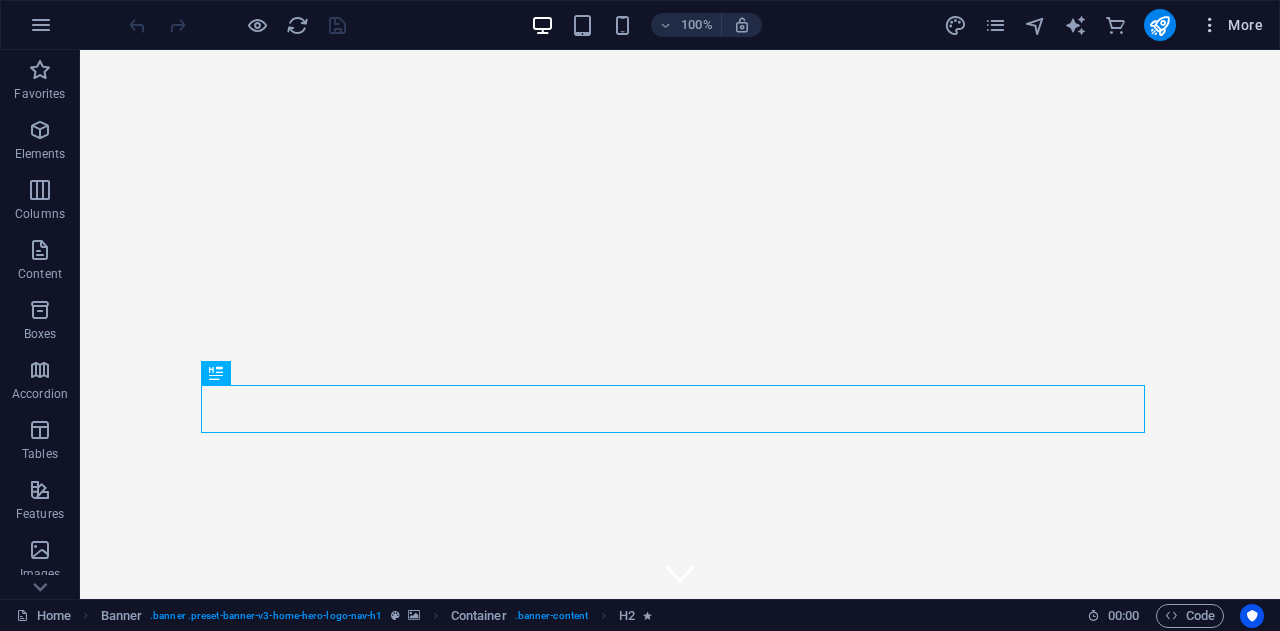 click on "More" at bounding box center (1231, 25) 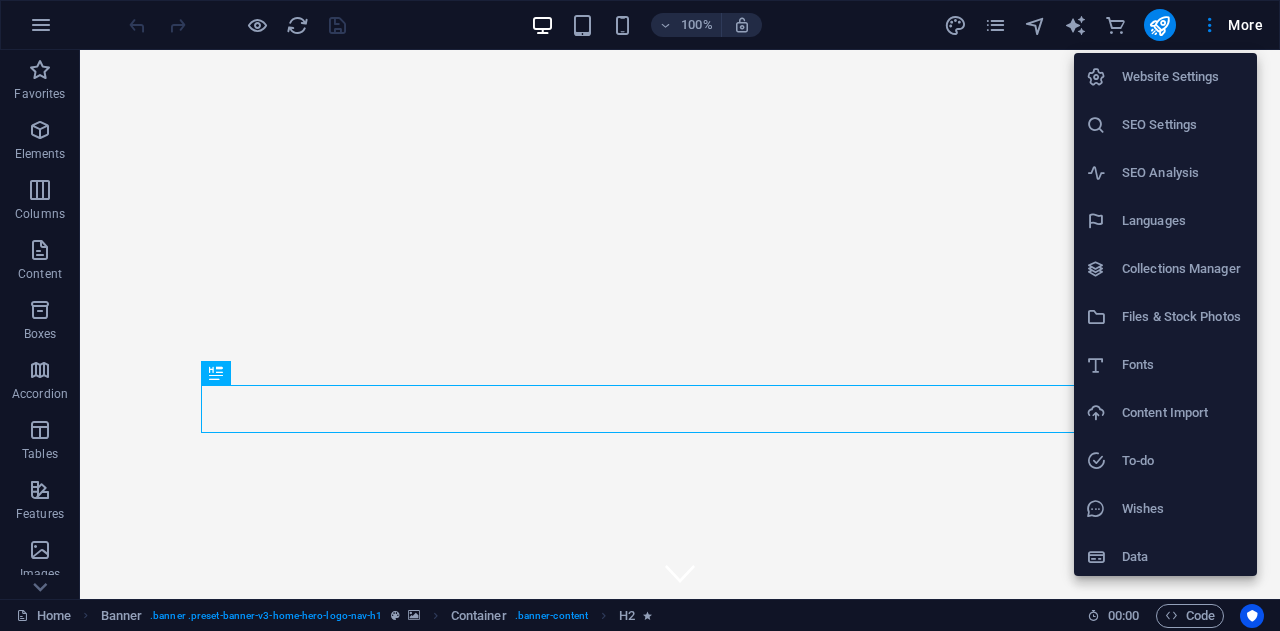 scroll, scrollTop: 5, scrollLeft: 0, axis: vertical 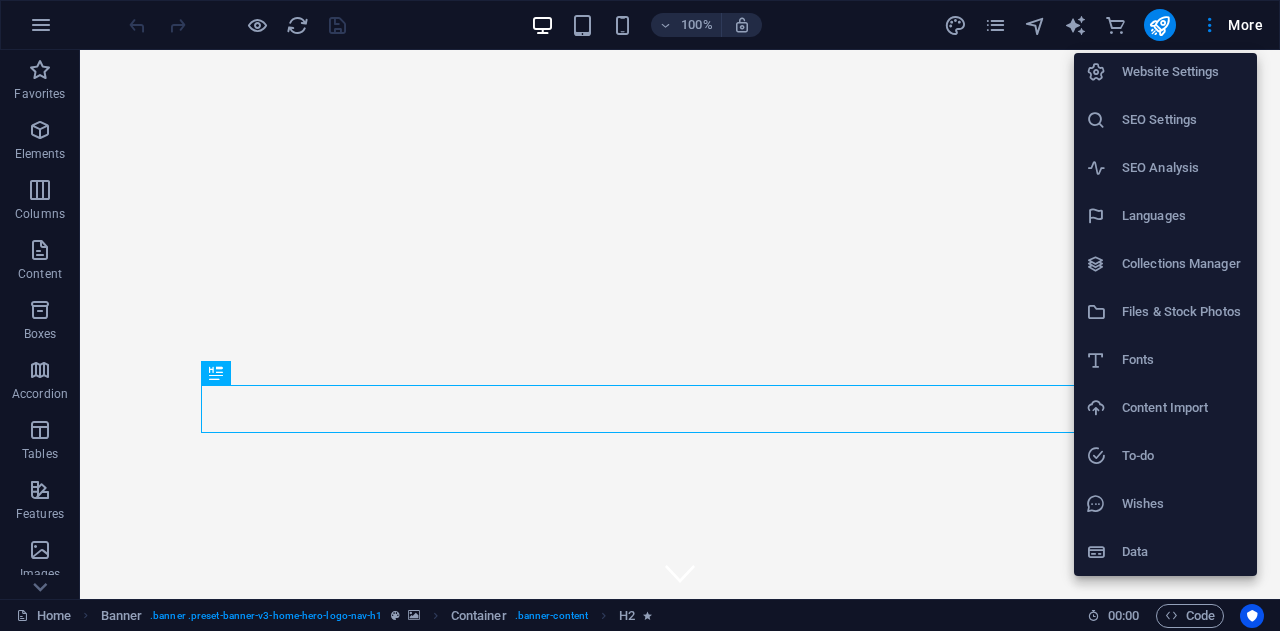 click at bounding box center [640, 315] 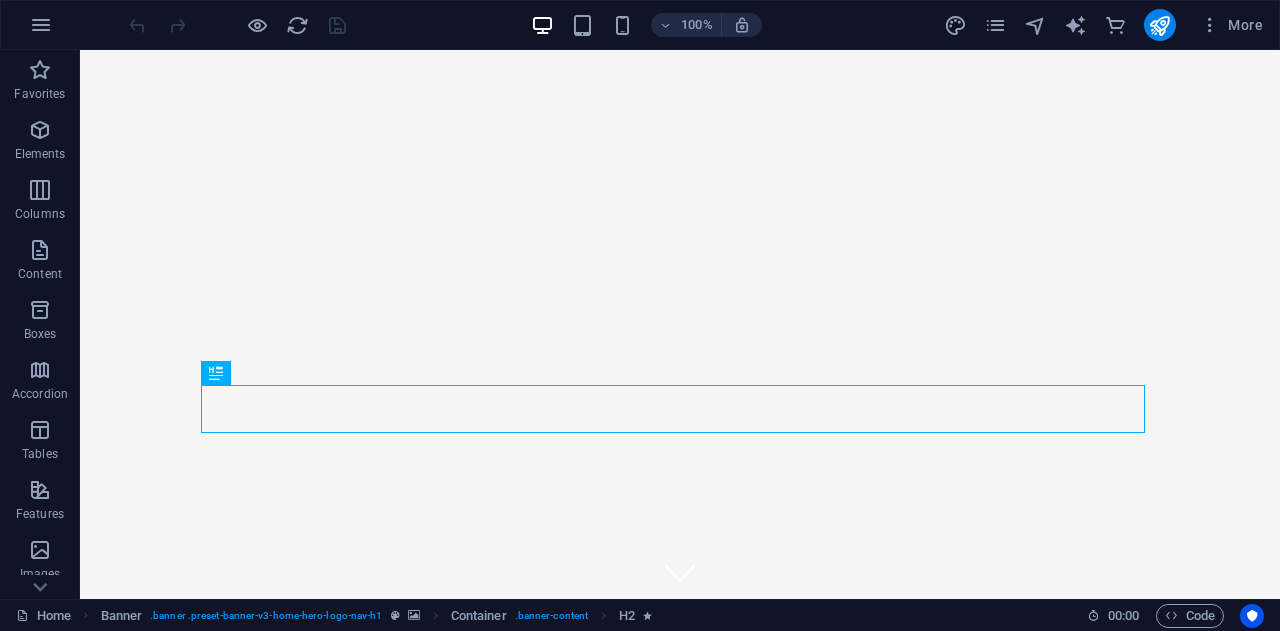 click at bounding box center [41, 25] 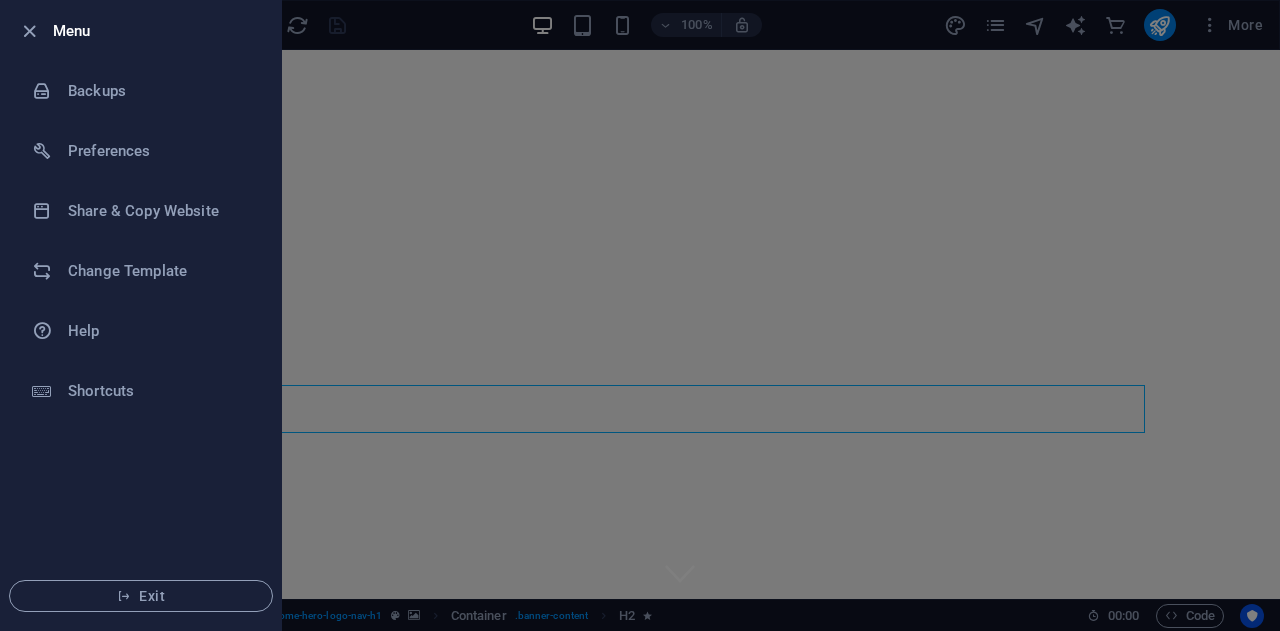 click at bounding box center [640, 315] 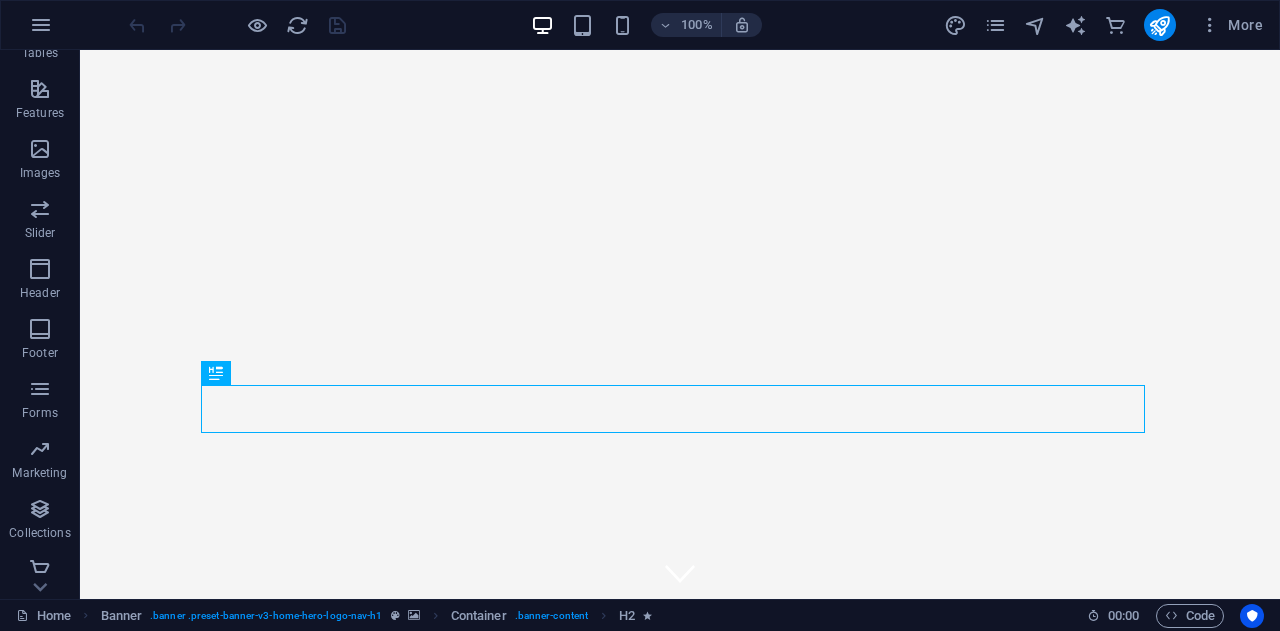 scroll, scrollTop: 411, scrollLeft: 0, axis: vertical 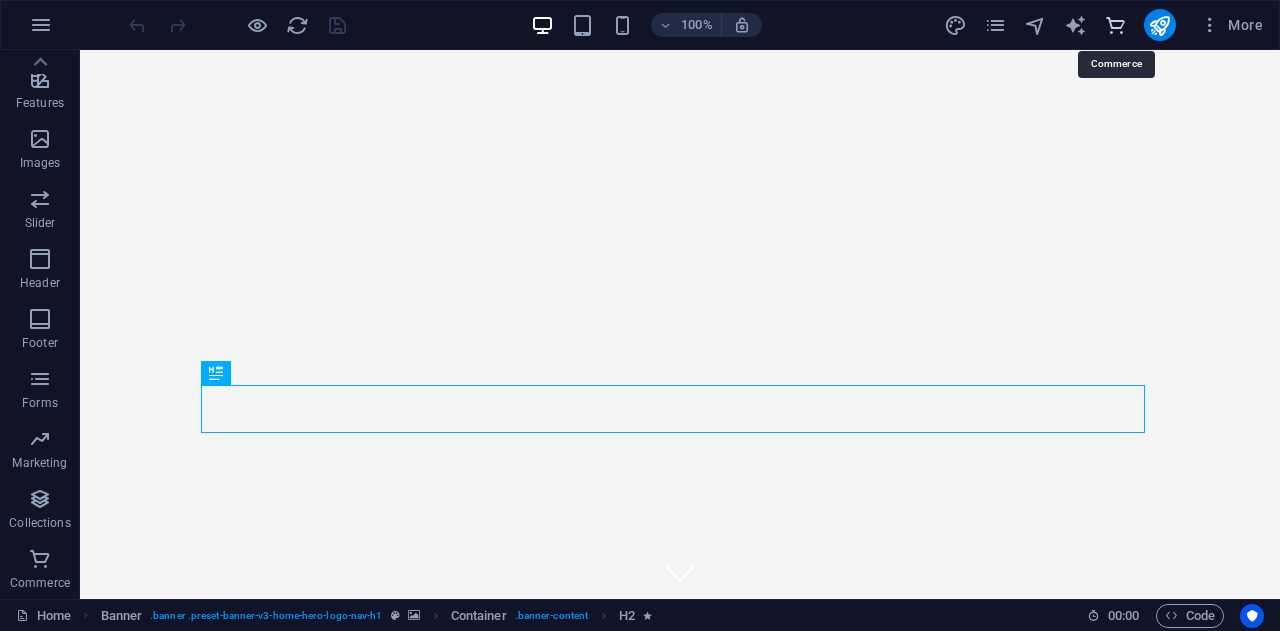 click at bounding box center (1115, 25) 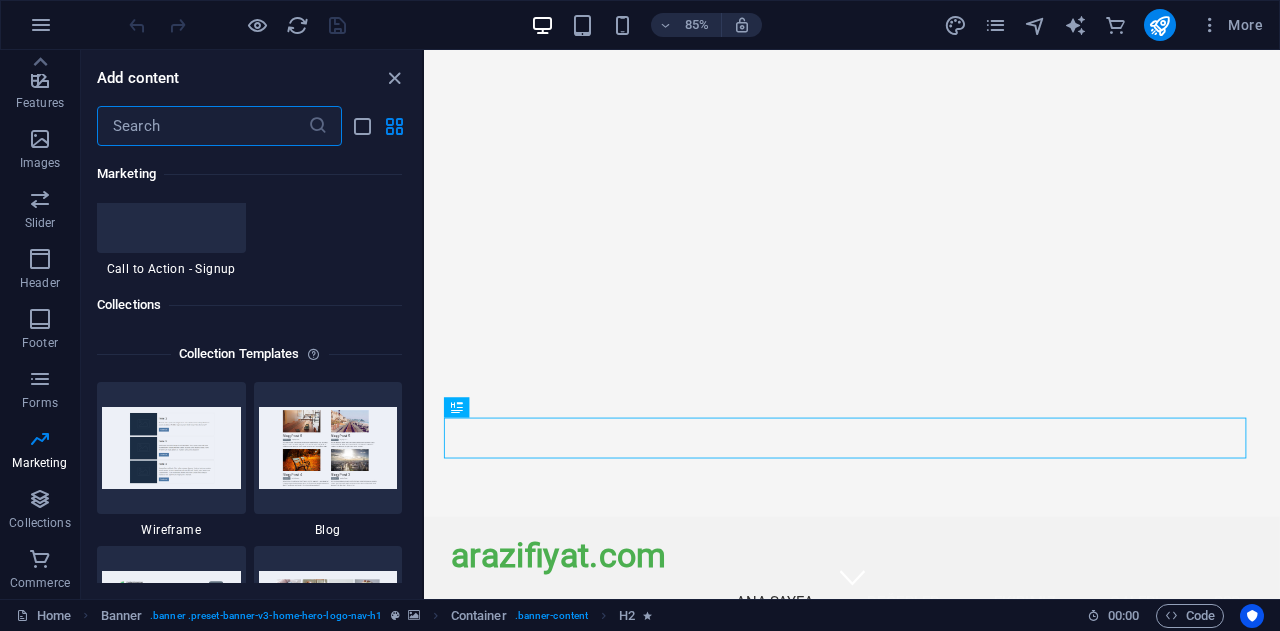 scroll, scrollTop: 18160, scrollLeft: 0, axis: vertical 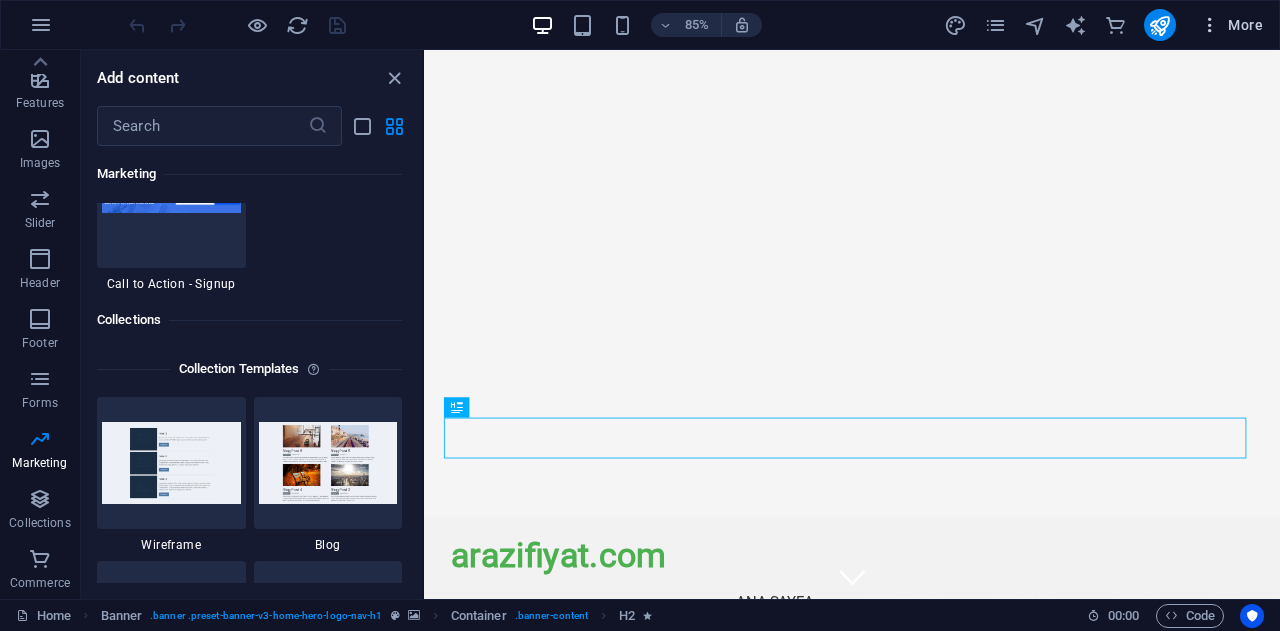 click at bounding box center (1210, 25) 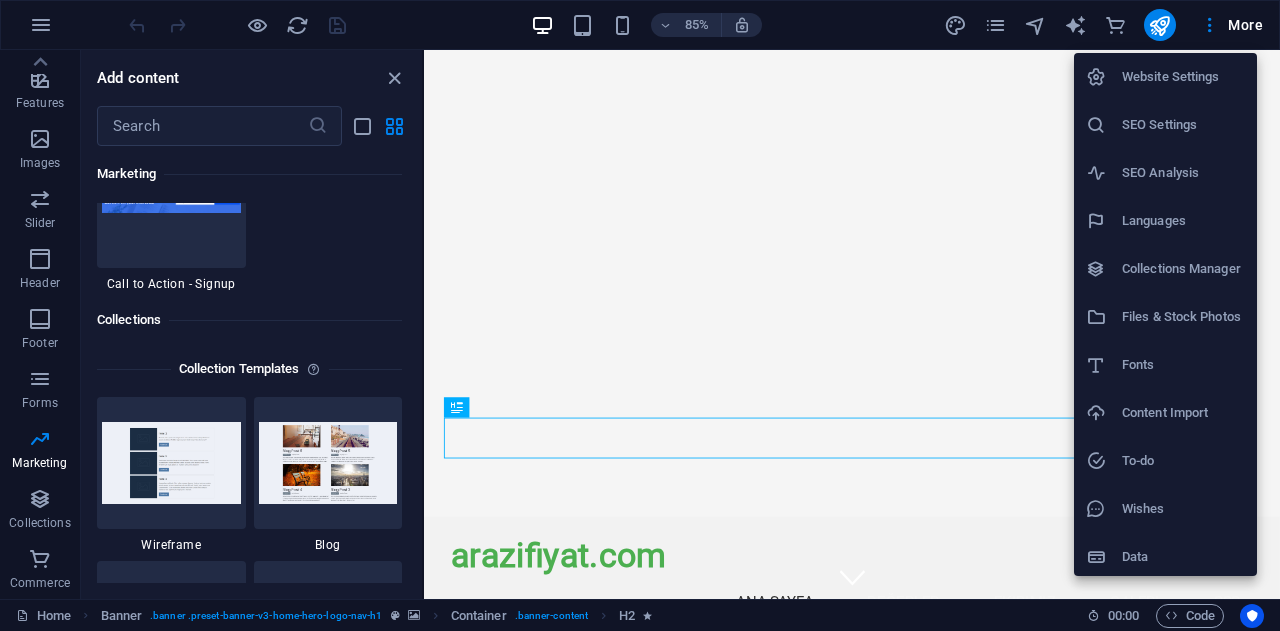 scroll, scrollTop: 5, scrollLeft: 0, axis: vertical 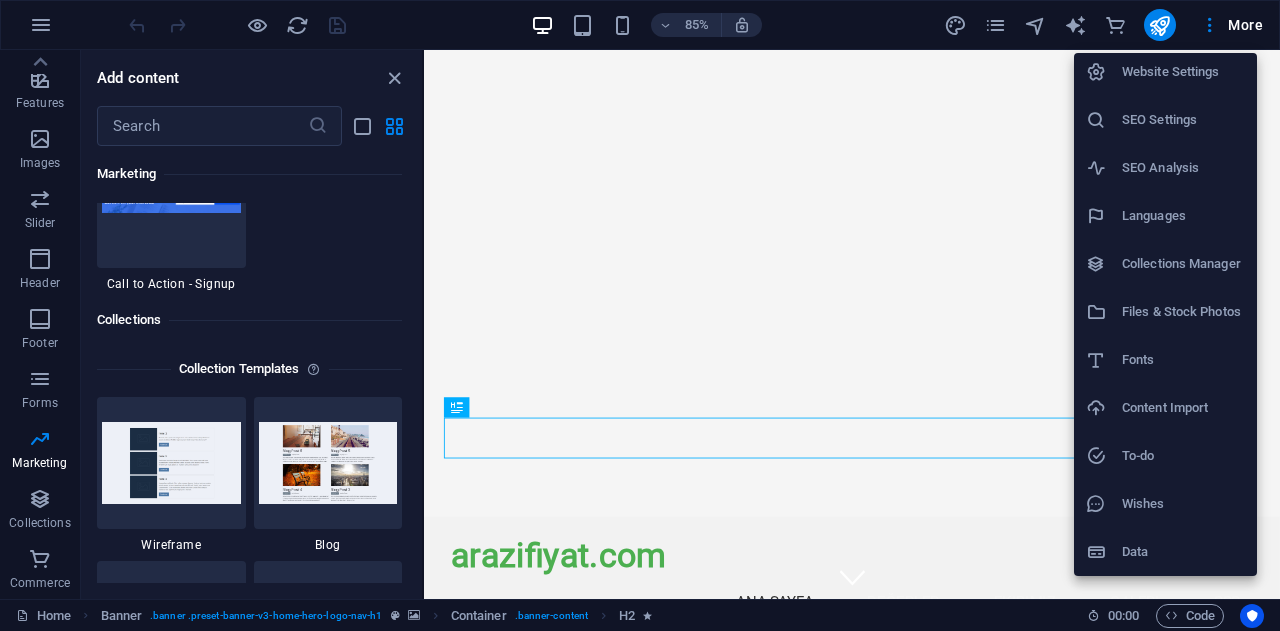 click at bounding box center [640, 315] 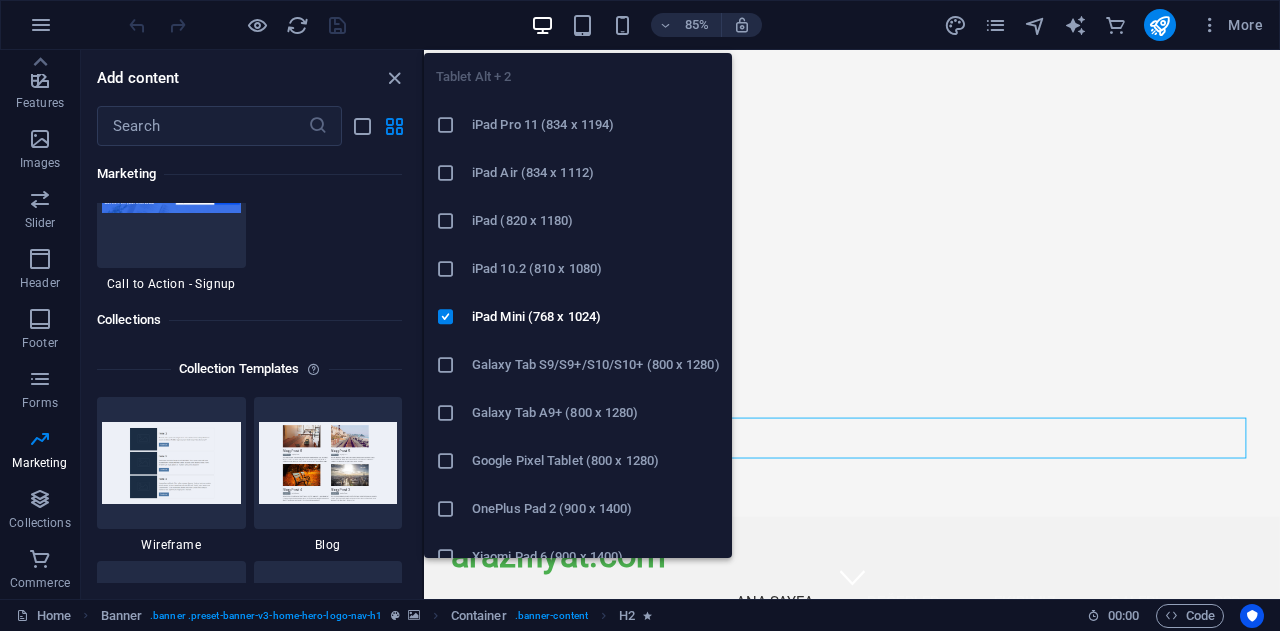 click at bounding box center (582, 25) 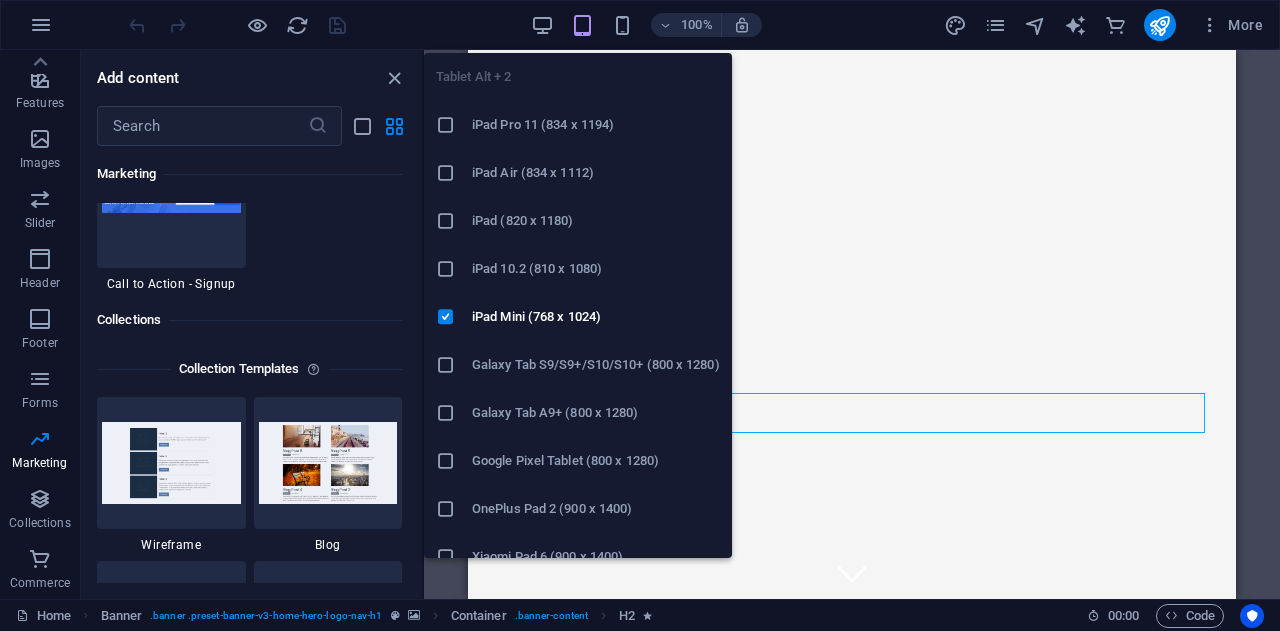 click on "Galaxy Tab S9/S9+/S10/S10+ (800 x 1280)" at bounding box center [596, 365] 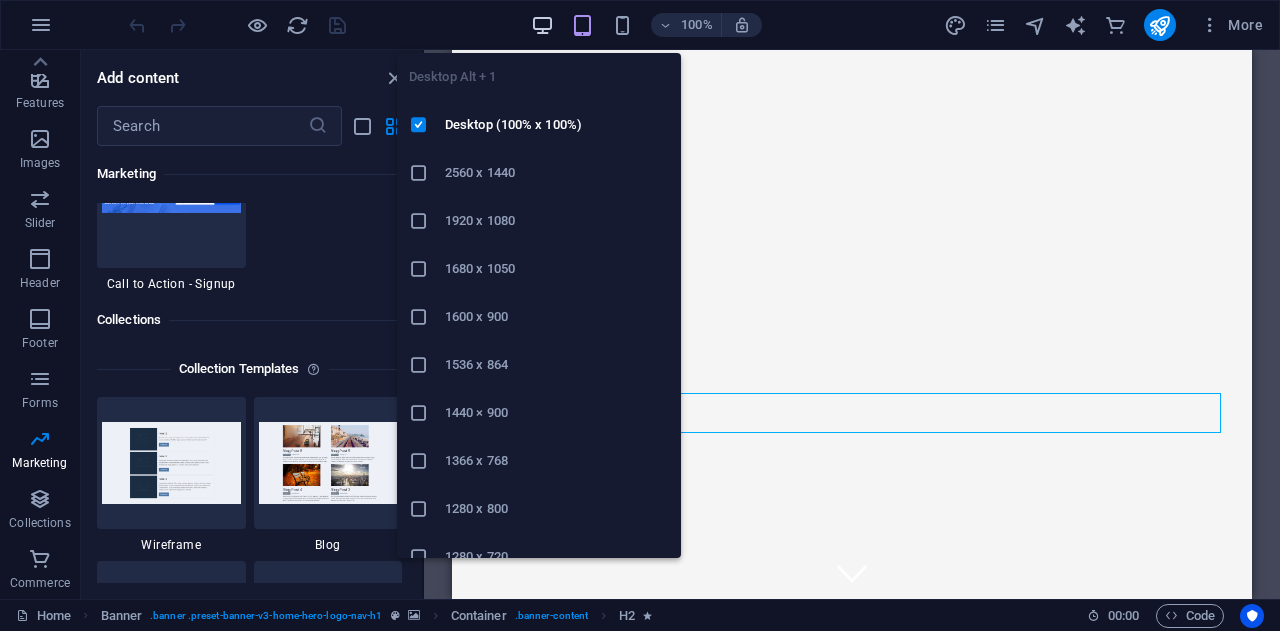 click at bounding box center [542, 25] 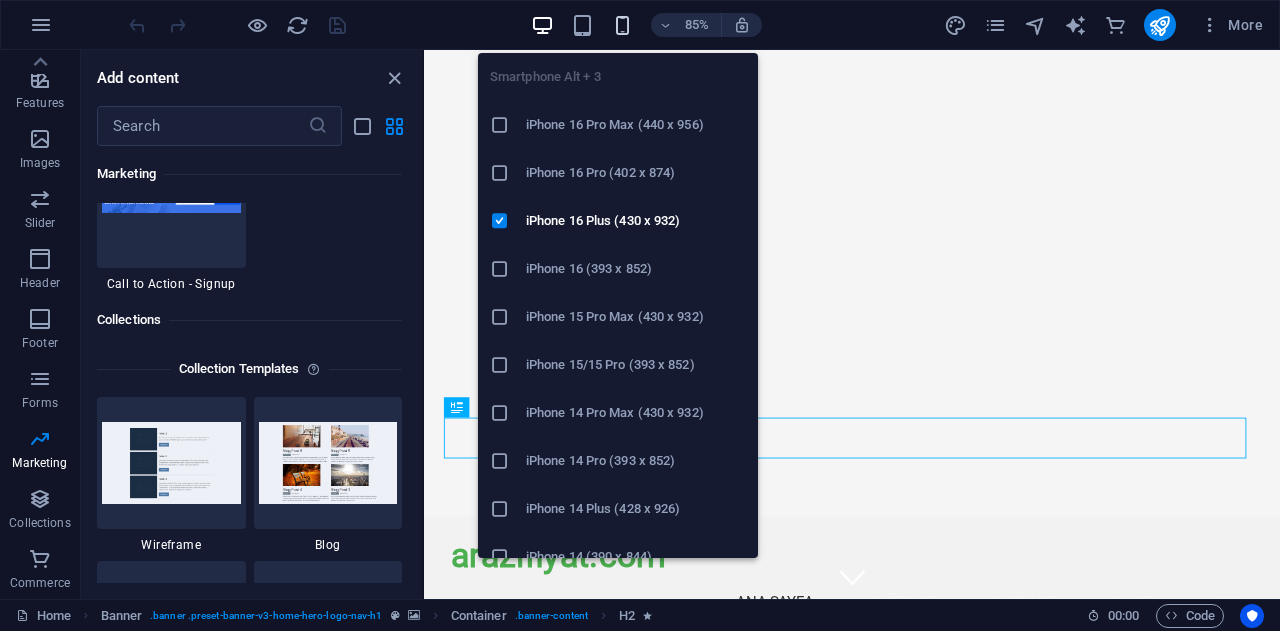 click at bounding box center (622, 25) 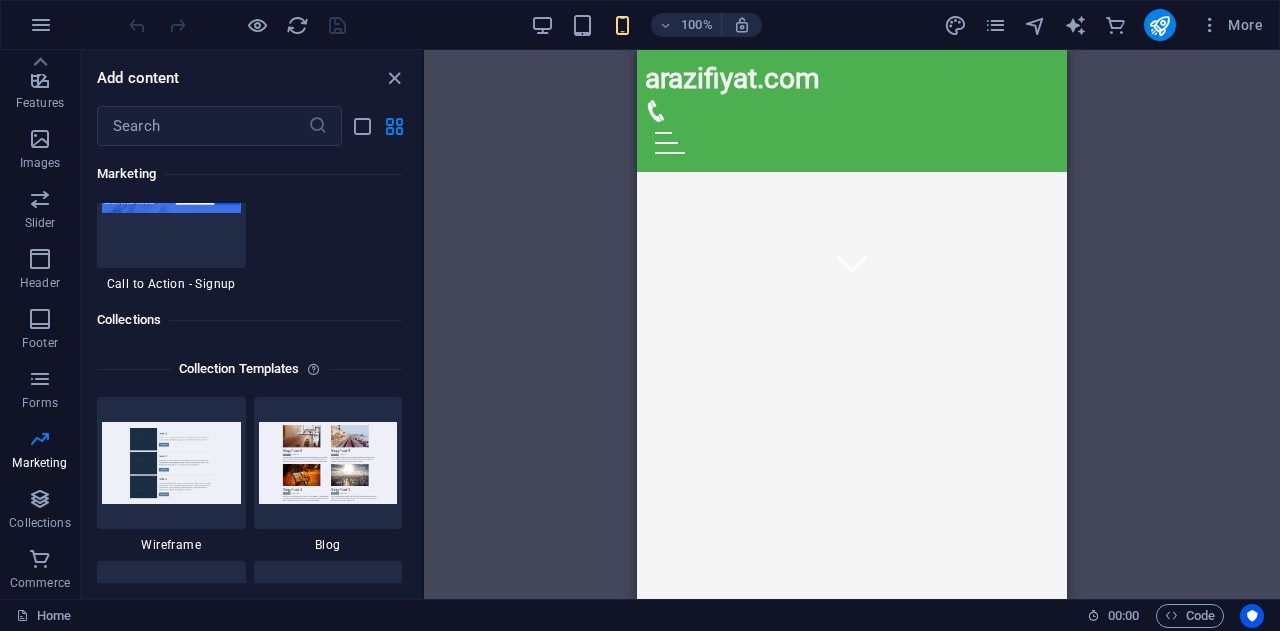 scroll, scrollTop: 309, scrollLeft: 0, axis: vertical 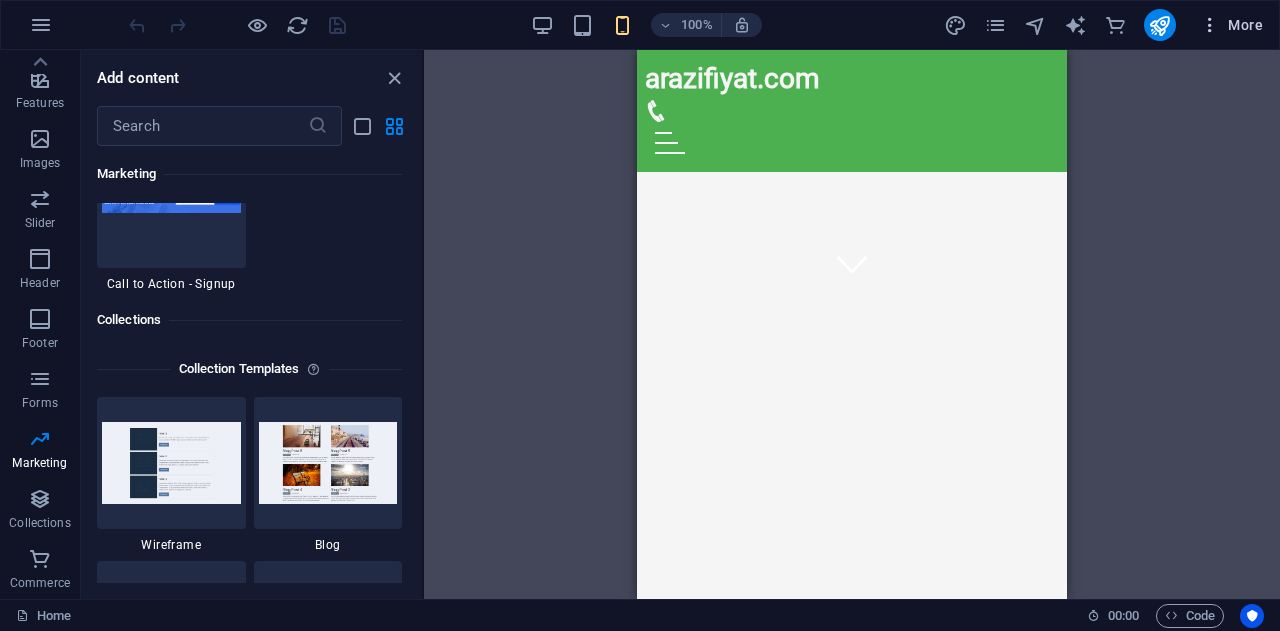 click at bounding box center [1210, 25] 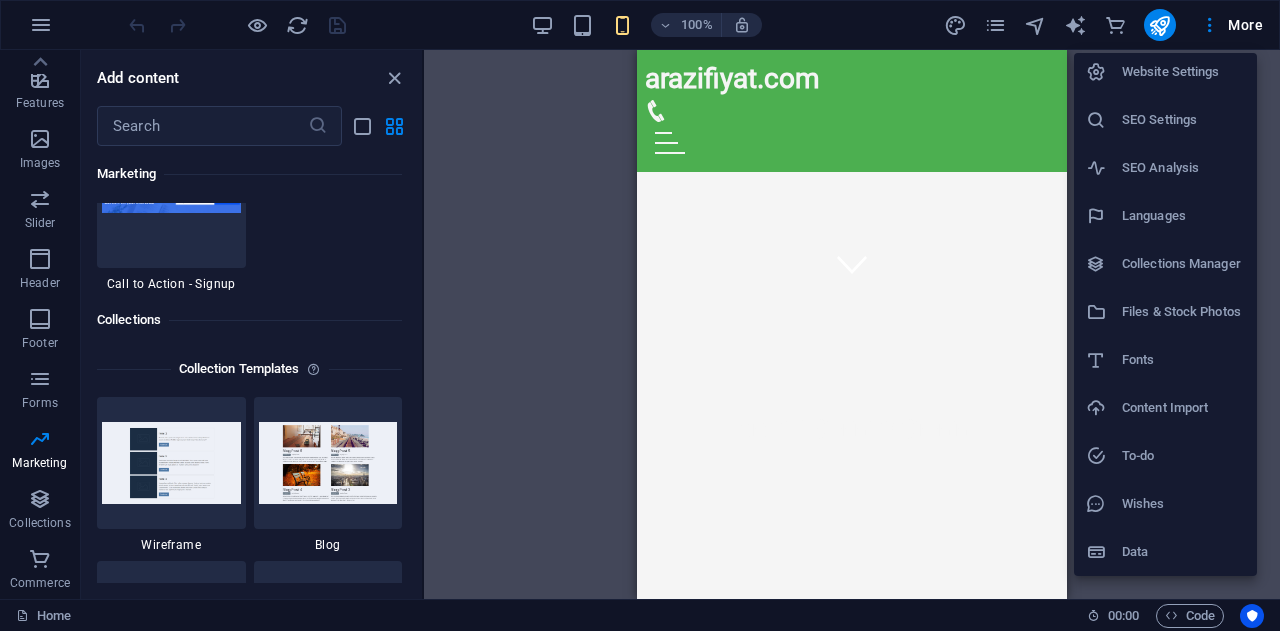 scroll, scrollTop: 0, scrollLeft: 0, axis: both 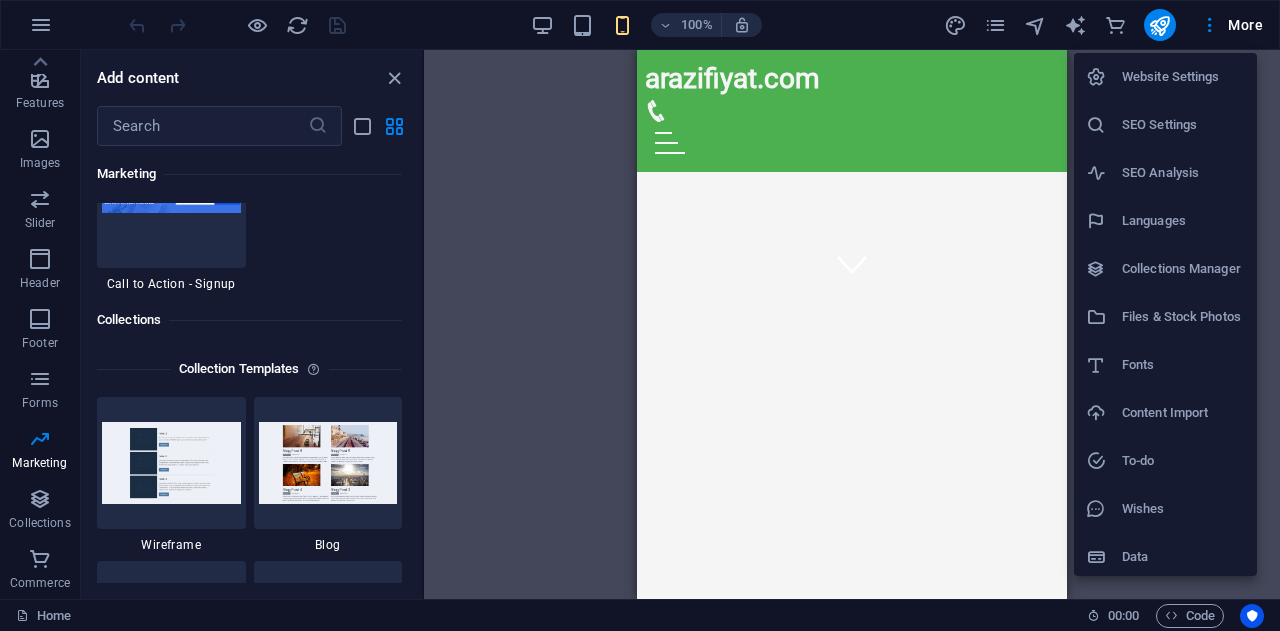 click on "Website Settings" at bounding box center (1183, 77) 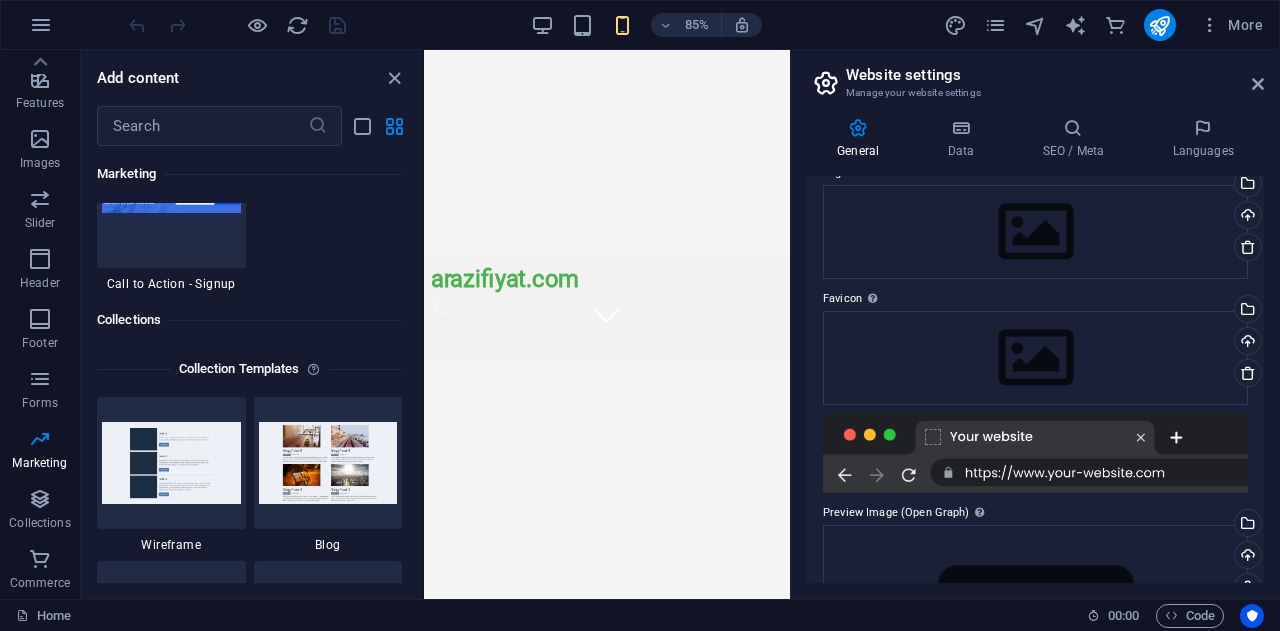 scroll, scrollTop: 0, scrollLeft: 0, axis: both 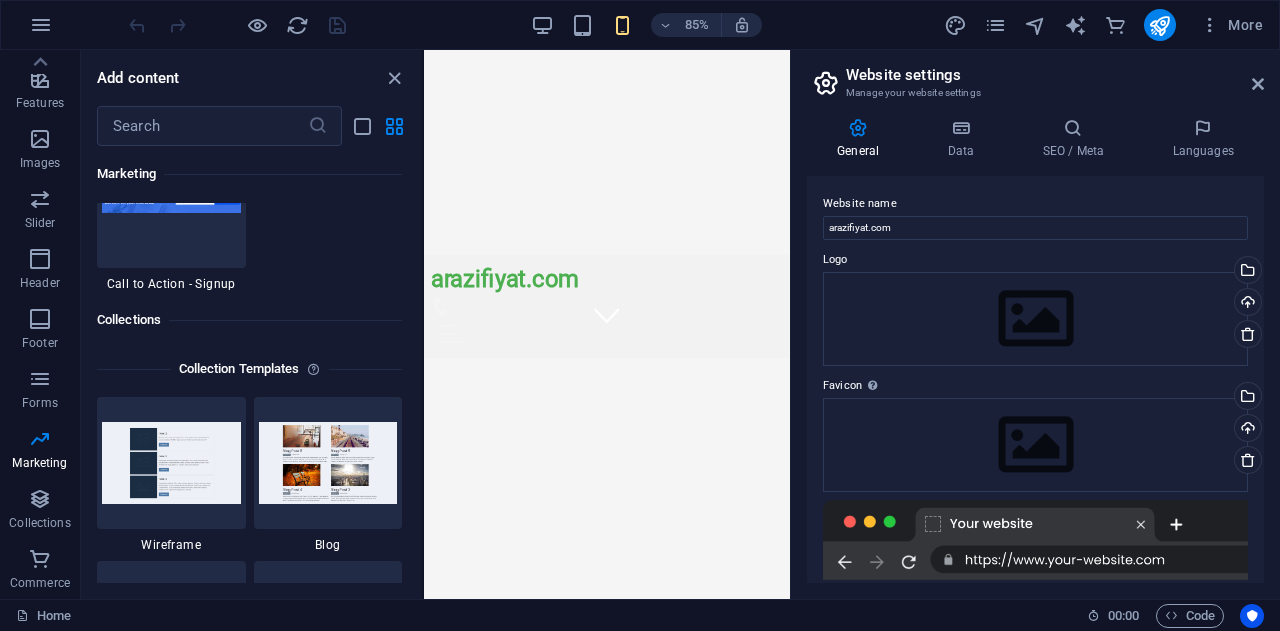 click on "Website settings Manage your website settings  General  Data  SEO / Meta  Languages Website name arazifiyat.com Logo Drag files here, click to choose files or select files from Files or our free stock photos & videos Select files from the file manager, stock photos, or upload file(s) Upload Favicon Set the favicon of your website here. A favicon is a small icon shown in the browser tab next to your website title. It helps visitors identify your website. Drag files here, click to choose files or select files from Files or our free stock photos & videos Select files from the file manager, stock photos, or upload file(s) Upload Preview Image (Open Graph) This image will be shown when the website is shared on social networks Drag files here, click to choose files or select files from Files or our free stock photos & videos Select files from the file manager, stock photos, or upload file(s) Upload Contact data for this website. This can be used everywhere on the website and will update automatically. Company 34000" at bounding box center [1035, 324] 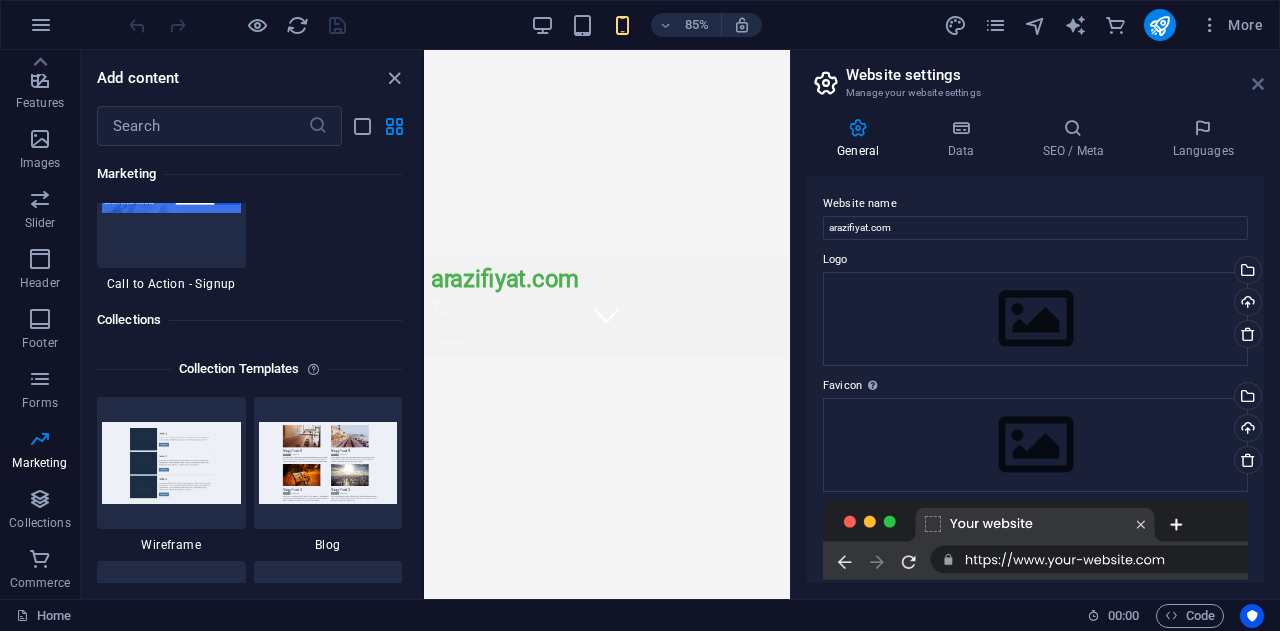 click at bounding box center [1258, 84] 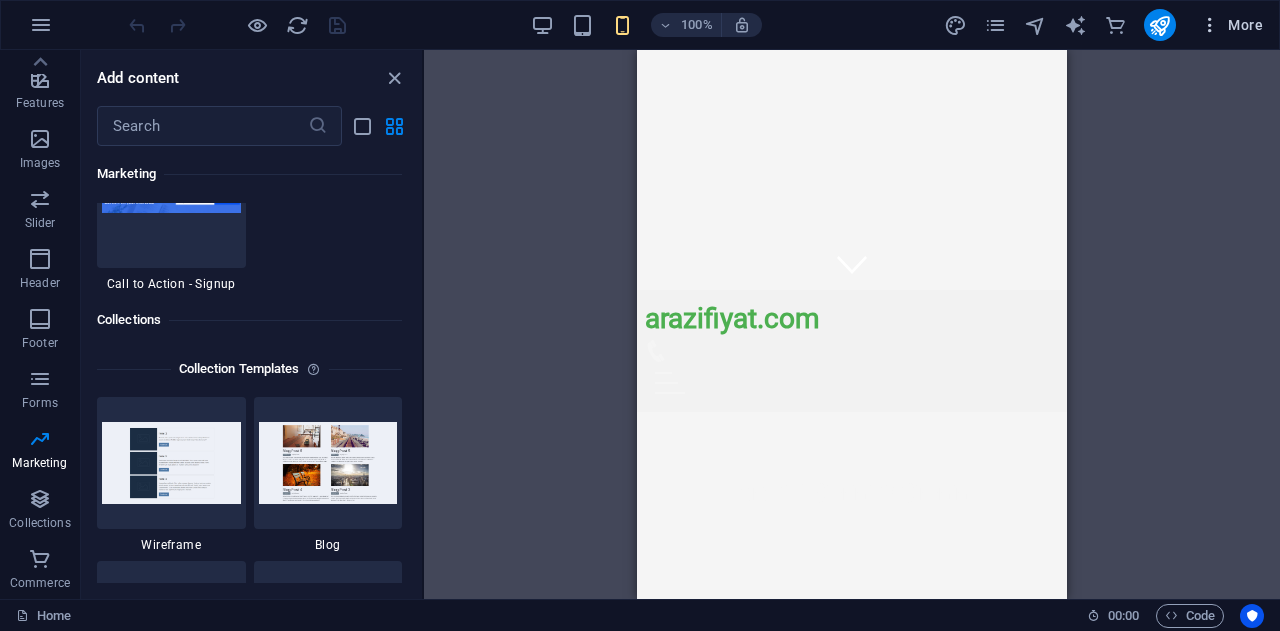 click on "More" at bounding box center (1231, 25) 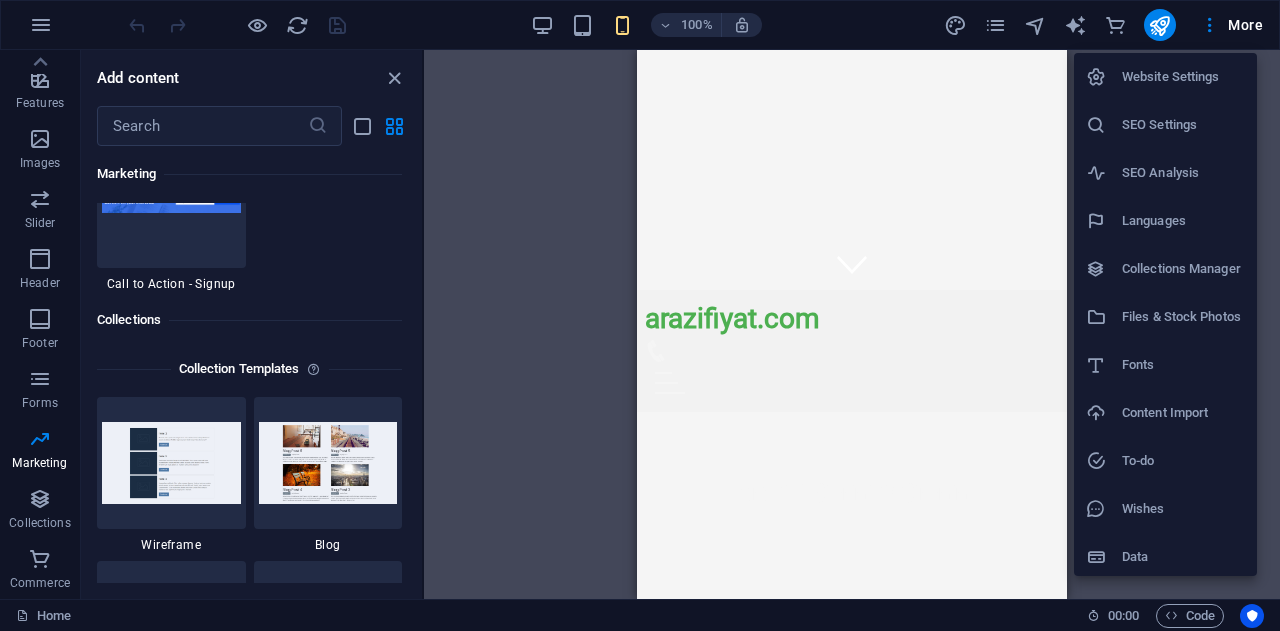 scroll, scrollTop: 5, scrollLeft: 0, axis: vertical 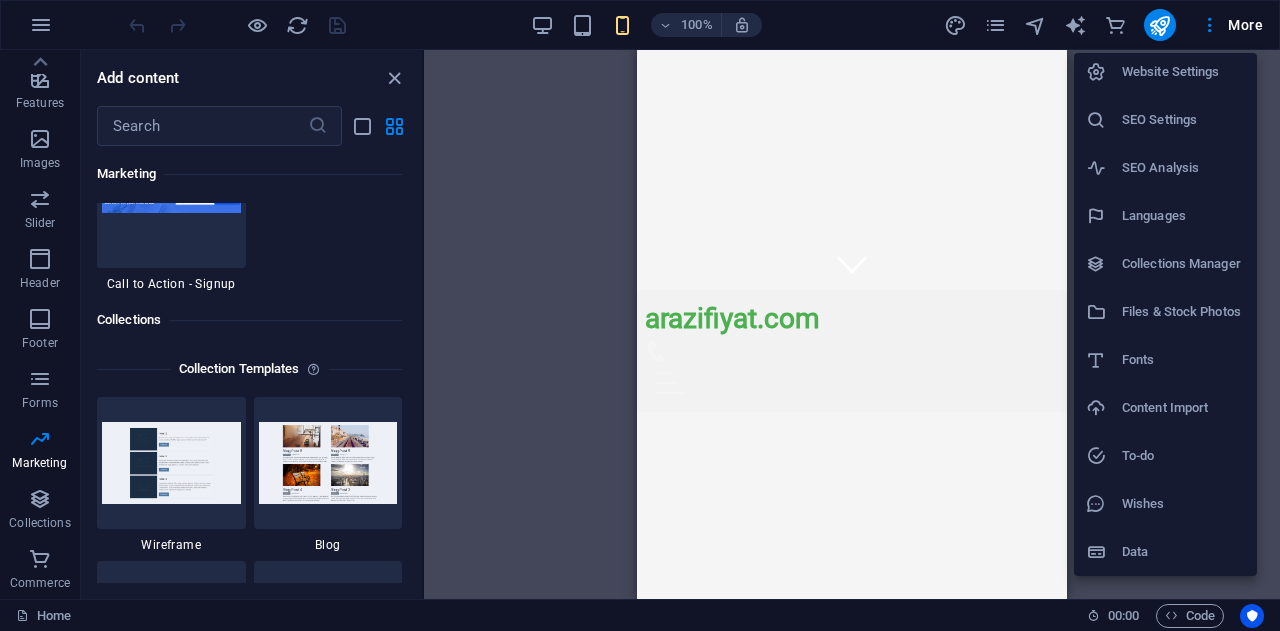 click on "Wishes" at bounding box center (1165, 504) 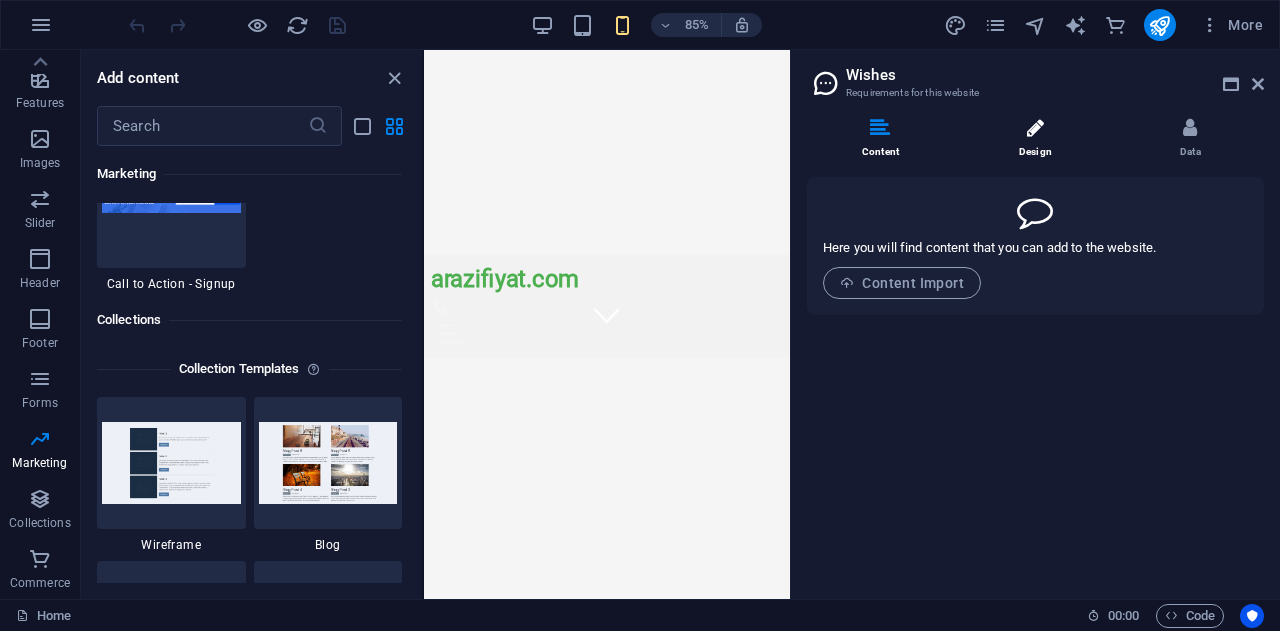 click on "Design" at bounding box center [1039, 139] 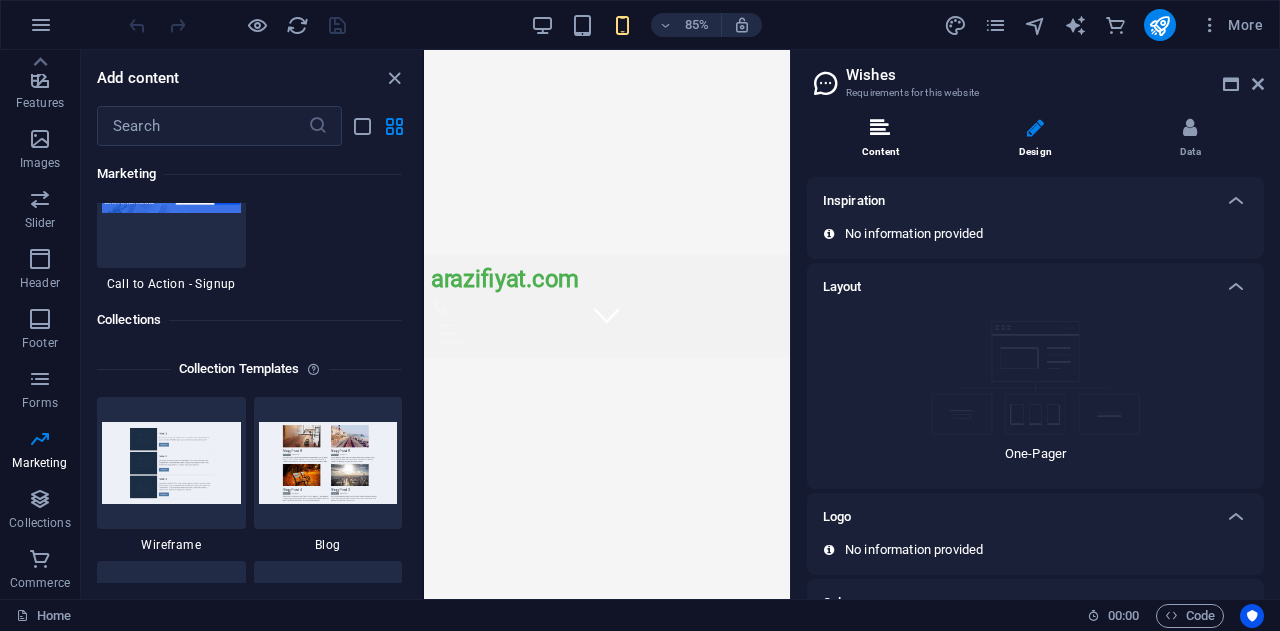 click on "Content" at bounding box center (884, 139) 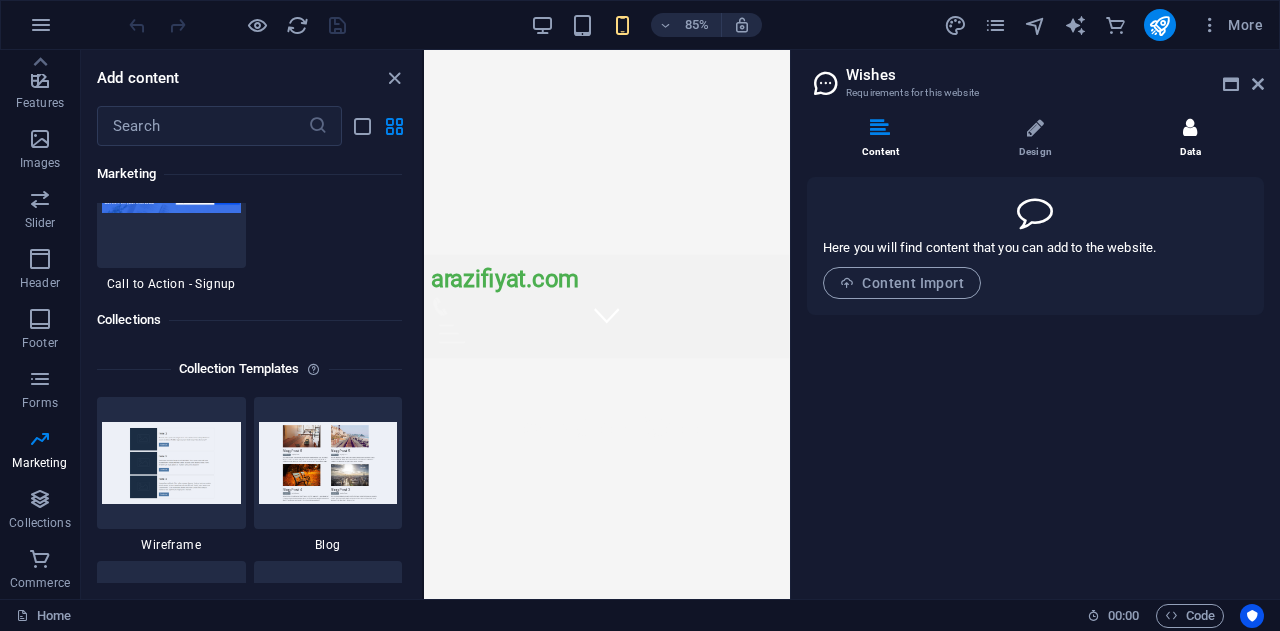 click on "Data" at bounding box center (1190, 139) 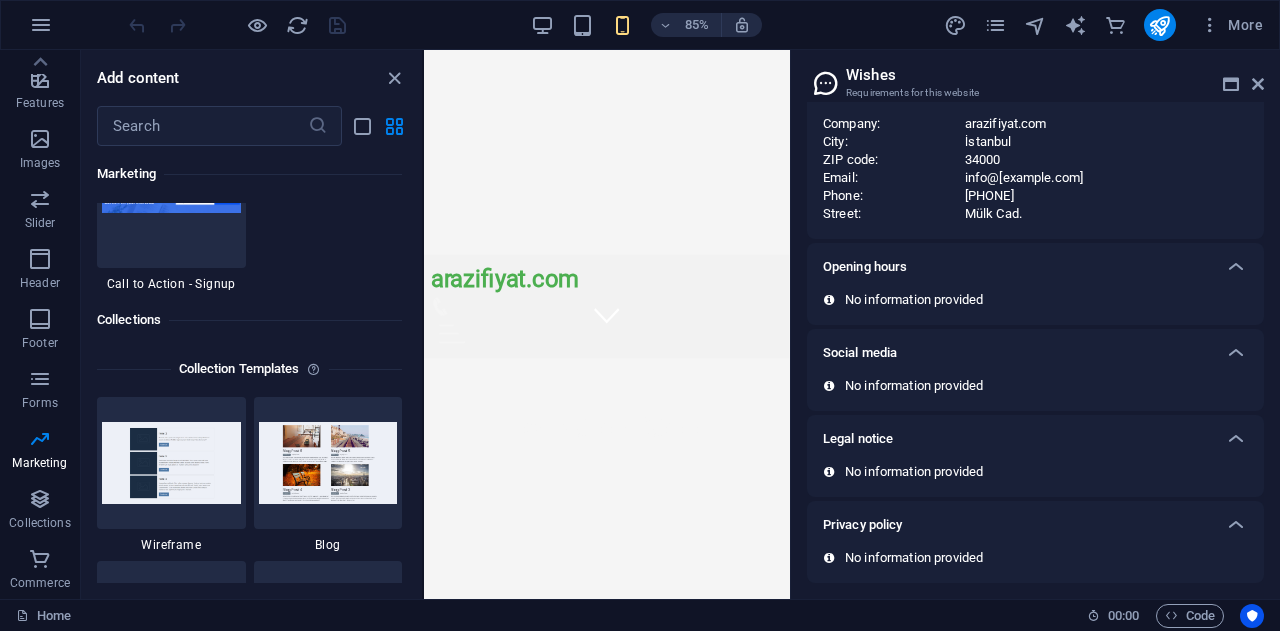 scroll, scrollTop: 0, scrollLeft: 0, axis: both 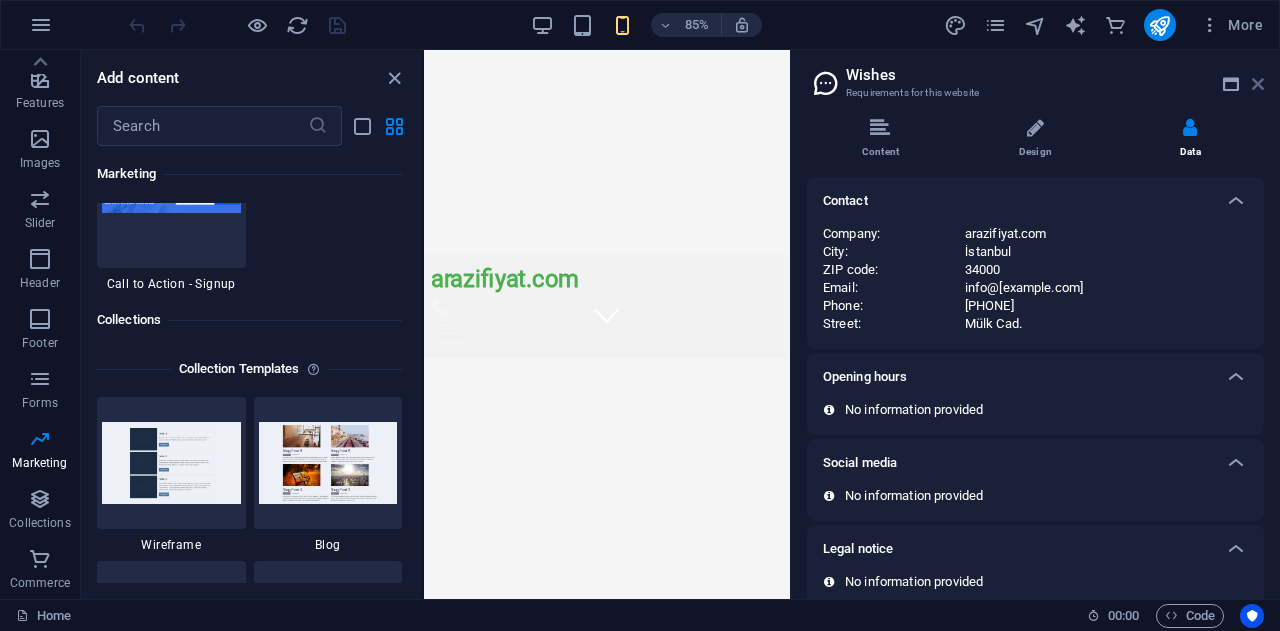 click at bounding box center [1258, 84] 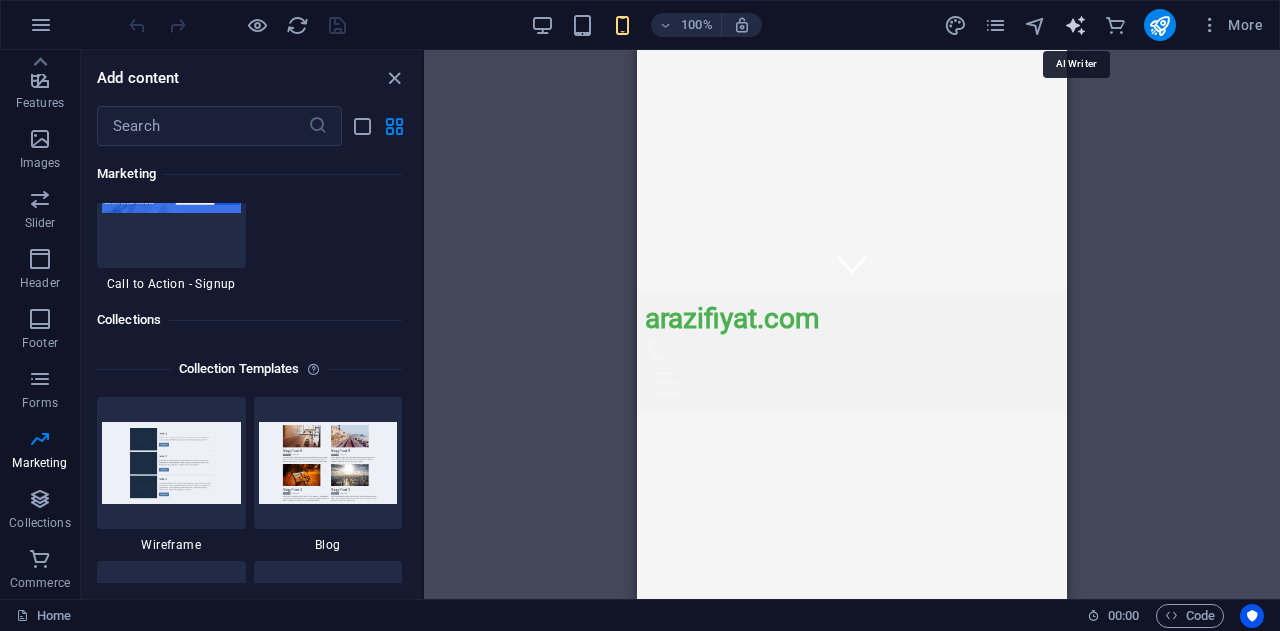 click at bounding box center [1075, 25] 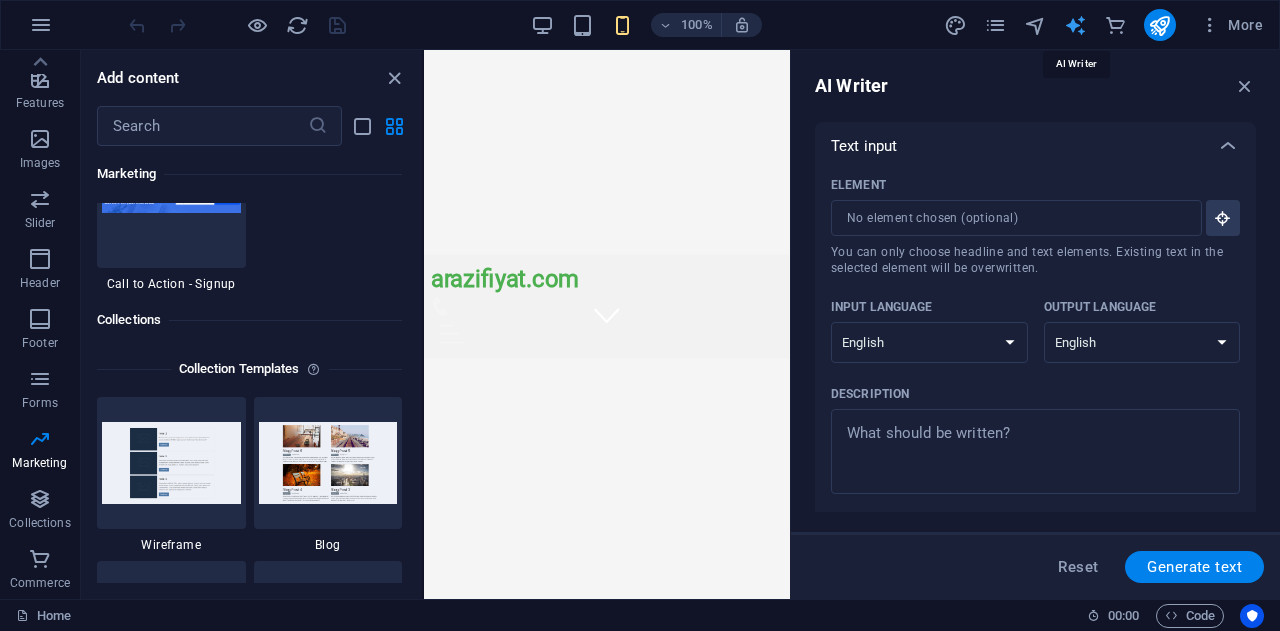 scroll, scrollTop: 0, scrollLeft: 0, axis: both 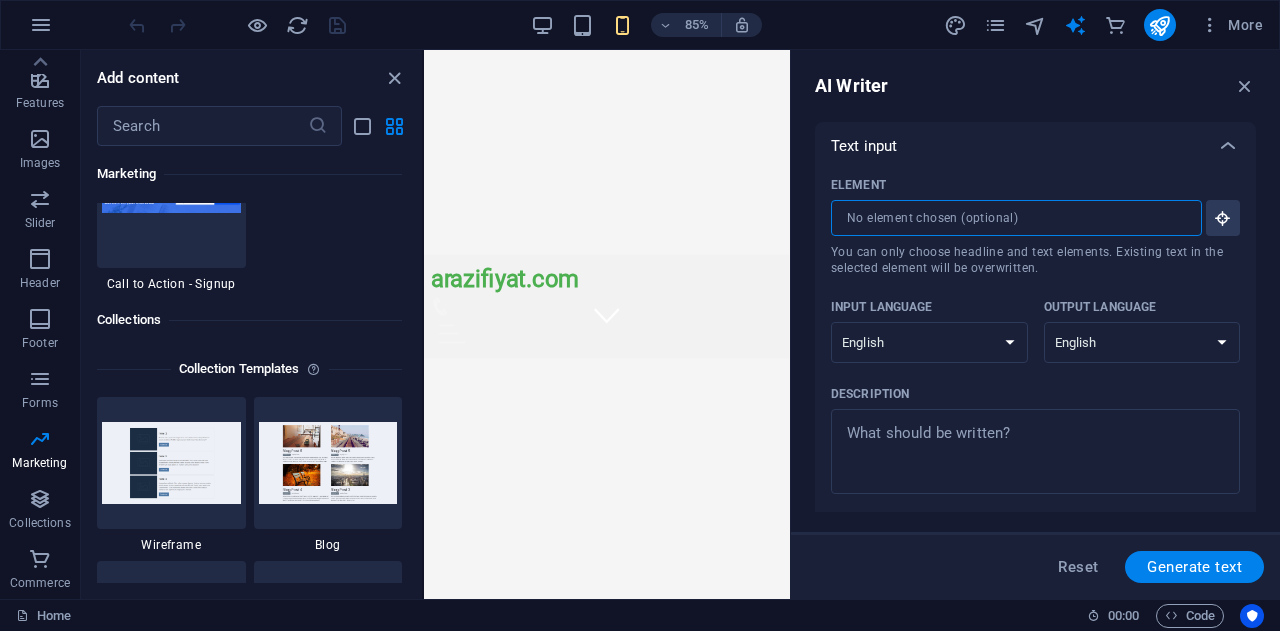 click on "Element ​ You can only choose headline and text elements. Existing text in the selected element will be overwritten." at bounding box center (1009, 218) 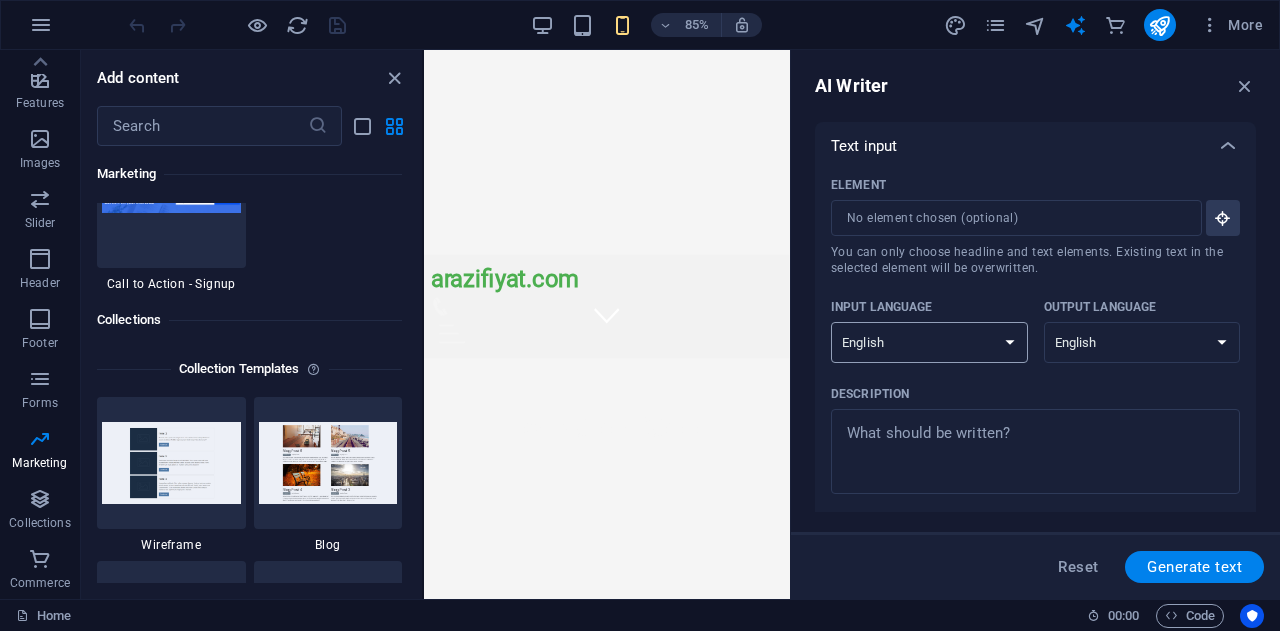 click on "Albanian Arabic Armenian Awadhi Azerbaijani Bashkir Basque Belarusian Bengali Bhojpuri Bosnian Brazilian Portuguese Bulgarian Cantonese (Yue) Catalan Chhattisgarhi Chinese Croatian Czech Danish Dogri Dutch English Estonian Faroese Finnish French Galician Georgian German Greek Gujarati Haryanvi Hindi Hungarian Indonesian Irish Italian Japanese Javanese Kannada Kashmiri Kazakh Konkani Korean Kyrgyz Latvian Lithuanian Macedonian Maithili Malay Maltese Mandarin Mandarin Chinese Marathi Marwari Min Nan Moldovan Mongolian Montenegrin Nepali Norwegian Oriya Pashto Persian (Farsi) Polish Portuguese Punjabi Rajasthani Romanian Russian Sanskrit Santali Serbian Sindhi Sinhala Slovak Slovene Slovenian Spanish Ukrainian Urdu Uzbek Vietnamese Welsh Wu" at bounding box center (929, 342) 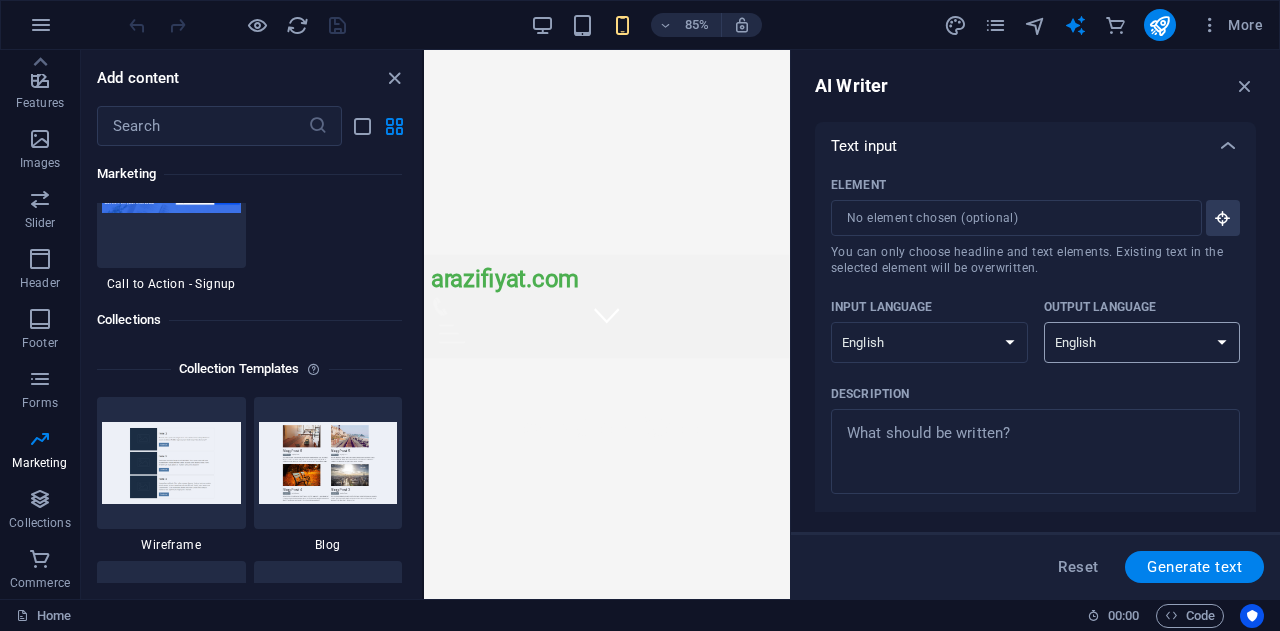 click on "Albanian Arabic Armenian Awadhi Azerbaijani Bashkir Basque Belarusian Bengali Bhojpuri Bosnian Brazilian Portuguese Bulgarian Cantonese (Yue) Catalan Chhattisgarhi Chinese Croatian Czech Danish Dogri Dutch English Estonian Faroese Finnish French Galician Georgian German Greek Gujarati Haryanvi Hindi Hungarian Indonesian Irish Italian Japanese Javanese Kannada Kashmiri Kazakh Konkani Korean Kyrgyz Latvian Lithuanian Macedonian Maithili Malay Maltese Mandarin Mandarin Chinese Marathi Marwari Min Nan Moldovan Mongolian Montenegrin Nepali Norwegian Oriya Pashto Persian (Farsi) Polish Portuguese Punjabi Rajasthani Romanian Russian Sanskrit Santali Serbian Sindhi Sinhala Slovak Slovene Slovenian Spanish Ukrainian Urdu Uzbek Vietnamese Welsh Wu" at bounding box center (1142, 342) 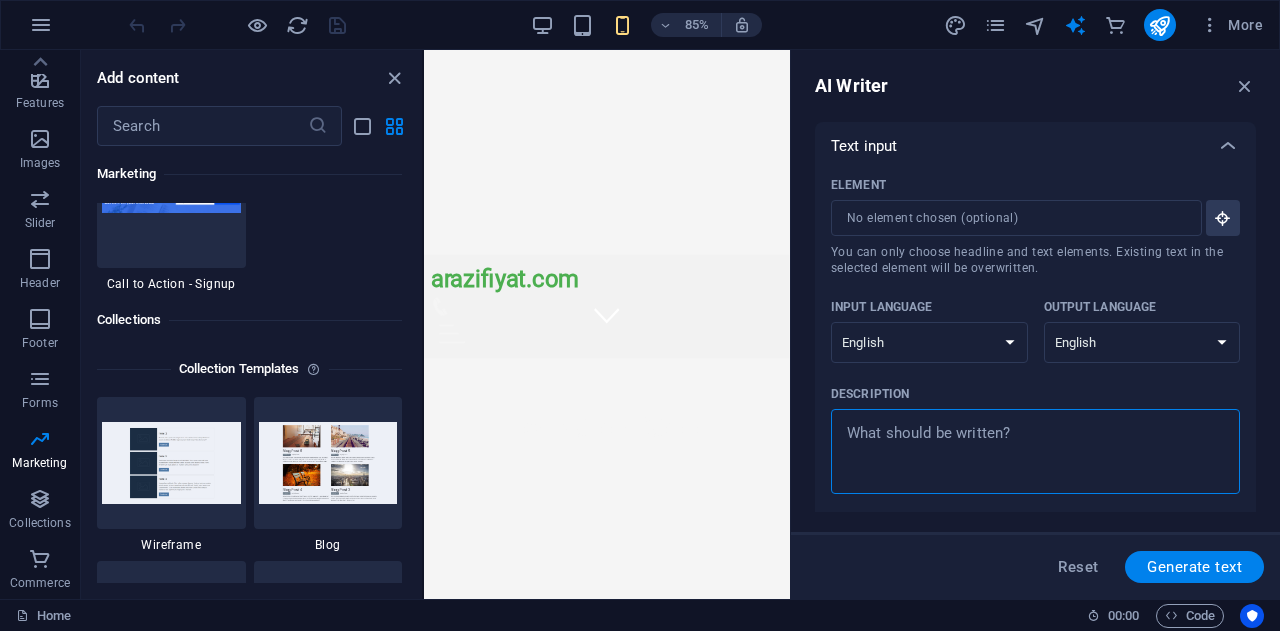 click on "Description x ​" at bounding box center (1035, 451) 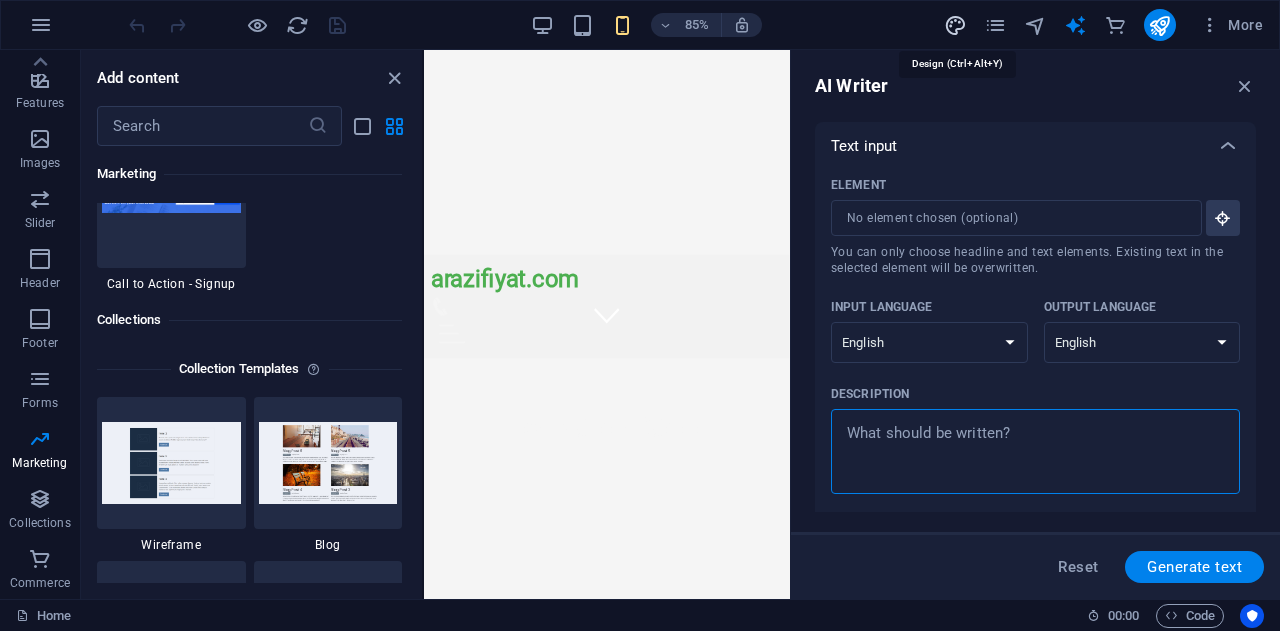 type on "x" 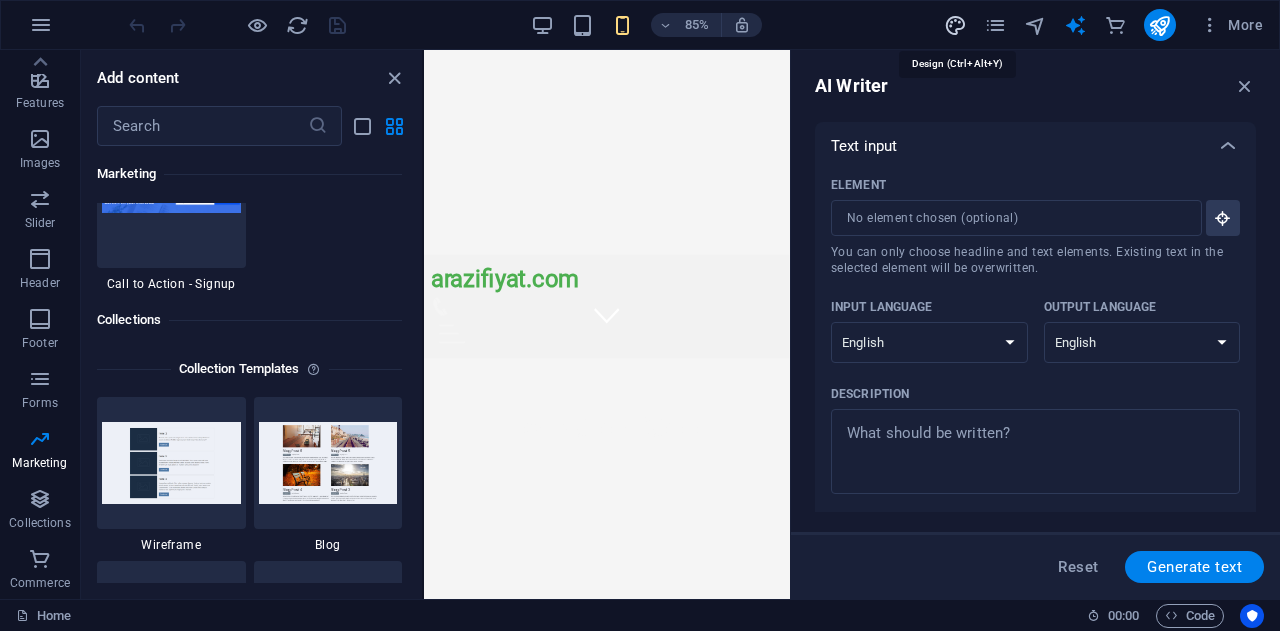 click at bounding box center (955, 25) 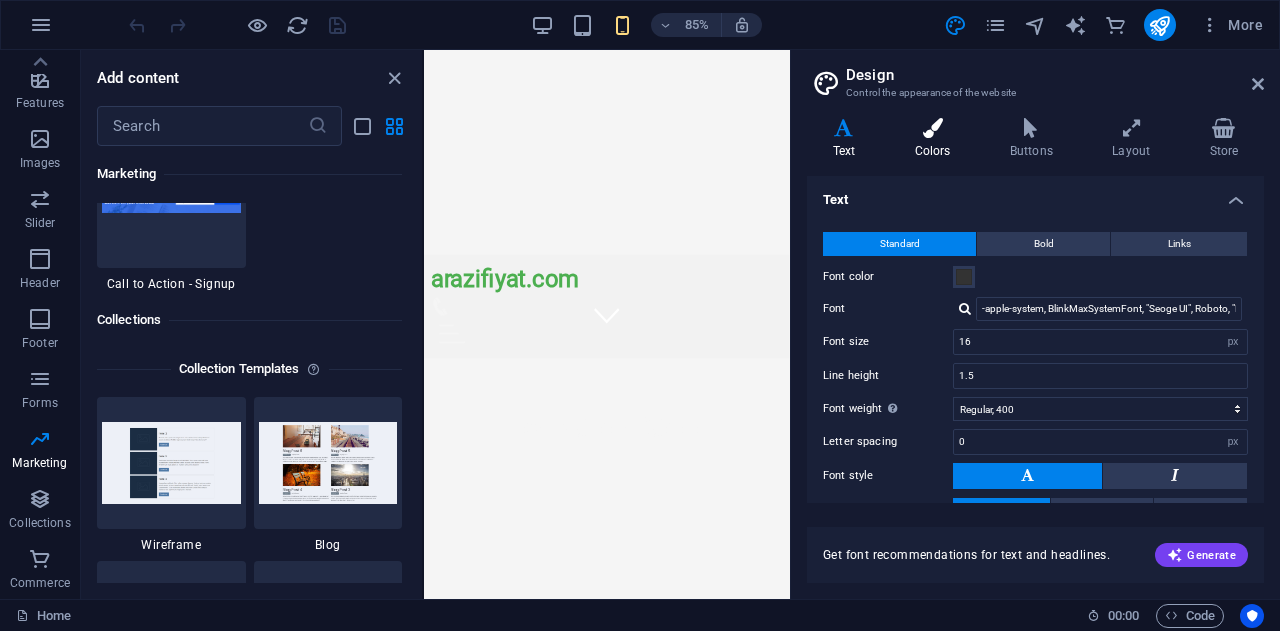 click at bounding box center [932, 128] 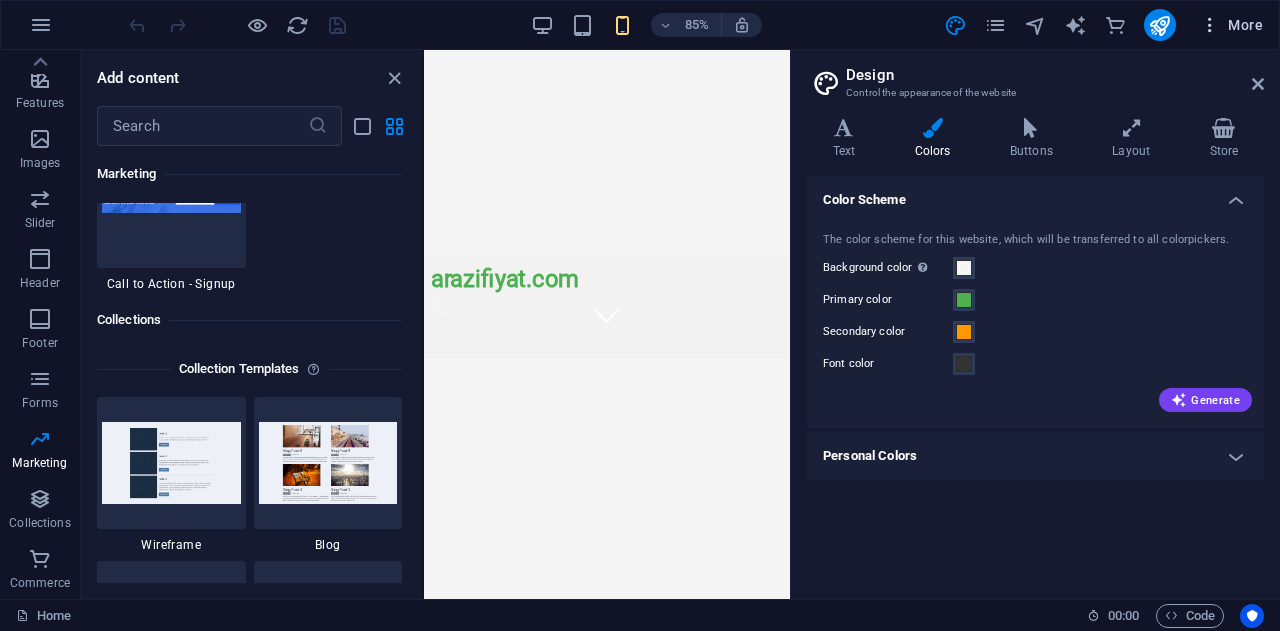 click on "More" at bounding box center (1231, 25) 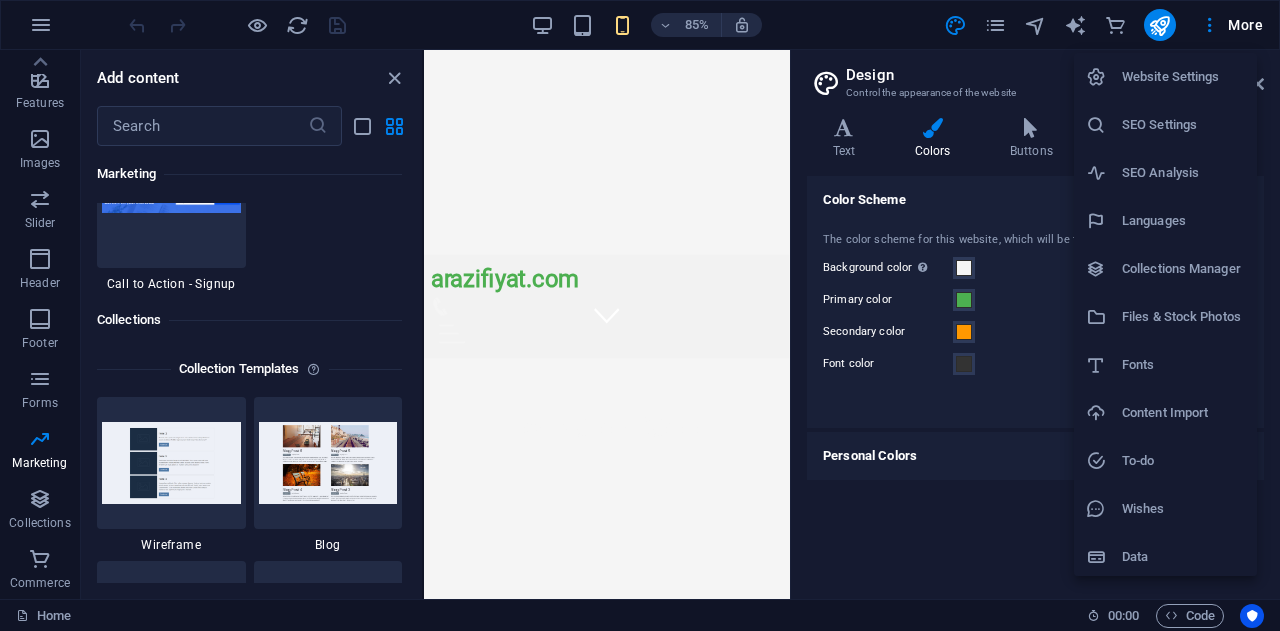 scroll, scrollTop: 5, scrollLeft: 0, axis: vertical 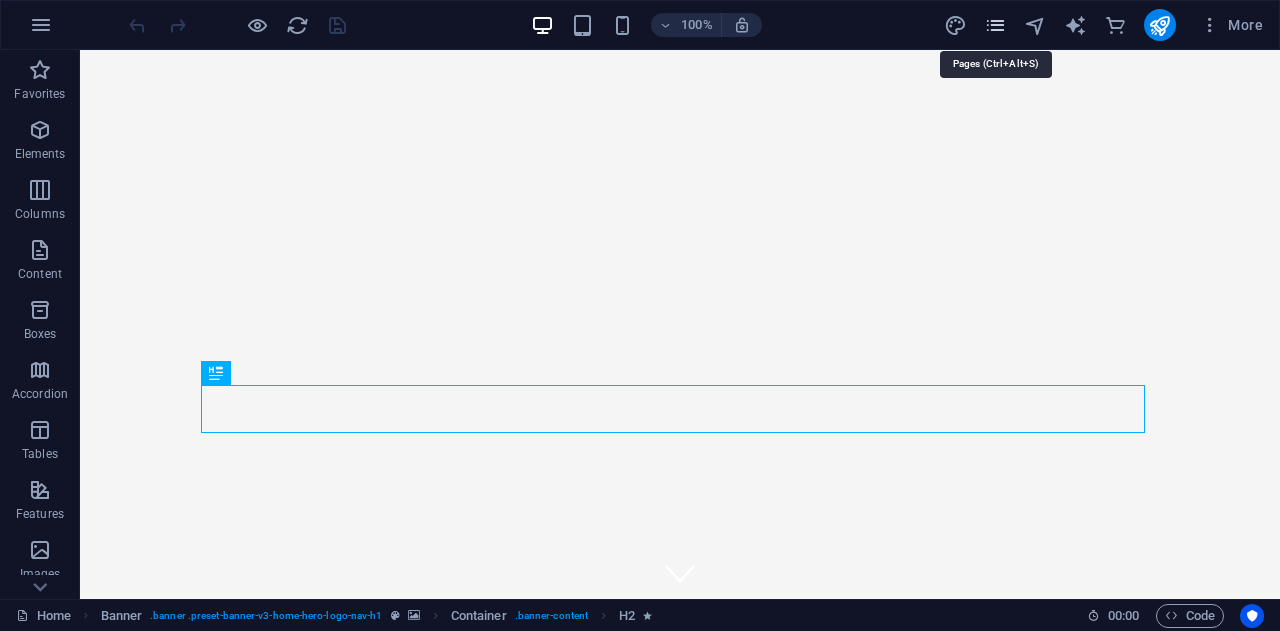 click at bounding box center (995, 25) 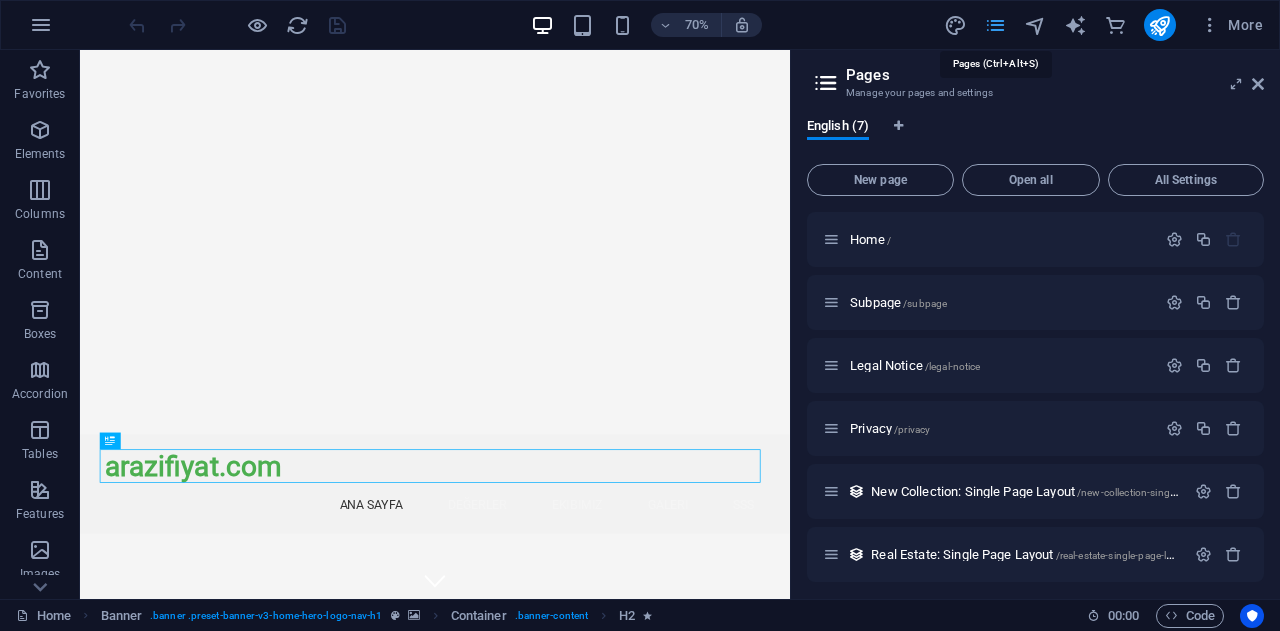 click at bounding box center [995, 25] 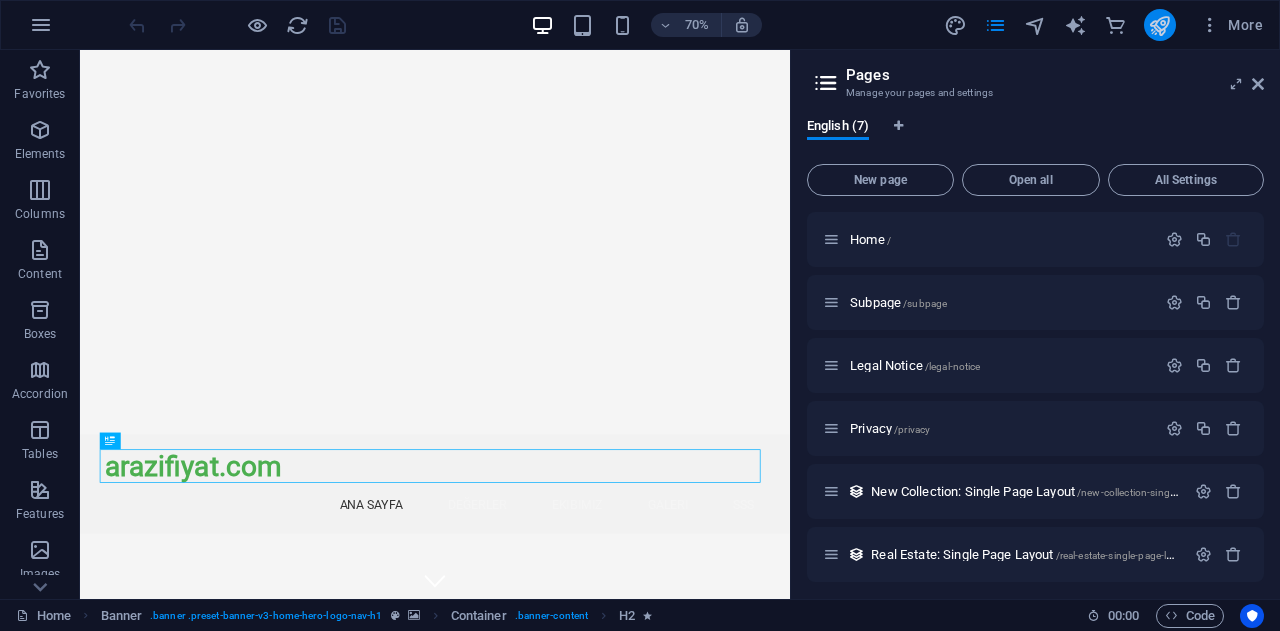 drag, startPoint x: 1141, startPoint y: 26, endPoint x: 1166, endPoint y: 25, distance: 25.019993 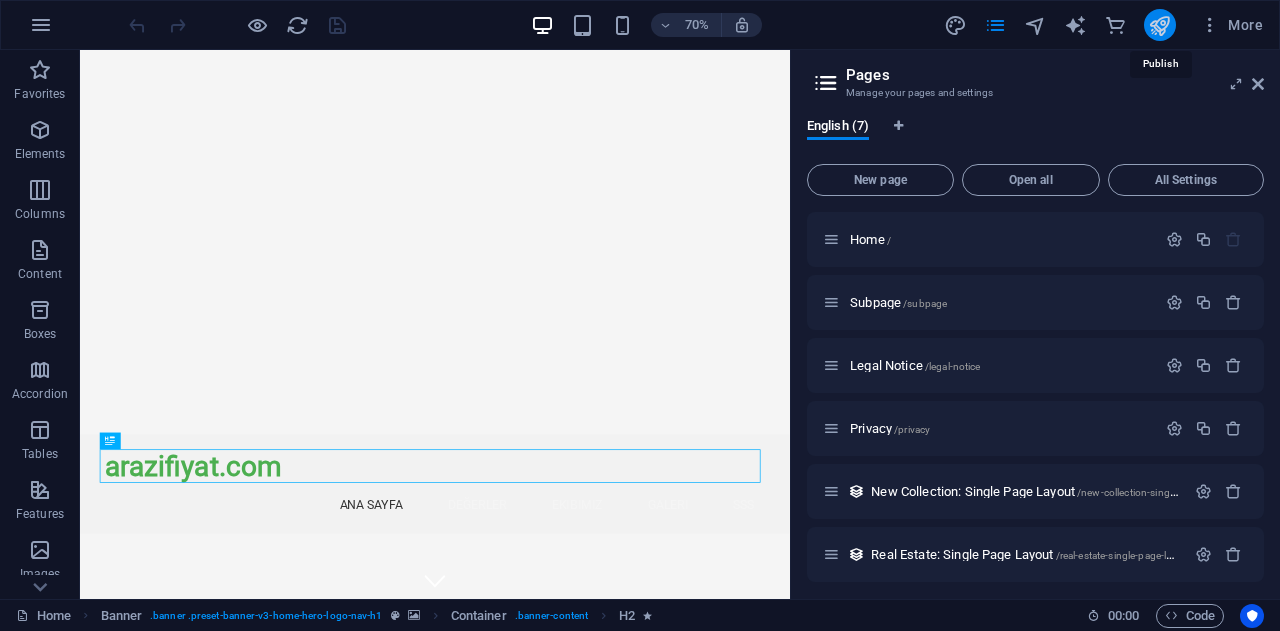click at bounding box center [1159, 25] 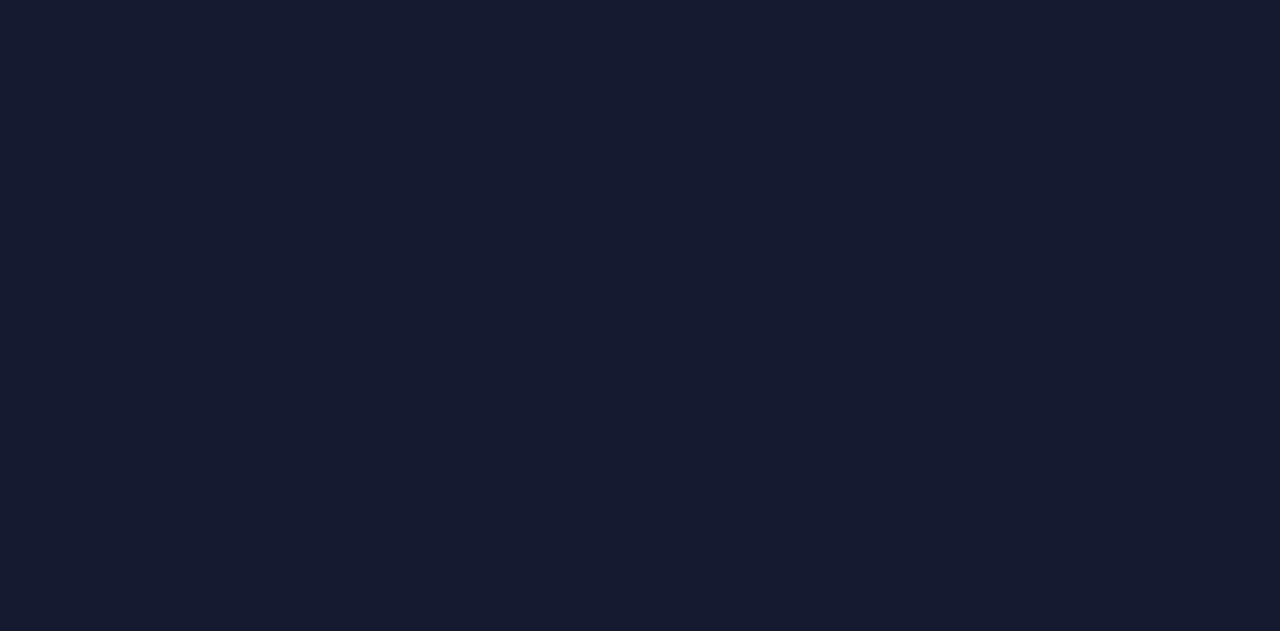 scroll, scrollTop: 0, scrollLeft: 0, axis: both 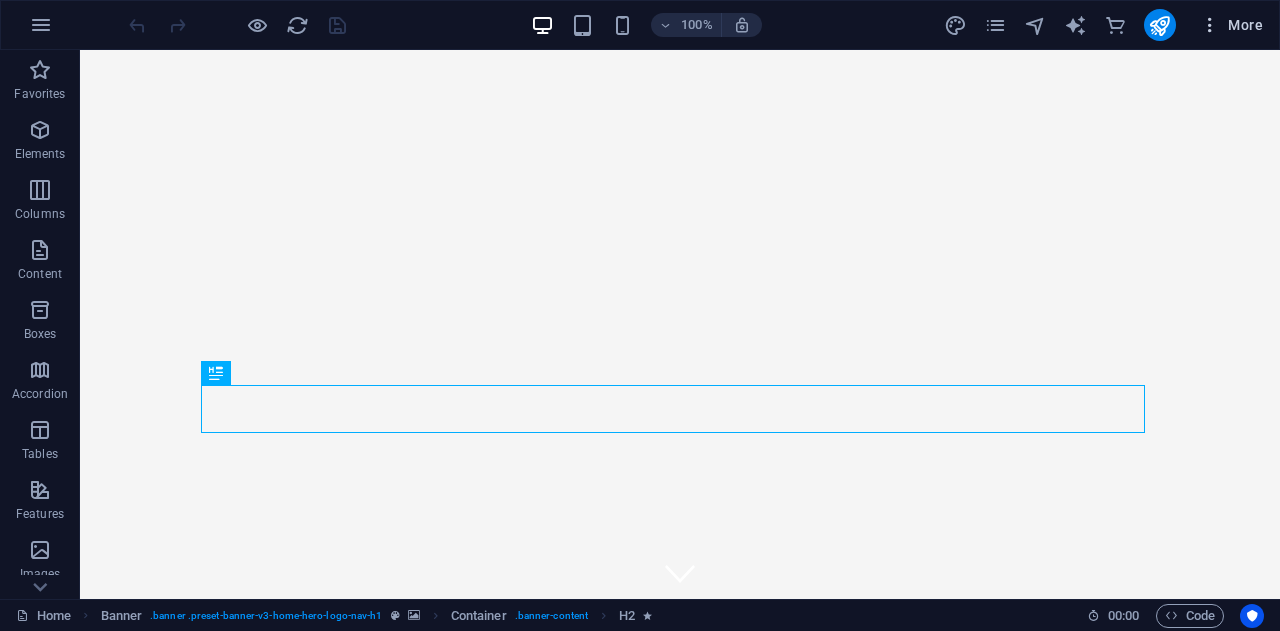click at bounding box center (1210, 25) 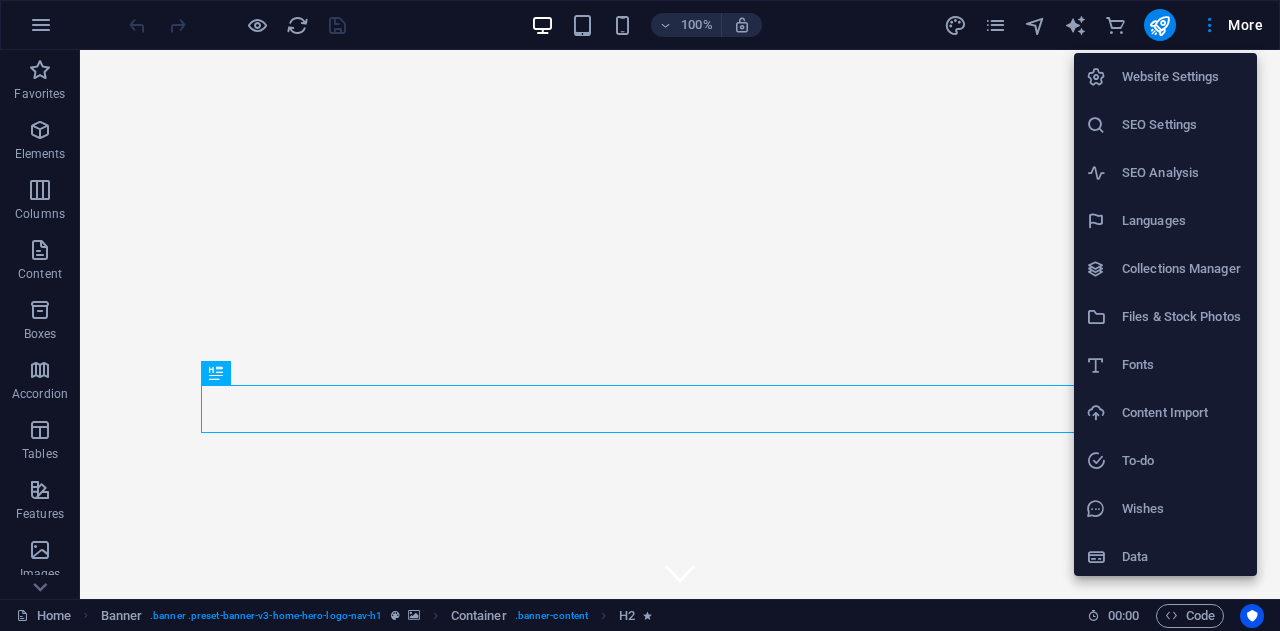 scroll, scrollTop: 5, scrollLeft: 0, axis: vertical 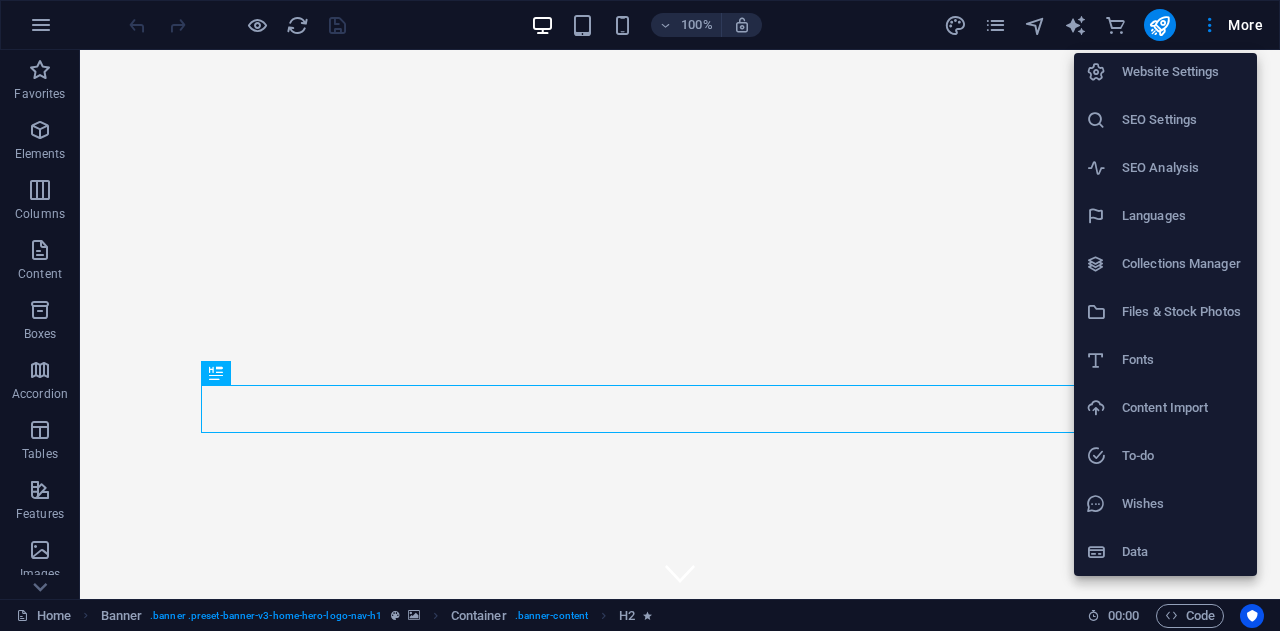 click at bounding box center (640, 315) 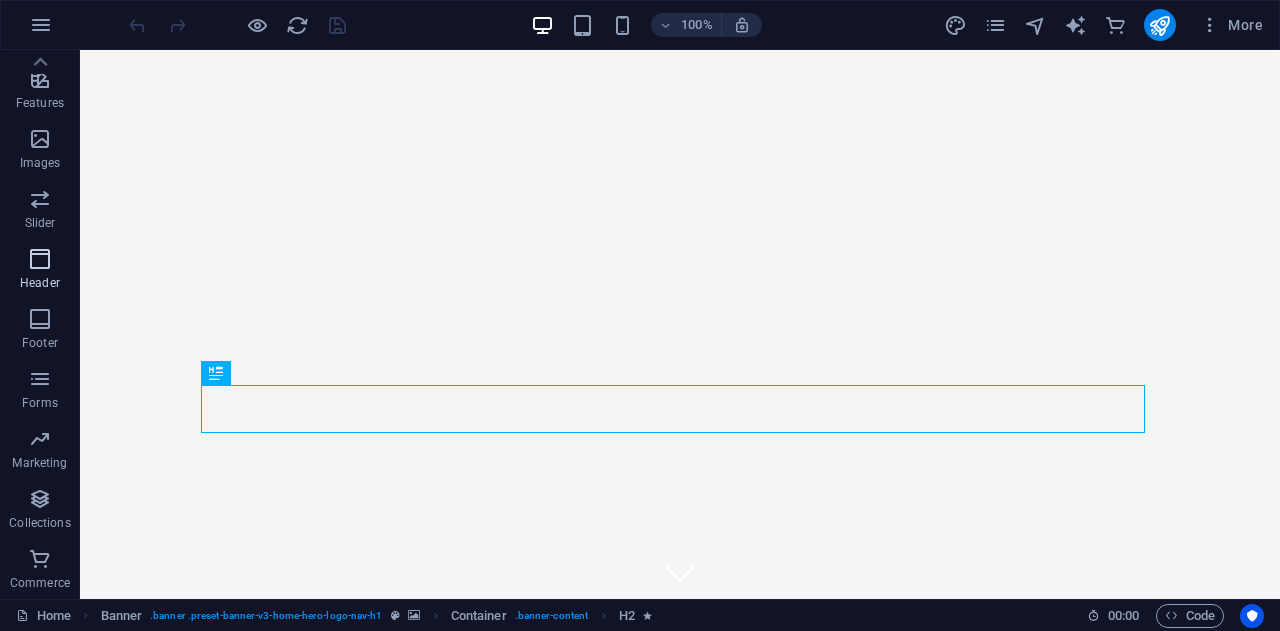 scroll, scrollTop: 335, scrollLeft: 0, axis: vertical 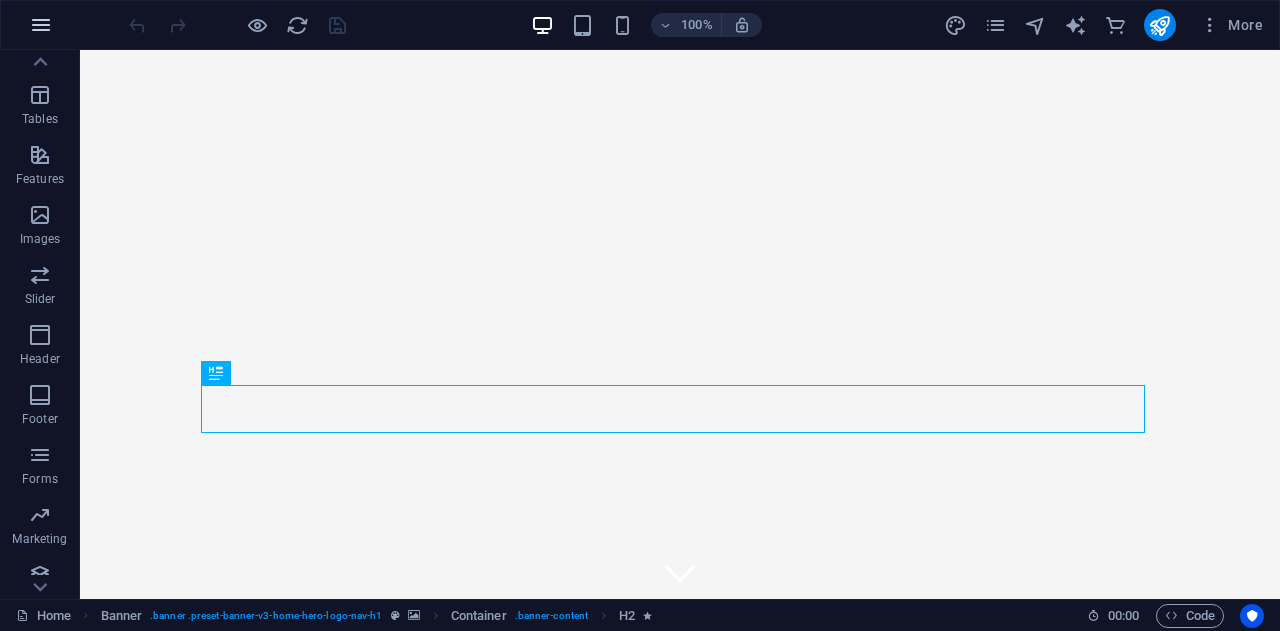 click at bounding box center (41, 25) 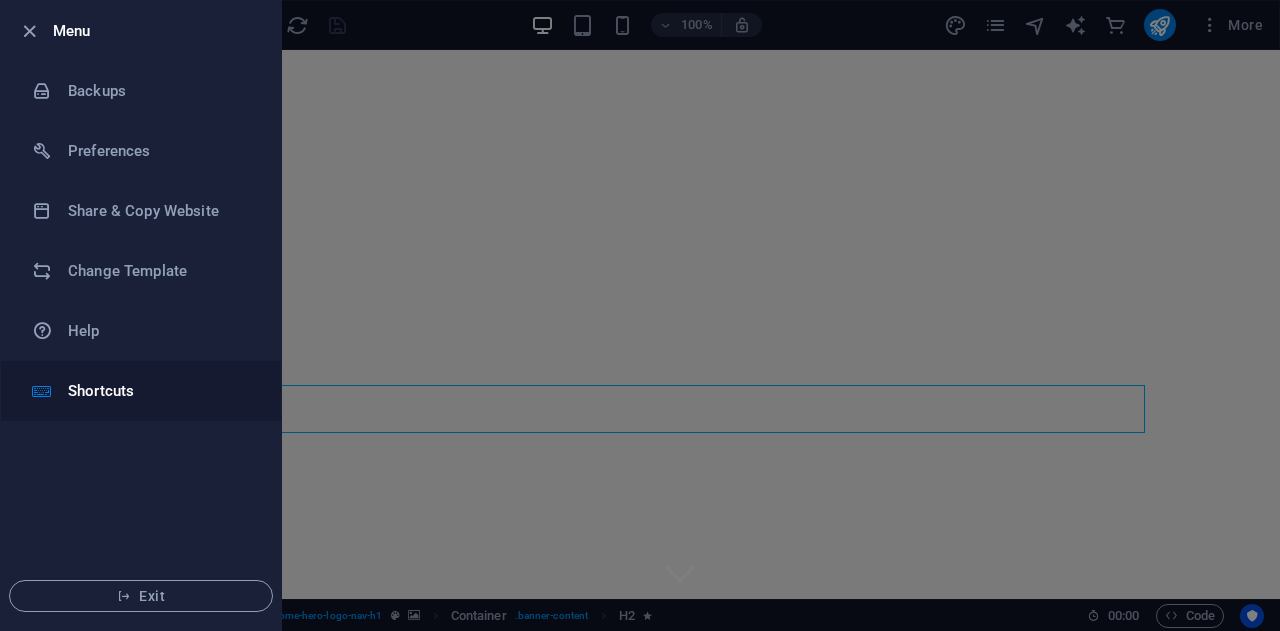 click on "Shortcuts" at bounding box center [160, 391] 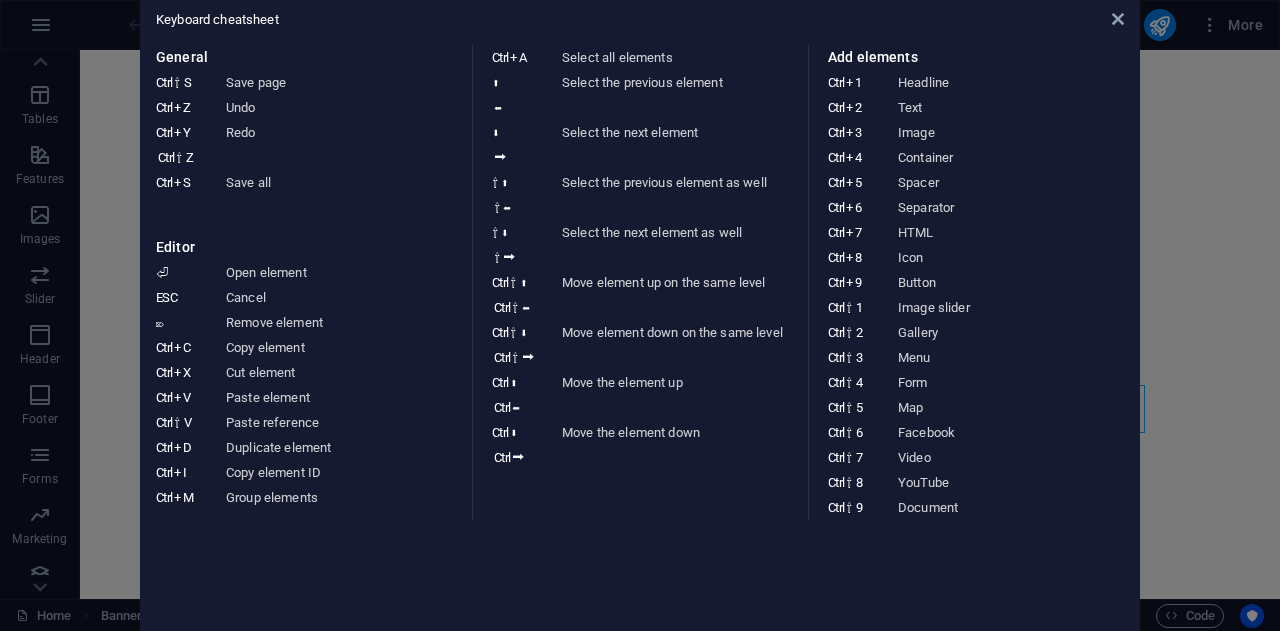 click on "Keyboard cheatsheet General Ctrl ⇧ S Save page Ctrl Z Undo Ctrl Y Ctrl ⇧ Z Redo Ctrl S Save all Editor ⏎ Open element ESC Cancel ⌦ Remove element Ctrl C Copy element Ctrl X Cut element Ctrl V Paste element Ctrl ⇧ V Paste reference Ctrl D Duplicate element Ctrl I Copy element ID Ctrl M Group elements Ctrl A Select all elements ⬆ ⬅ Select the previous element ⬇ ⮕ Select the next element ⇧ ⬆ ⇧ ⬅ Select the previous element as well ⇧ ⬇ ⇧ ⮕ Select the next element as well Ctrl ⇧ ⬆ Ctrl ⇧ ⬅ Move element up on the same level Ctrl ⇧ ⬇ Ctrl ⇧ ⮕ Move element down on the same level Ctrl ⬆ Ctrl ⬅ Move the element up Ctrl ⬇ Ctrl ⮕ Move the element down Add elements Ctrl 1 Headline Ctrl 2 Text Ctrl 3 Image Ctrl 4 Container Ctrl 5 Spacer Ctrl 6 Separator Ctrl 7 HTML Ctrl 8 Icon Ctrl 9 Button Ctrl ⇧ 1 Image slider Ctrl ⇧ 2 Gallery Ctrl ⇧ 3 Menu Ctrl ⇧ 4 Form Ctrl ⇧ 5 Map Ctrl ⇧ 6 Facebook Ctrl ⇧ 7 Video Ctrl ⇧ 8 YouTube Ctrl ⇧ 9 Document" at bounding box center (640, 315) 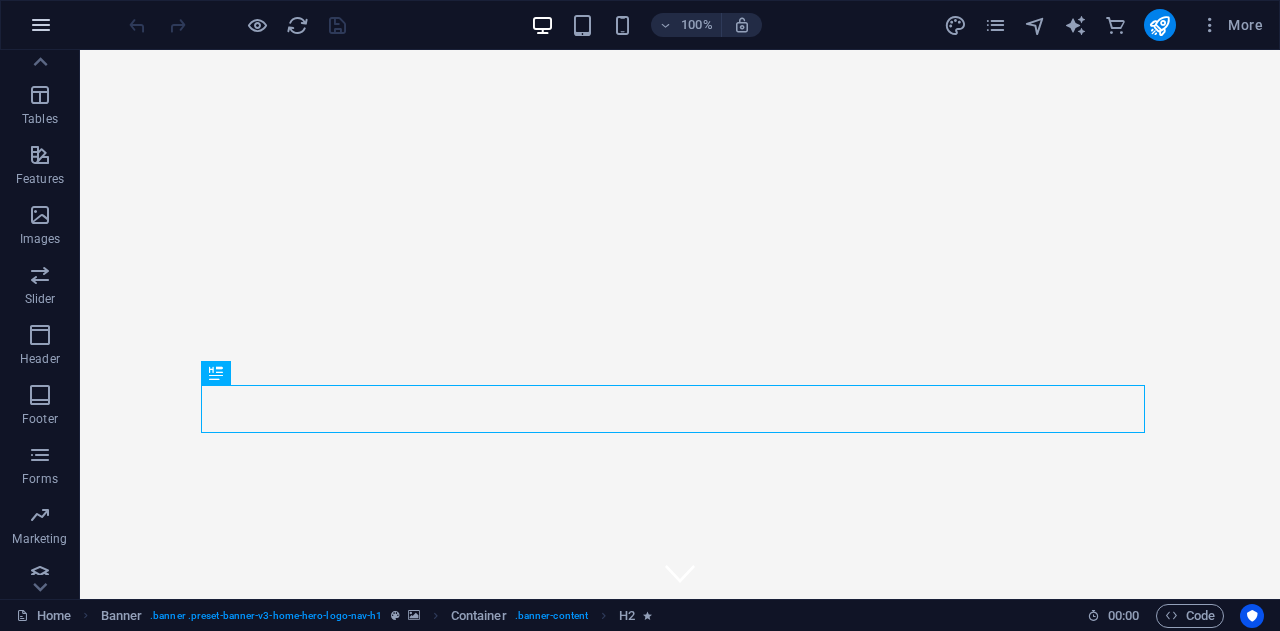 click at bounding box center [41, 25] 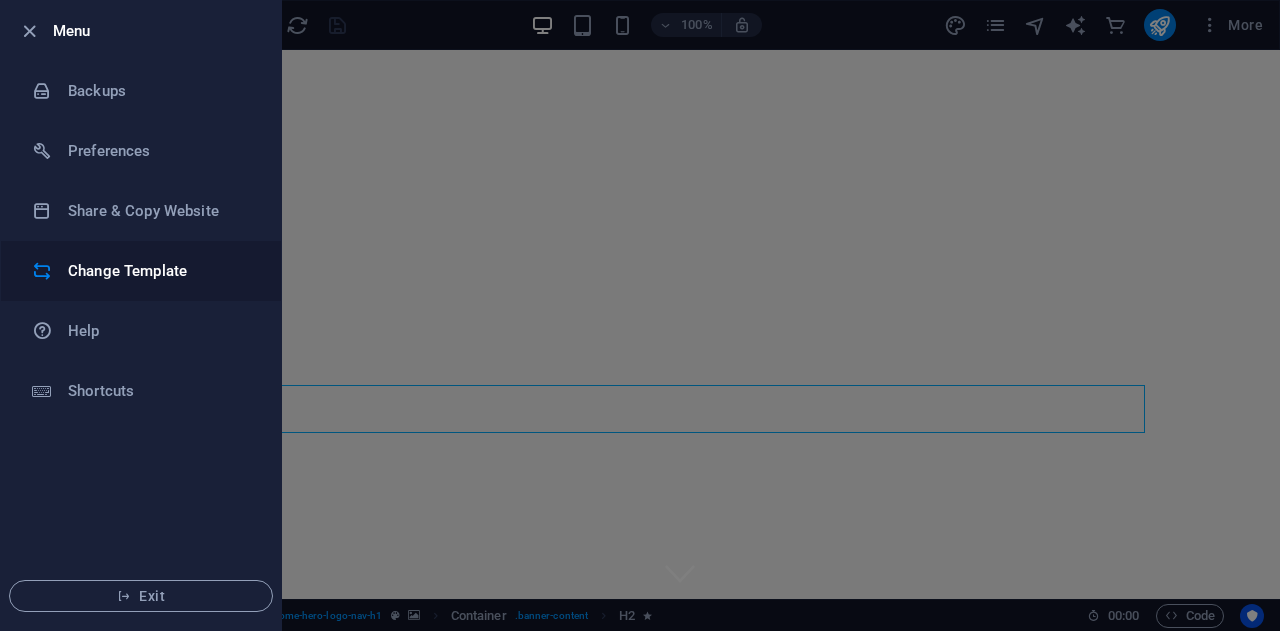 click on "Change Template" at bounding box center (160, 271) 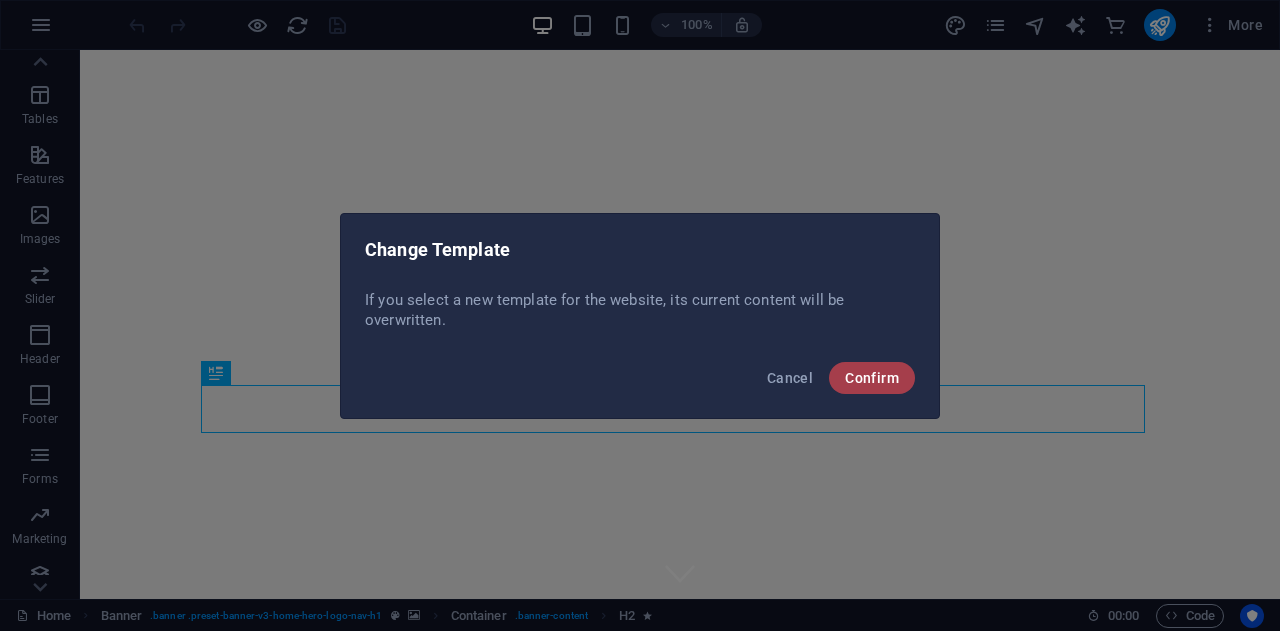 click on "Confirm" at bounding box center [872, 378] 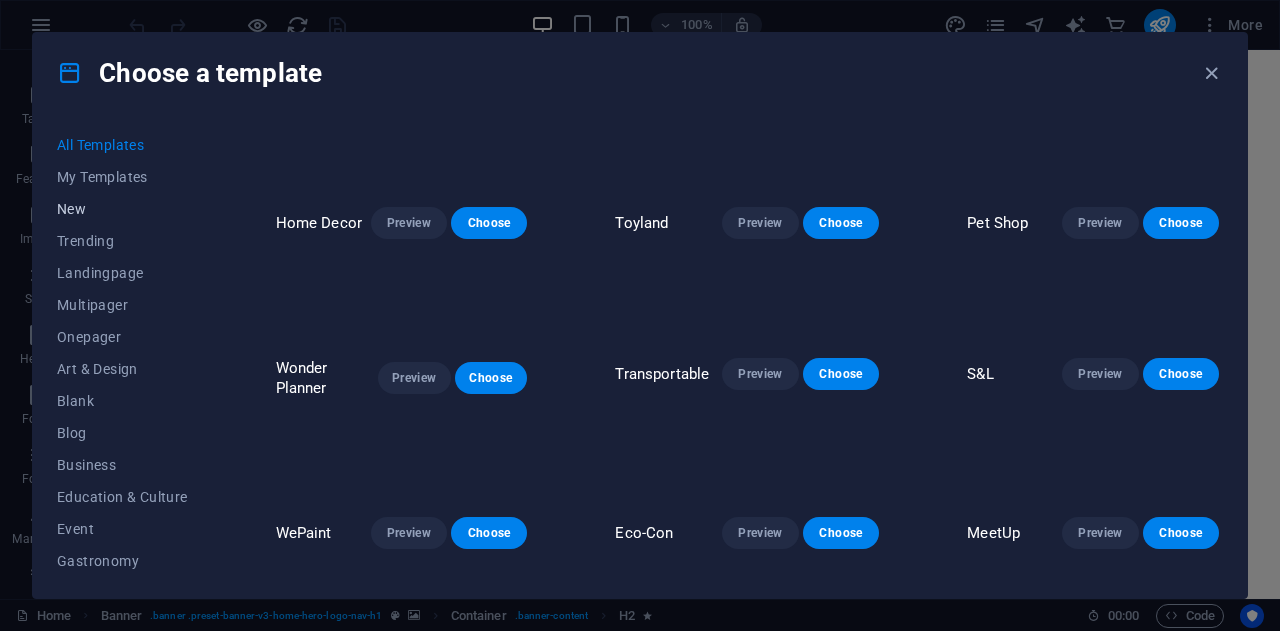 scroll, scrollTop: 185, scrollLeft: 0, axis: vertical 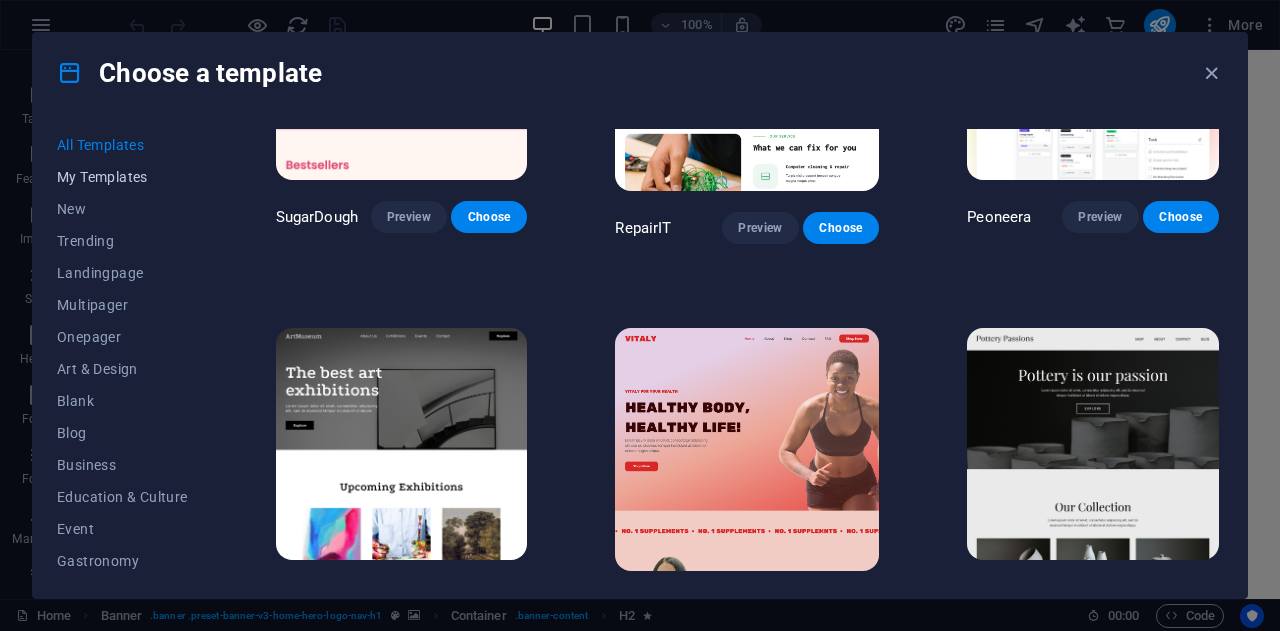 click on "My Templates" at bounding box center (122, 177) 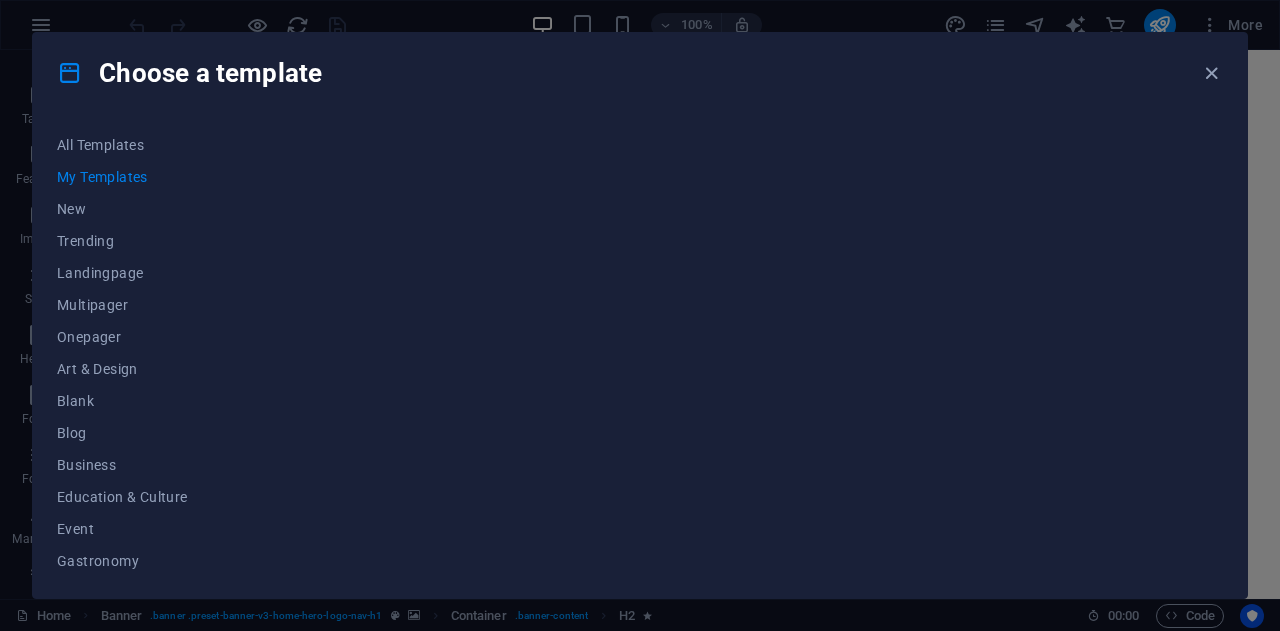 scroll, scrollTop: 0, scrollLeft: 0, axis: both 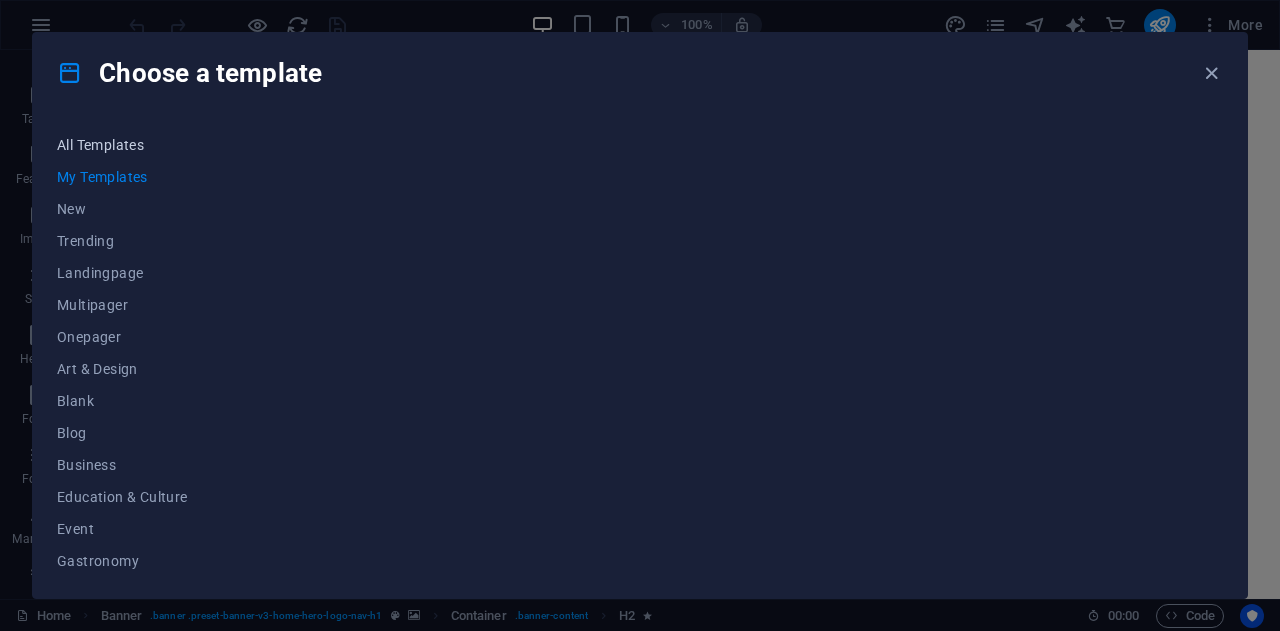 click on "All Templates" at bounding box center [122, 145] 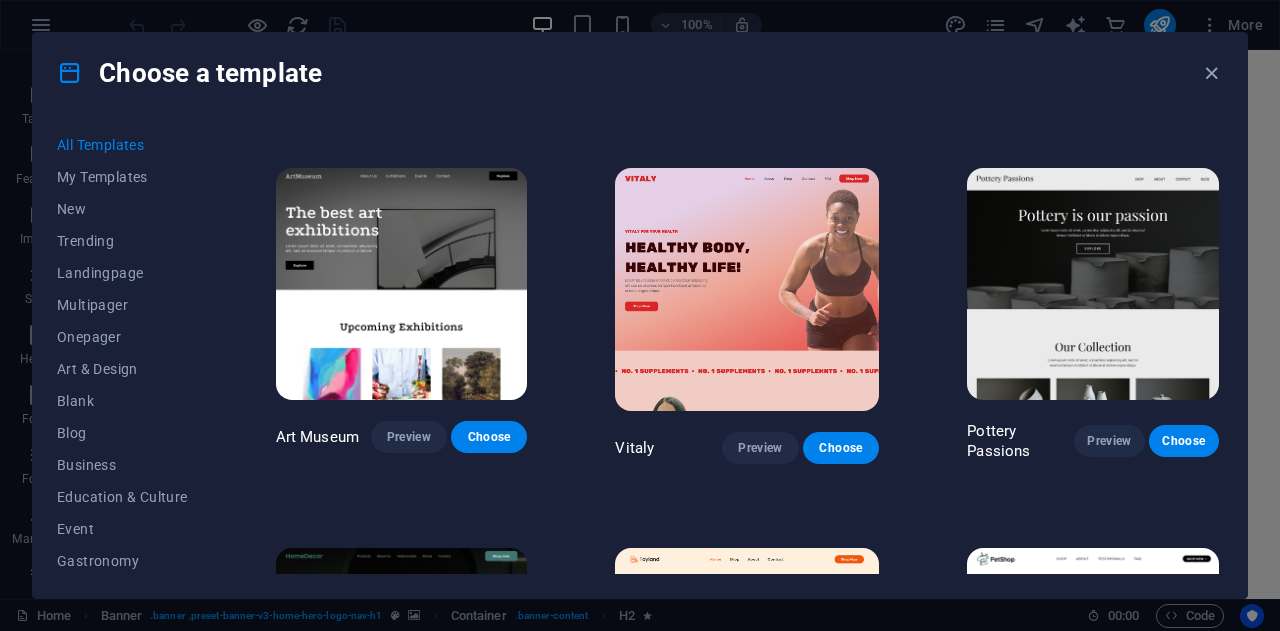 scroll, scrollTop: 0, scrollLeft: 0, axis: both 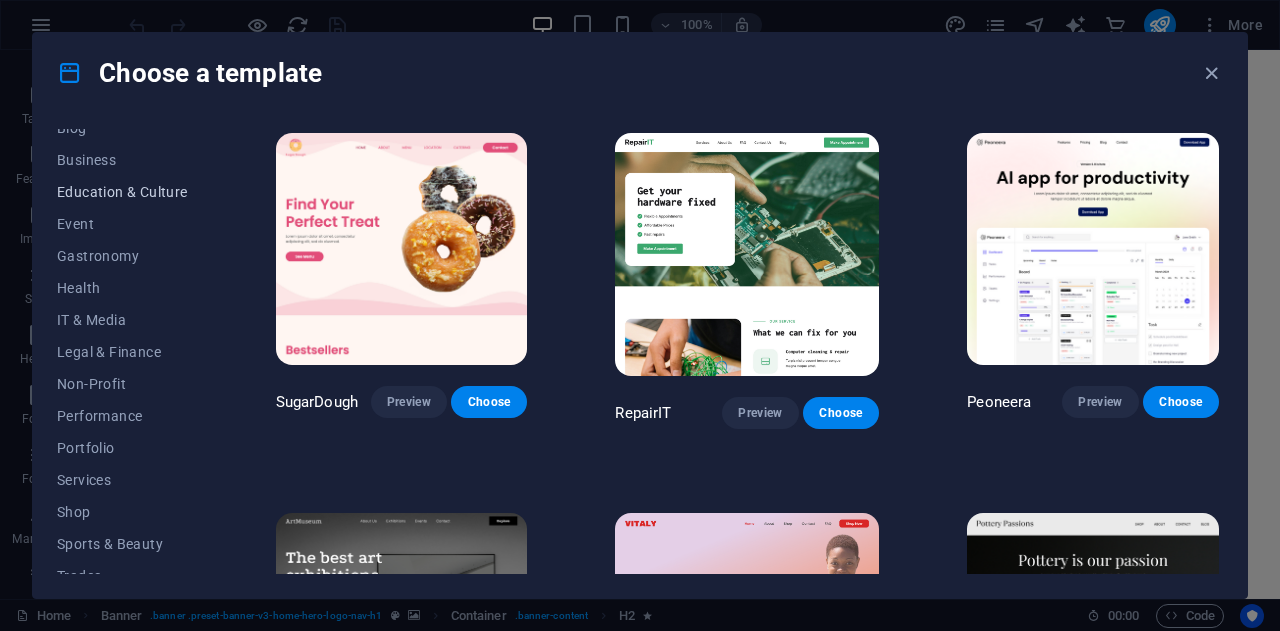 click on "Education & Culture" at bounding box center [122, 192] 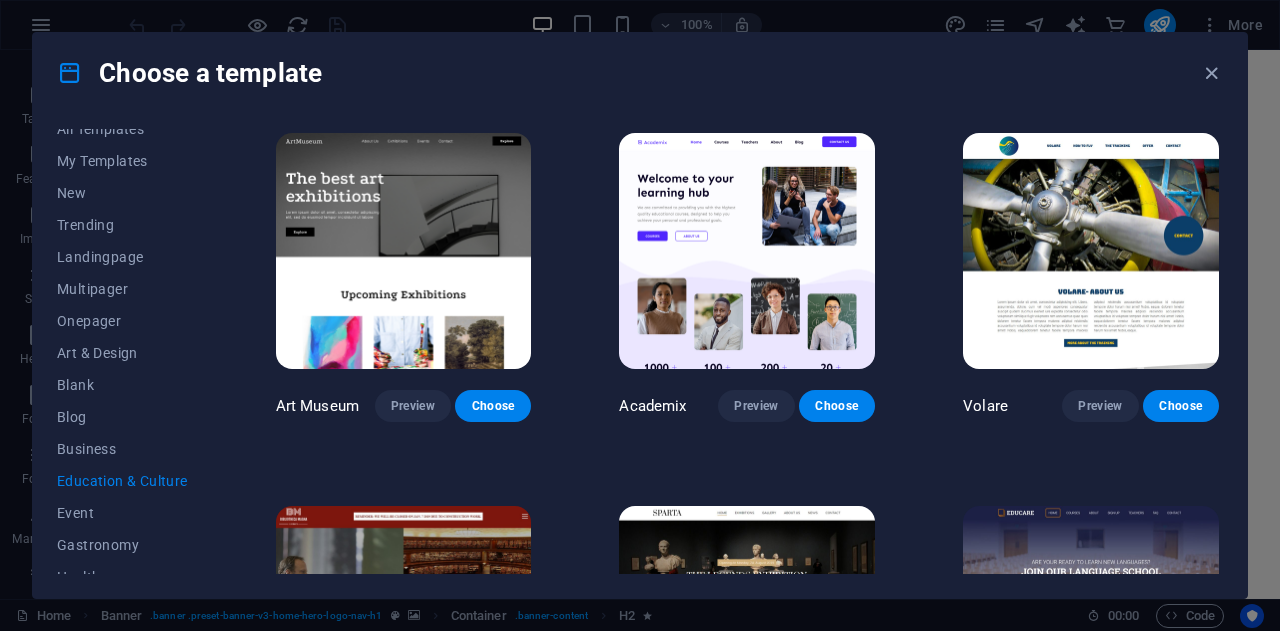 scroll, scrollTop: 0, scrollLeft: 0, axis: both 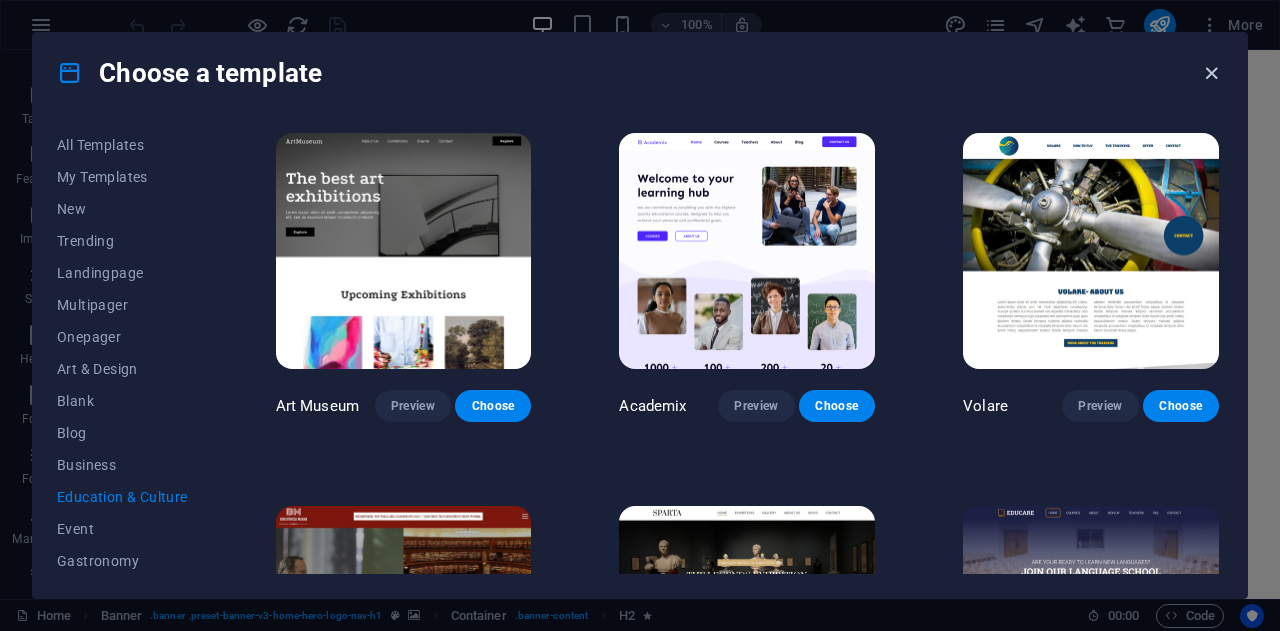 click at bounding box center (1211, 73) 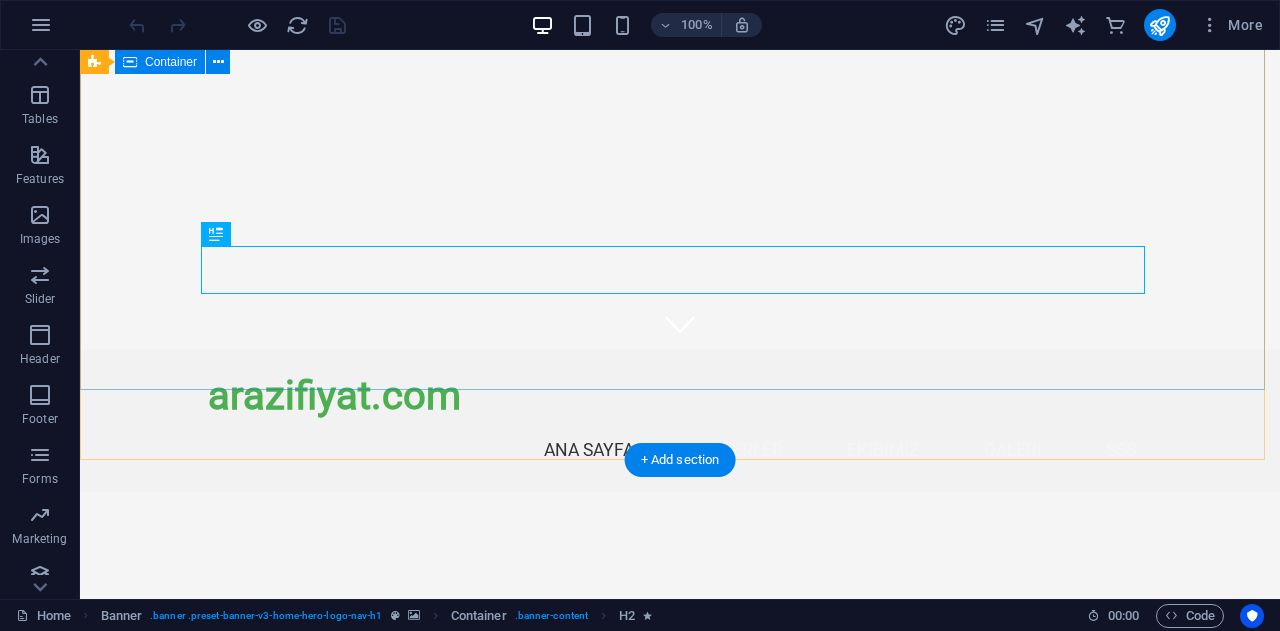 scroll, scrollTop: 0, scrollLeft: 0, axis: both 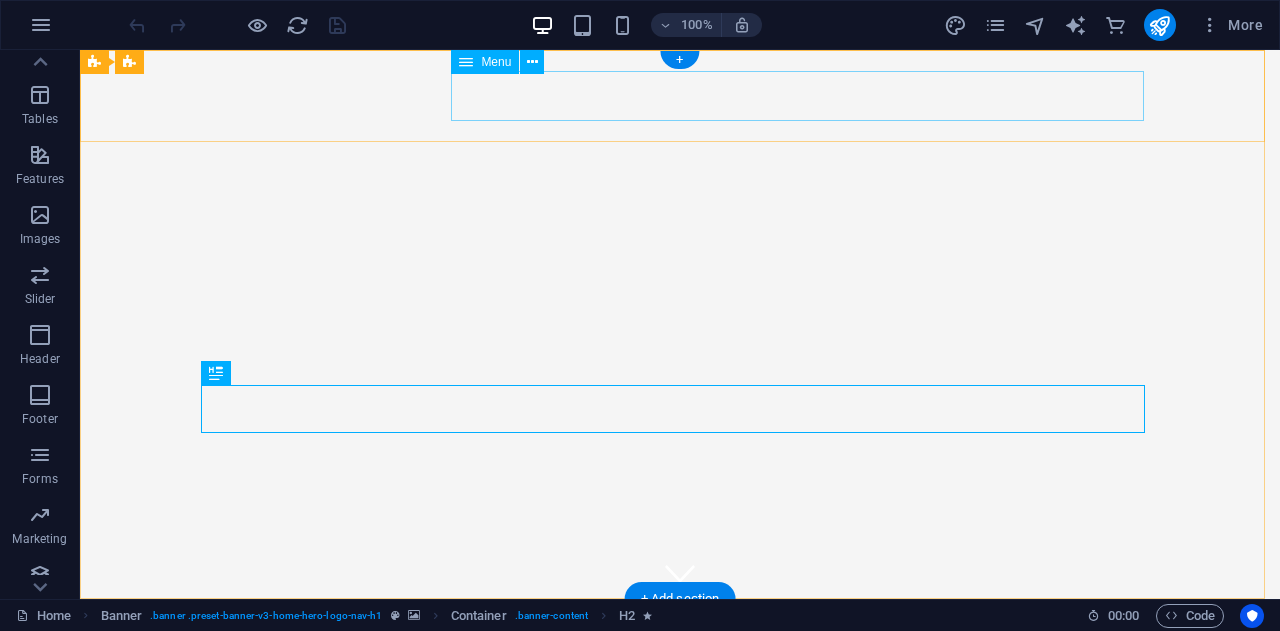 click on "Ana Sayfa Değerler Ekibimiz Galeri SSS" at bounding box center [680, 700] 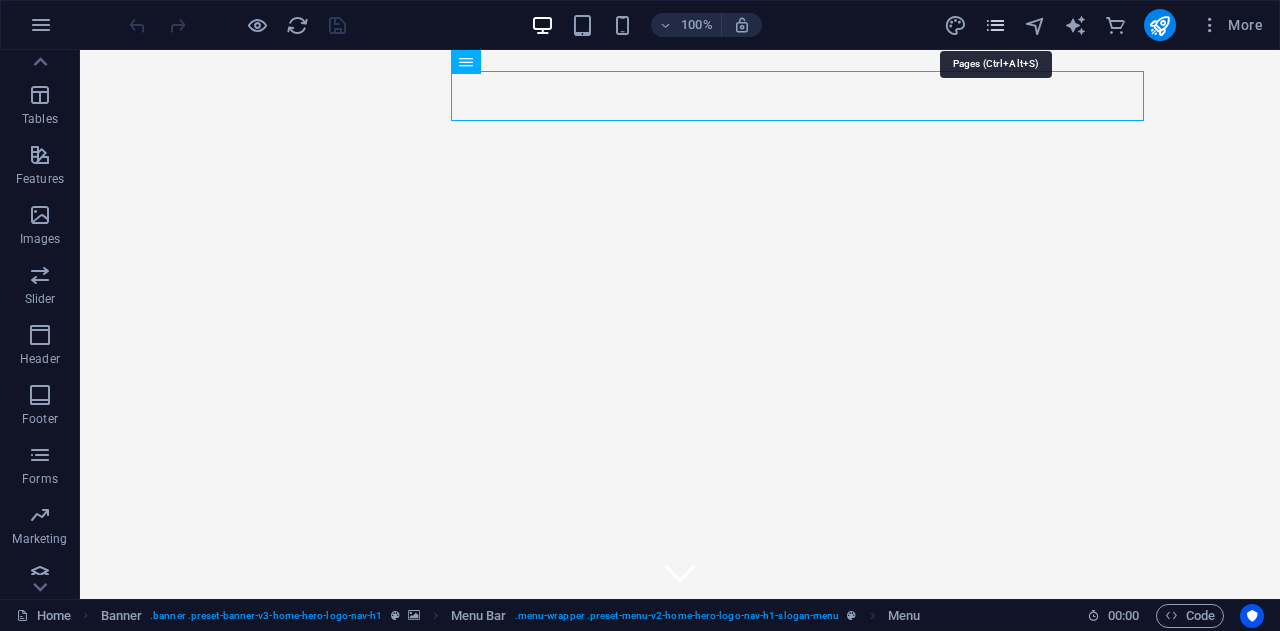 click at bounding box center [995, 25] 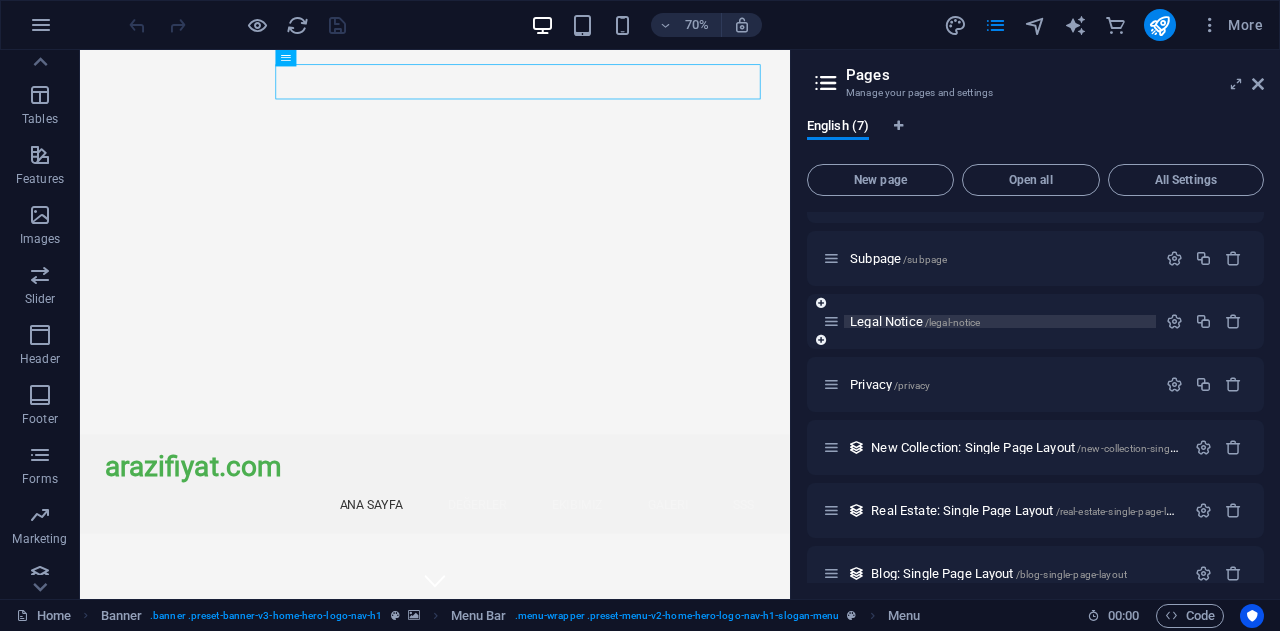 scroll, scrollTop: 0, scrollLeft: 0, axis: both 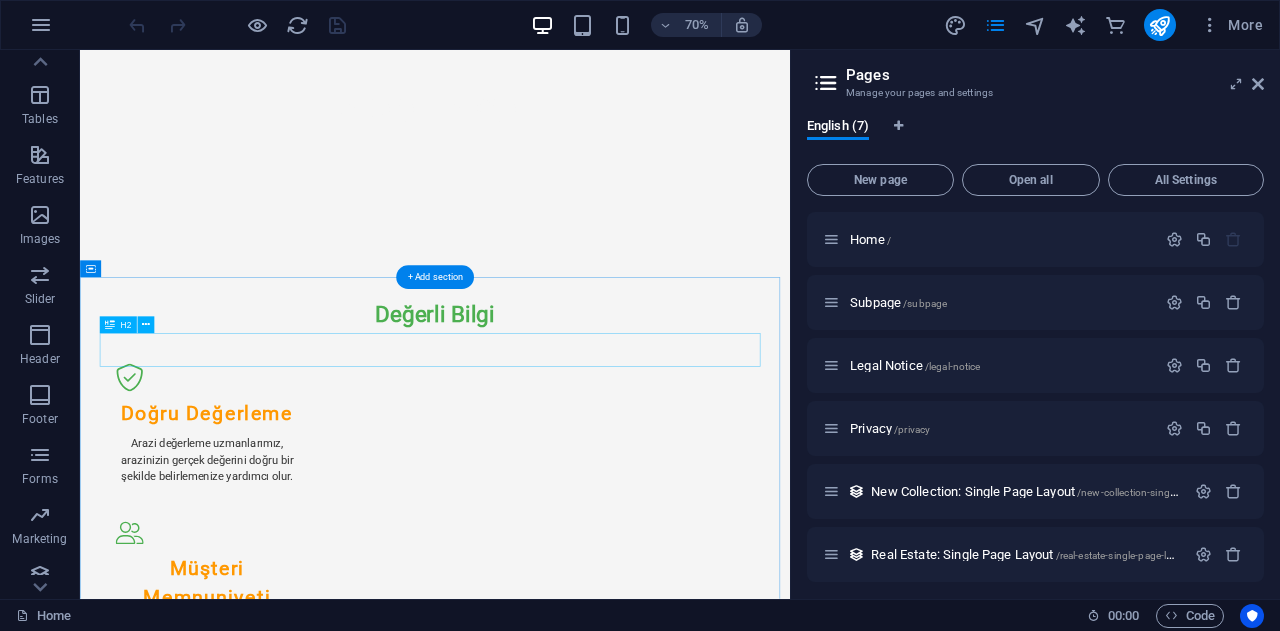 click on "Team" at bounding box center [587, 1401] 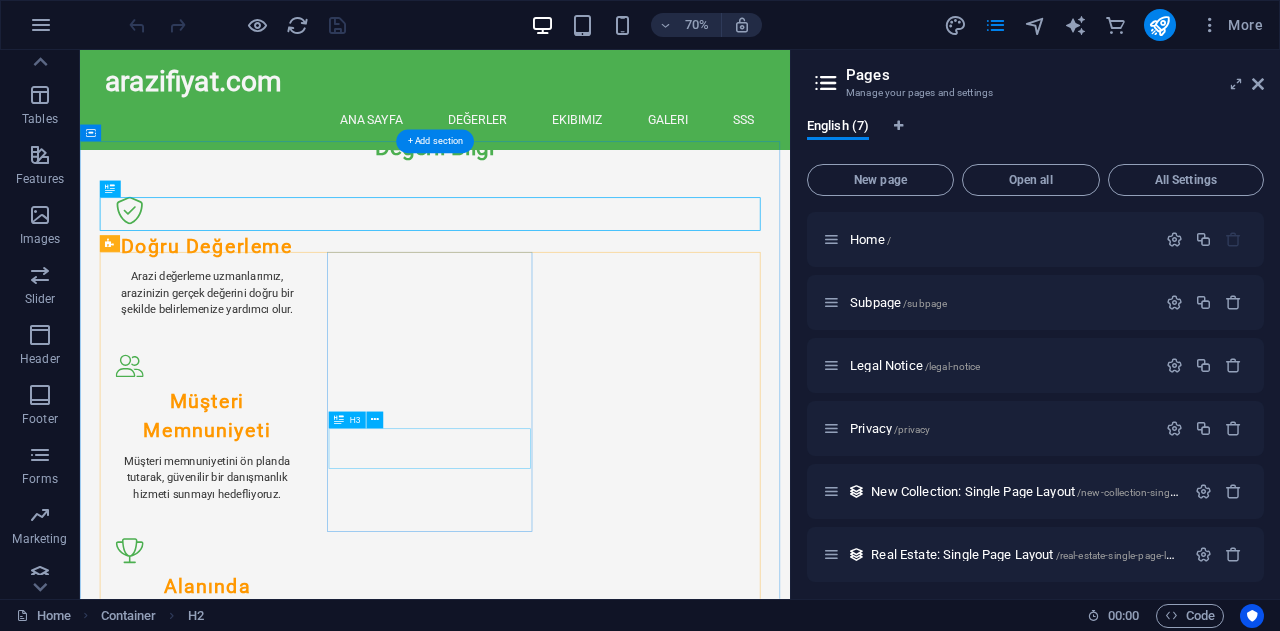 scroll, scrollTop: 1131, scrollLeft: 0, axis: vertical 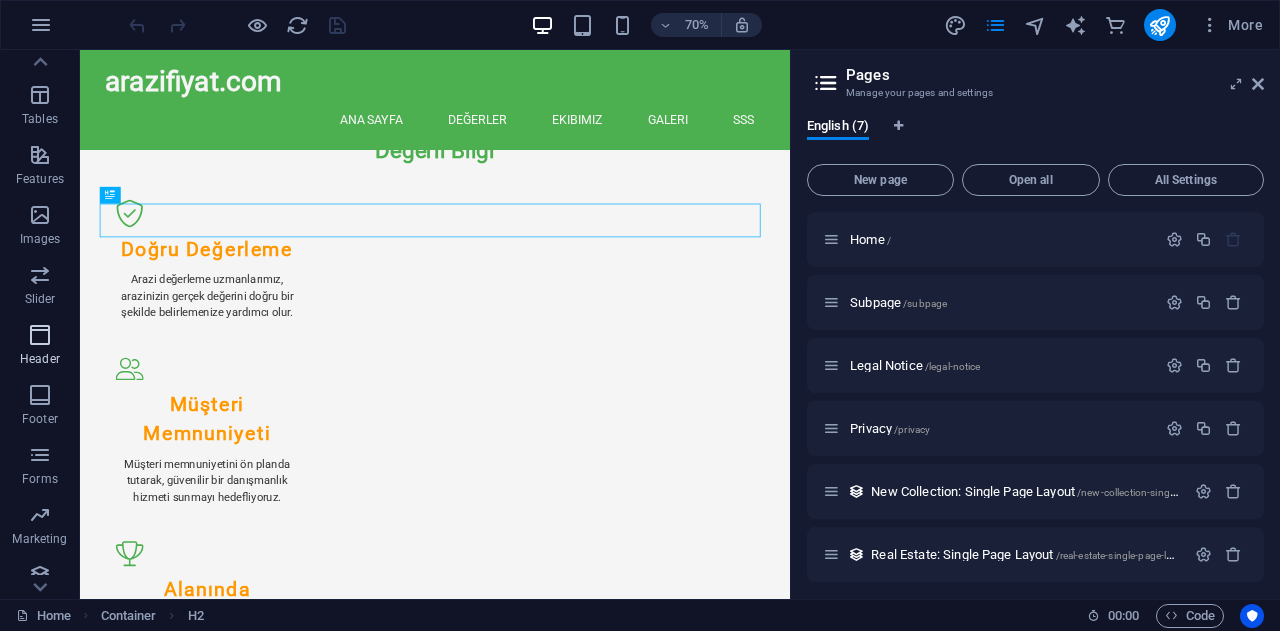 click at bounding box center (40, 335) 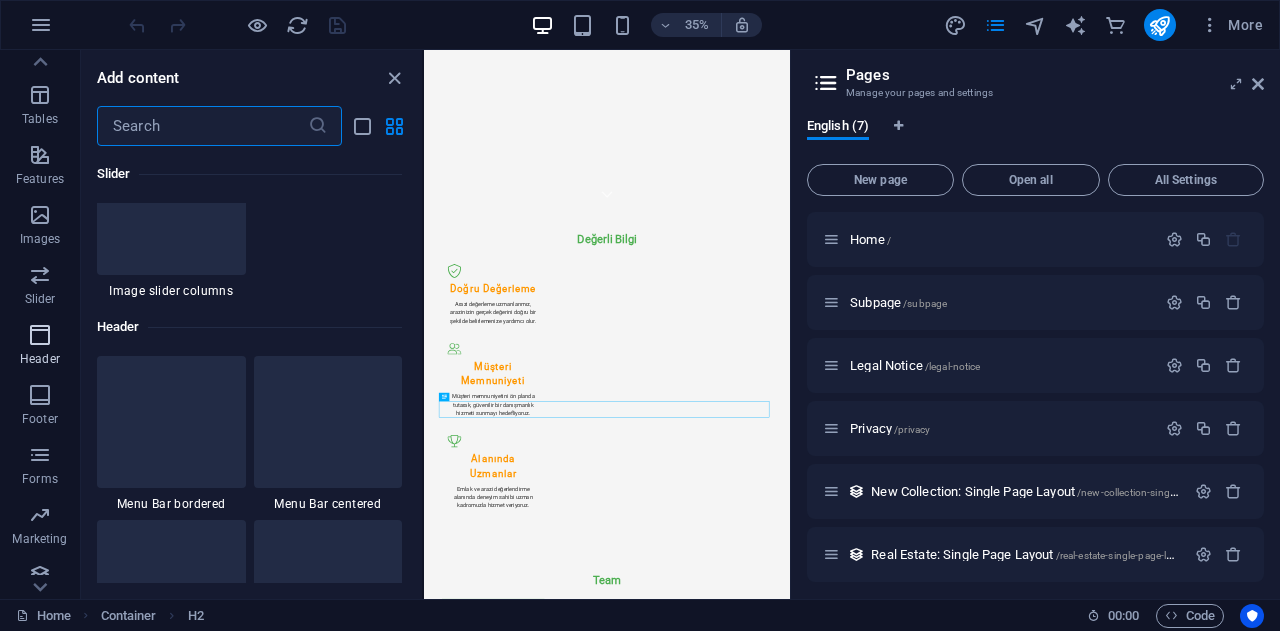 scroll, scrollTop: 12042, scrollLeft: 0, axis: vertical 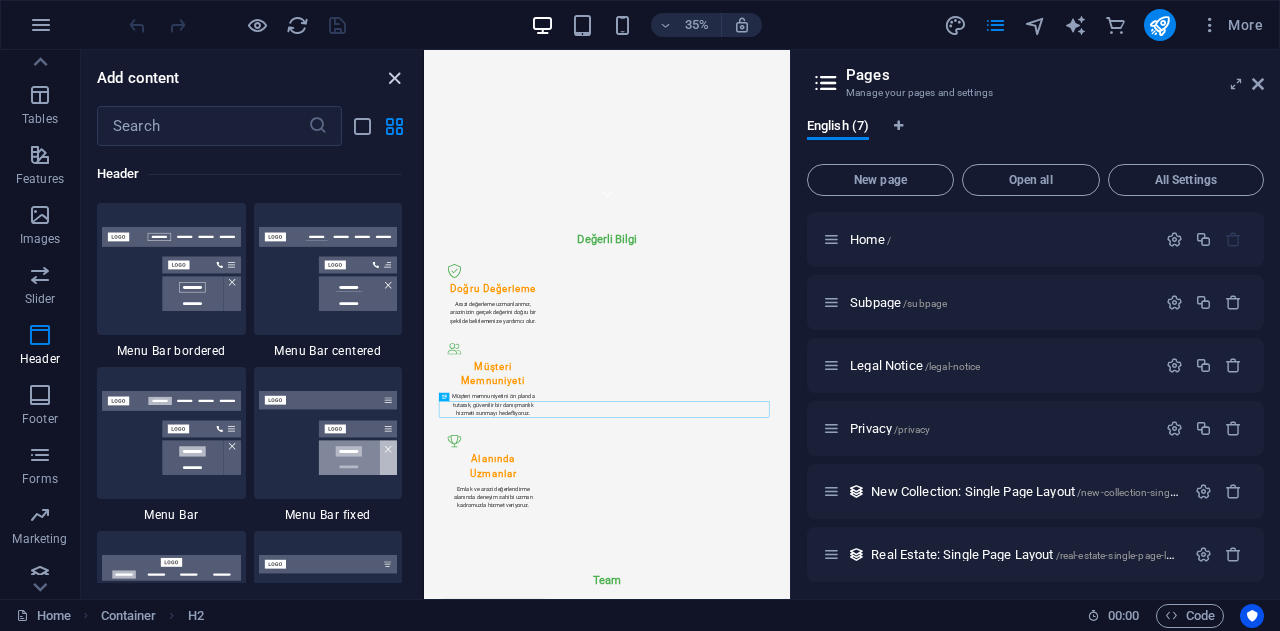 click at bounding box center [394, 78] 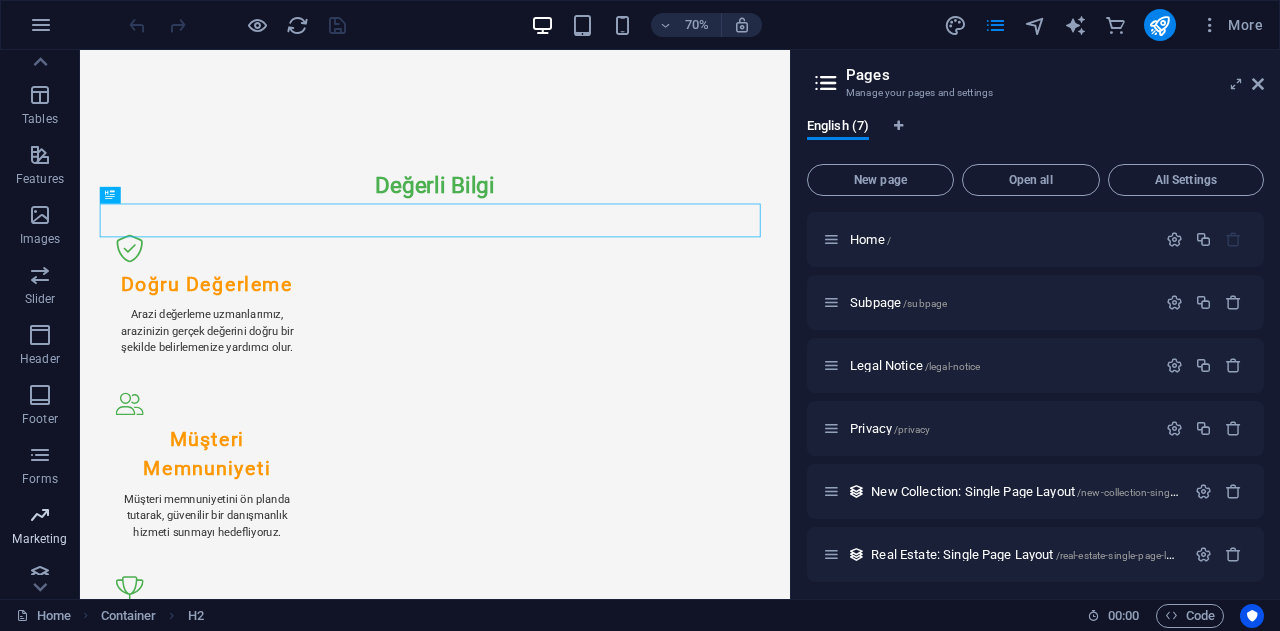 scroll, scrollTop: 411, scrollLeft: 0, axis: vertical 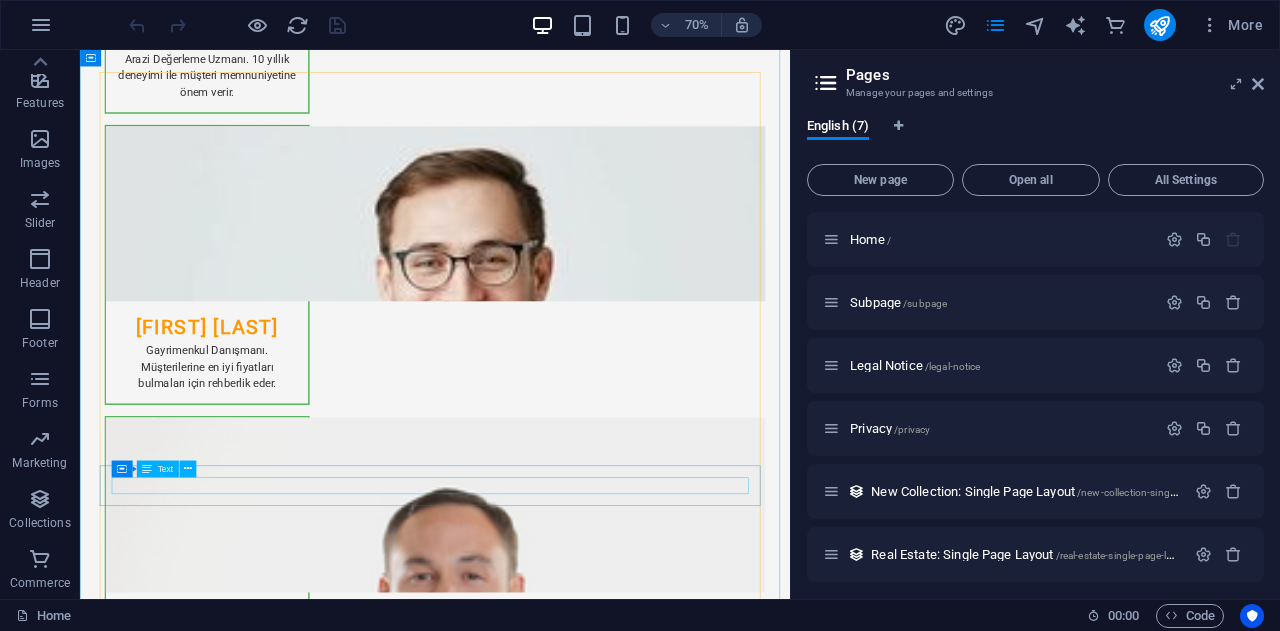 click on "Hizmet süresi, talep edilen hizmete bağlı olarak değişiklik gösterir, genellikle 5-7 iş günü içindedir." at bounding box center [587, 3246] 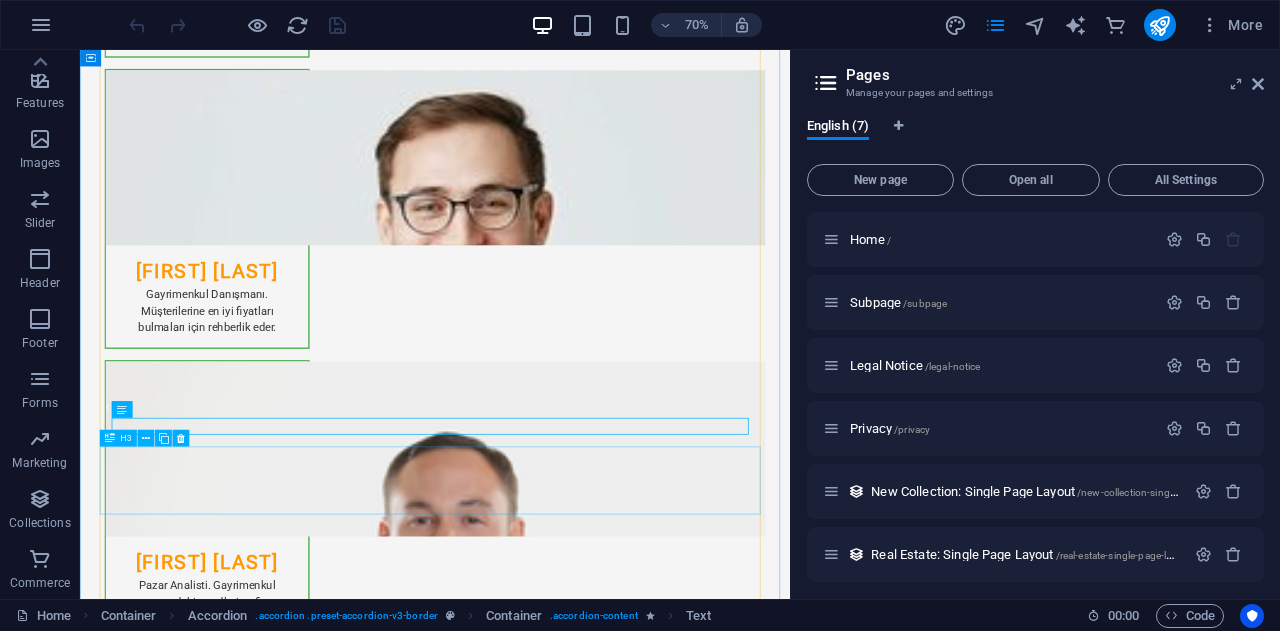 scroll, scrollTop: 2761, scrollLeft: 0, axis: vertical 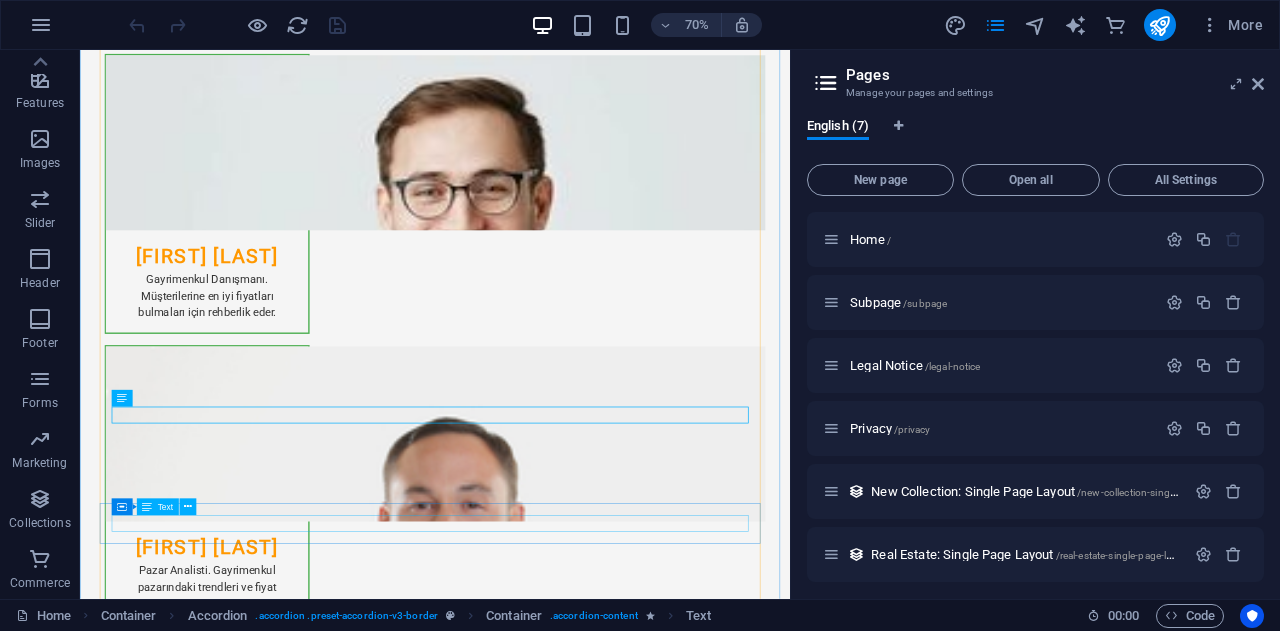 click on "Tüm tarım arazileri, gayrimenkul ve ticari mülkler için değerleme hizmeti vermekteyiz." at bounding box center [587, 3300] 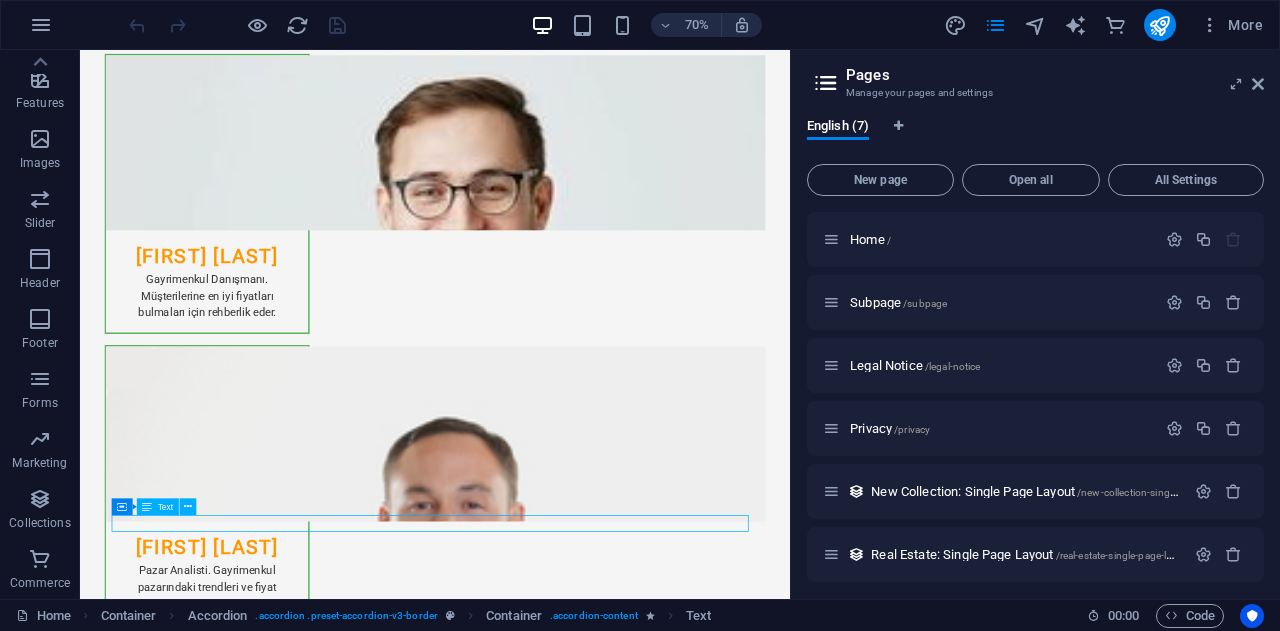 click on "Tüm tarım arazileri, gayrimenkul ve ticari mülkler için değerleme hizmeti vermekteyiz." at bounding box center (587, 3300) 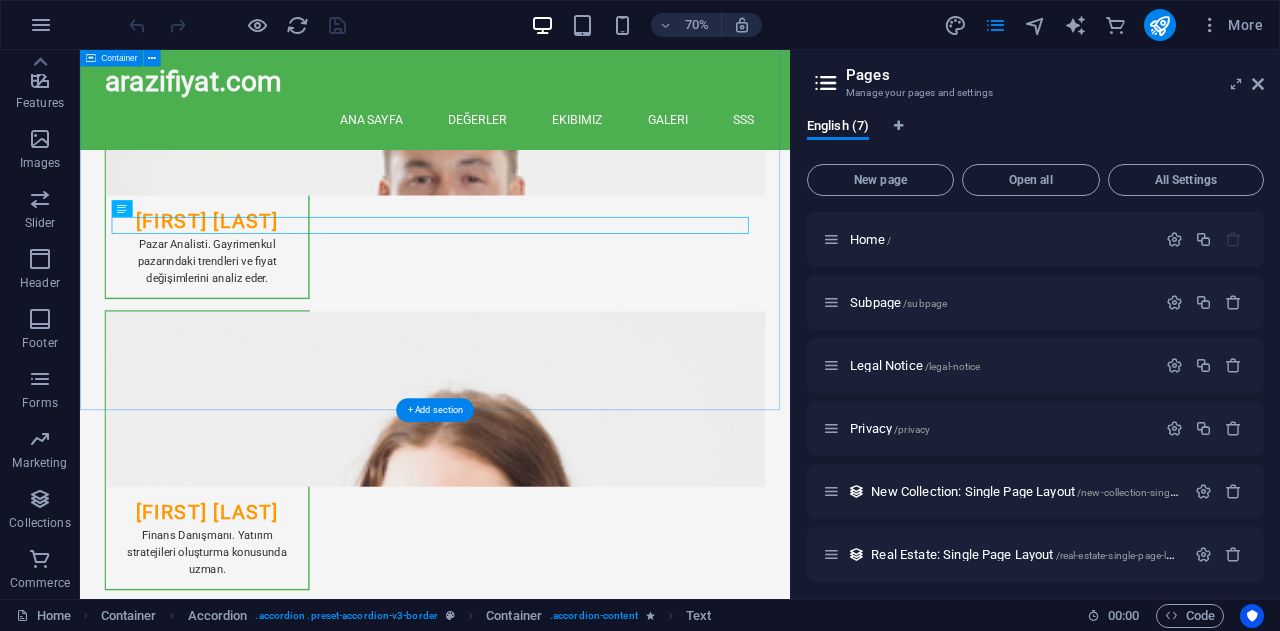 scroll, scrollTop: 3175, scrollLeft: 0, axis: vertical 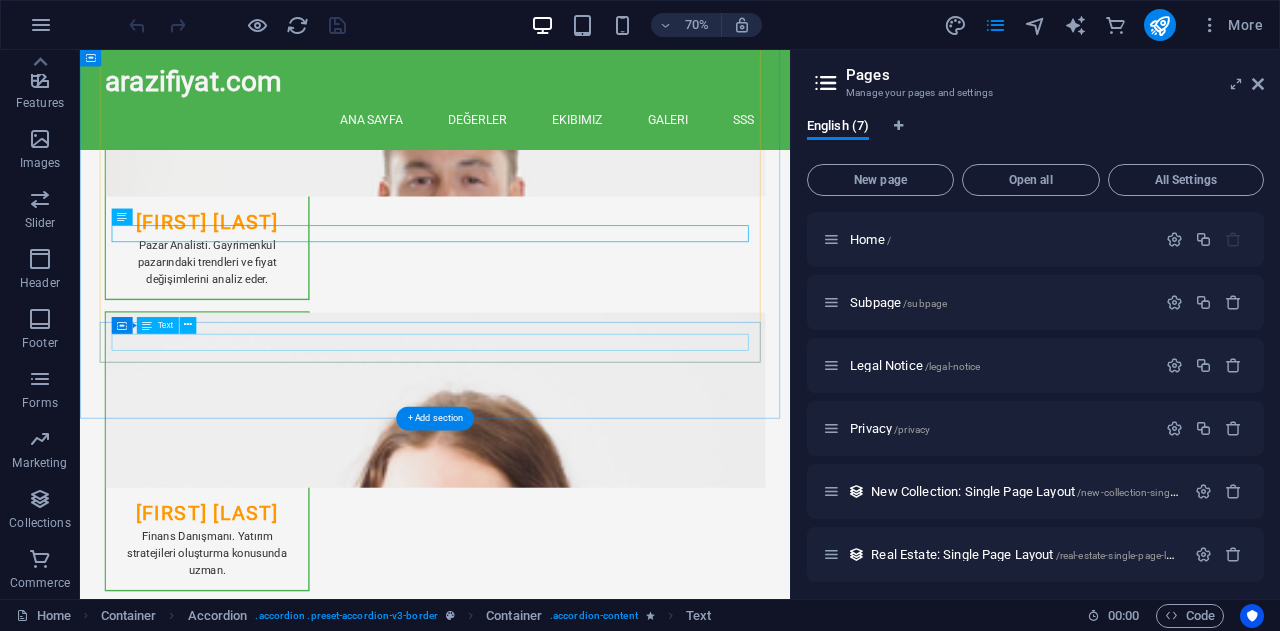 click on "[CITY] ve çevresindeki tüm illerde değerleme ve danışmanlık hizmeti veriyoruz." at bounding box center [587, 2991] 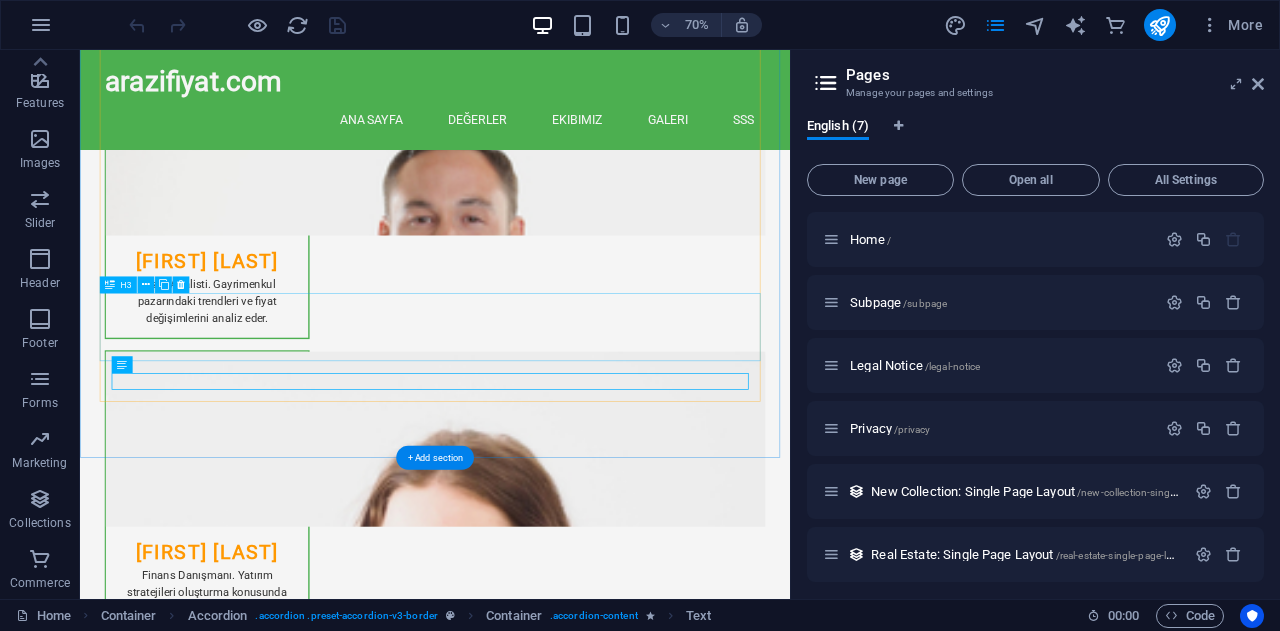 scroll, scrollTop: 3118, scrollLeft: 0, axis: vertical 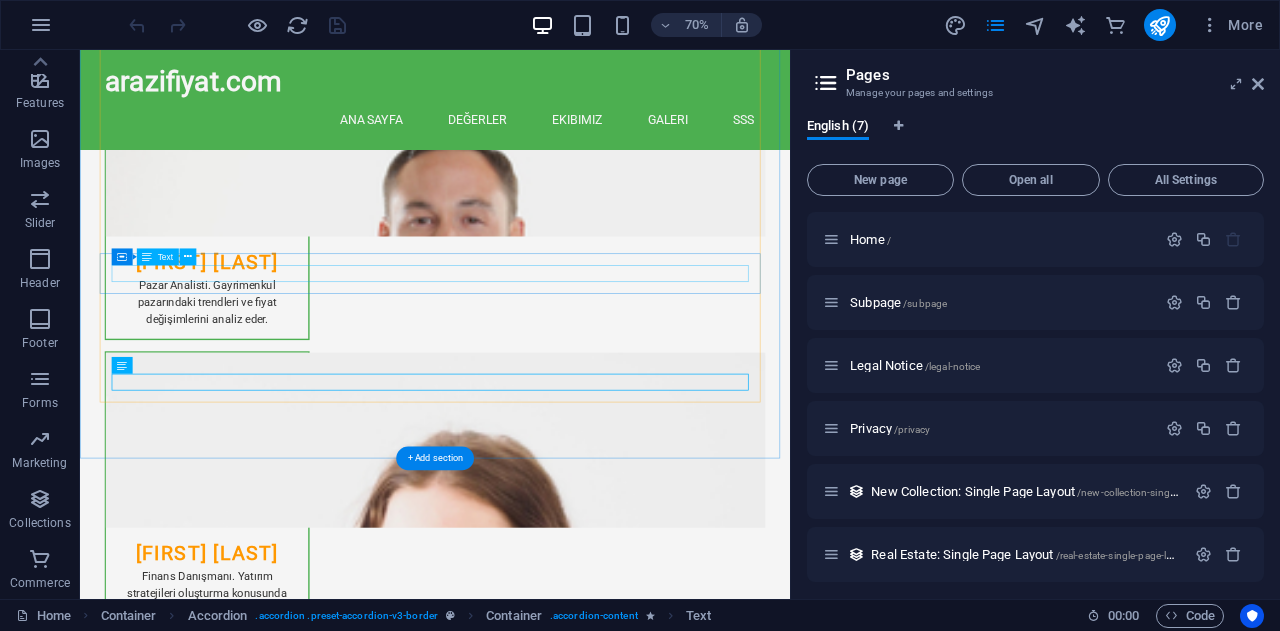 click on "Tüm tarım arazileri, gayrimenkul ve ticari mülkler için değerleme hizmeti vermekteyiz." at bounding box center (587, 2893) 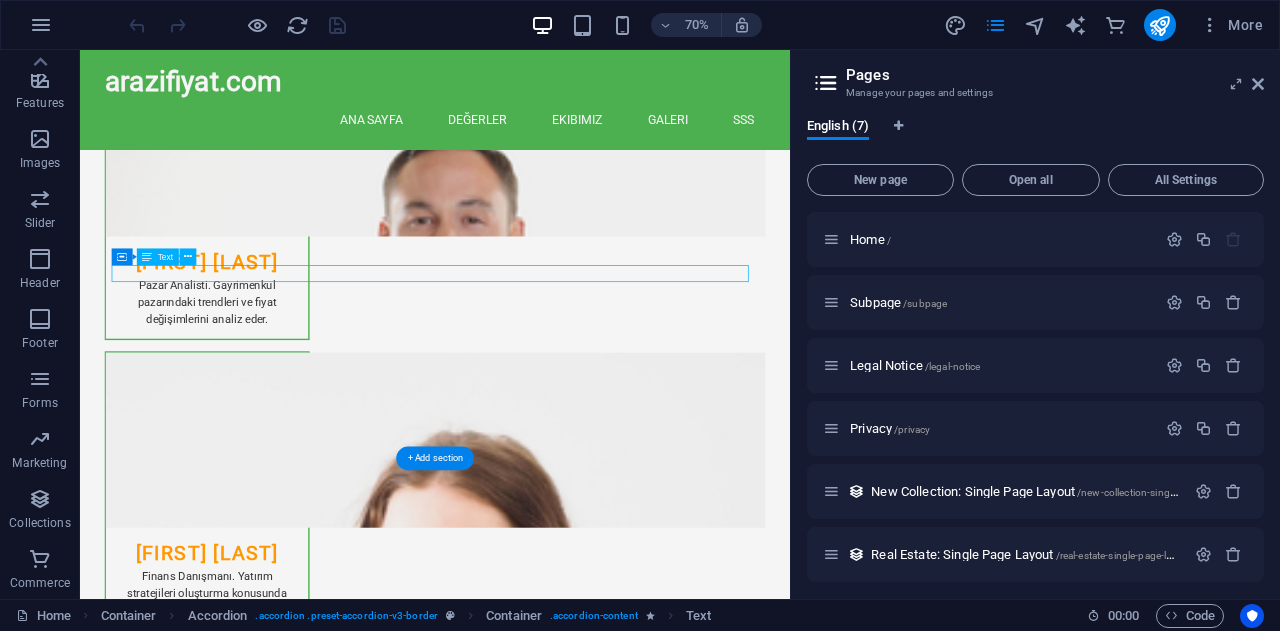 click on "Tüm tarım arazileri, gayrimenkul ve ticari mülkler için değerleme hizmeti vermekteyiz." at bounding box center [587, 2893] 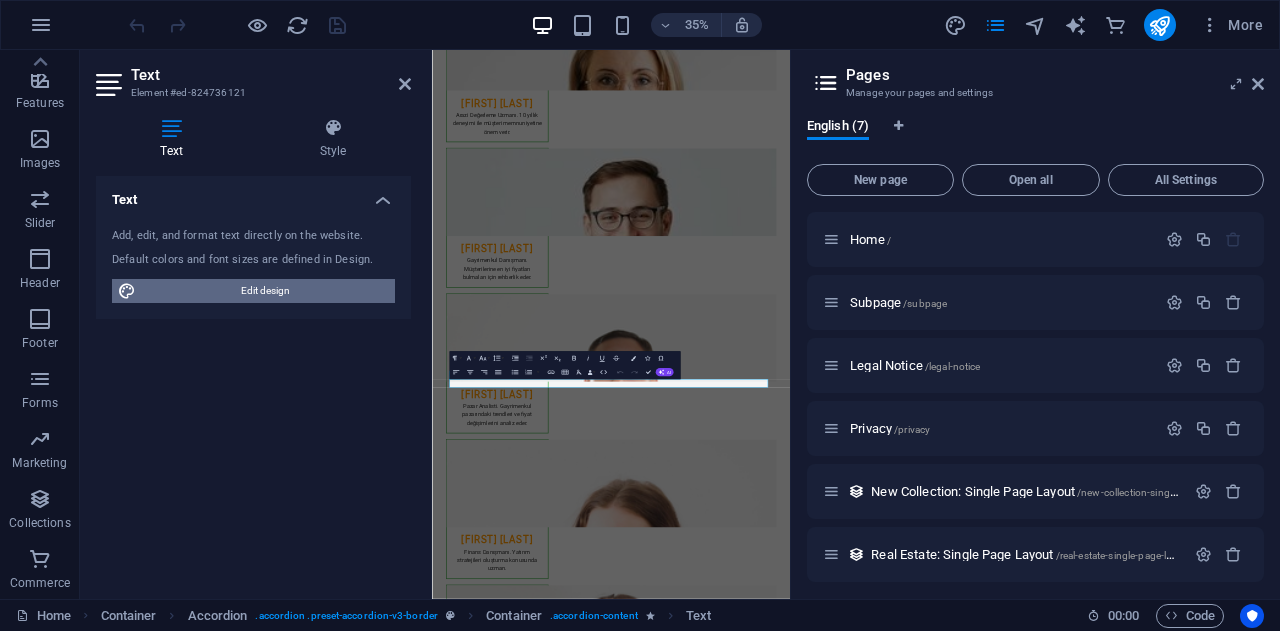 drag, startPoint x: 337, startPoint y: 295, endPoint x: 95, endPoint y: 781, distance: 542.918 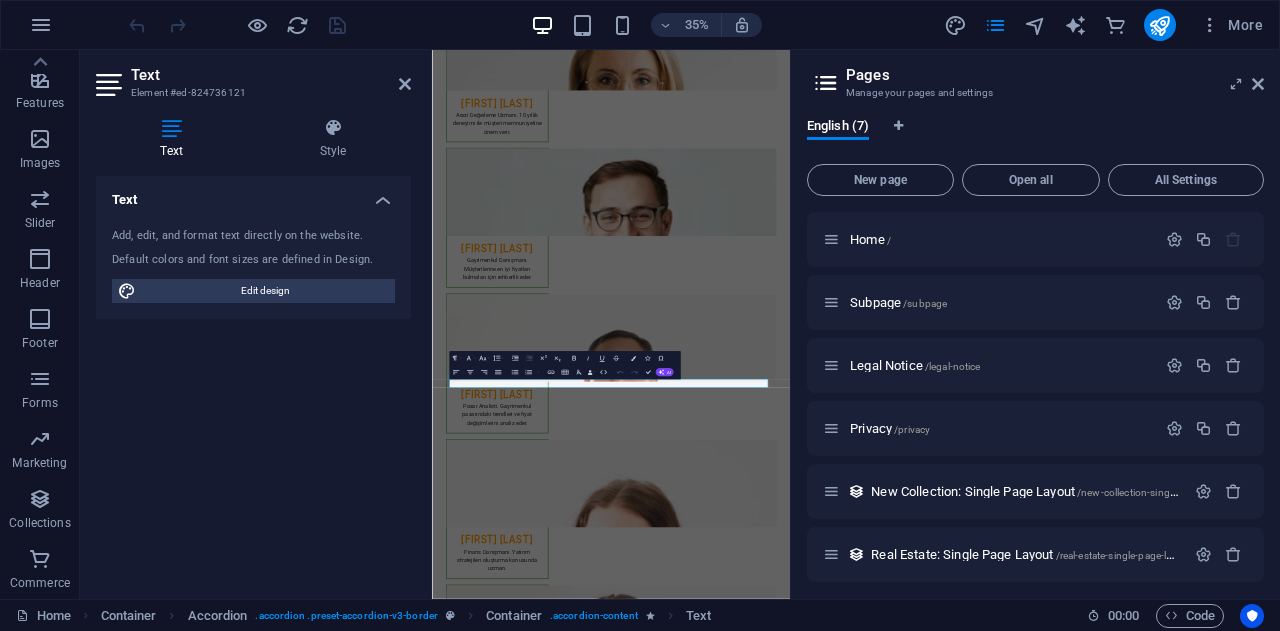 select on "px" 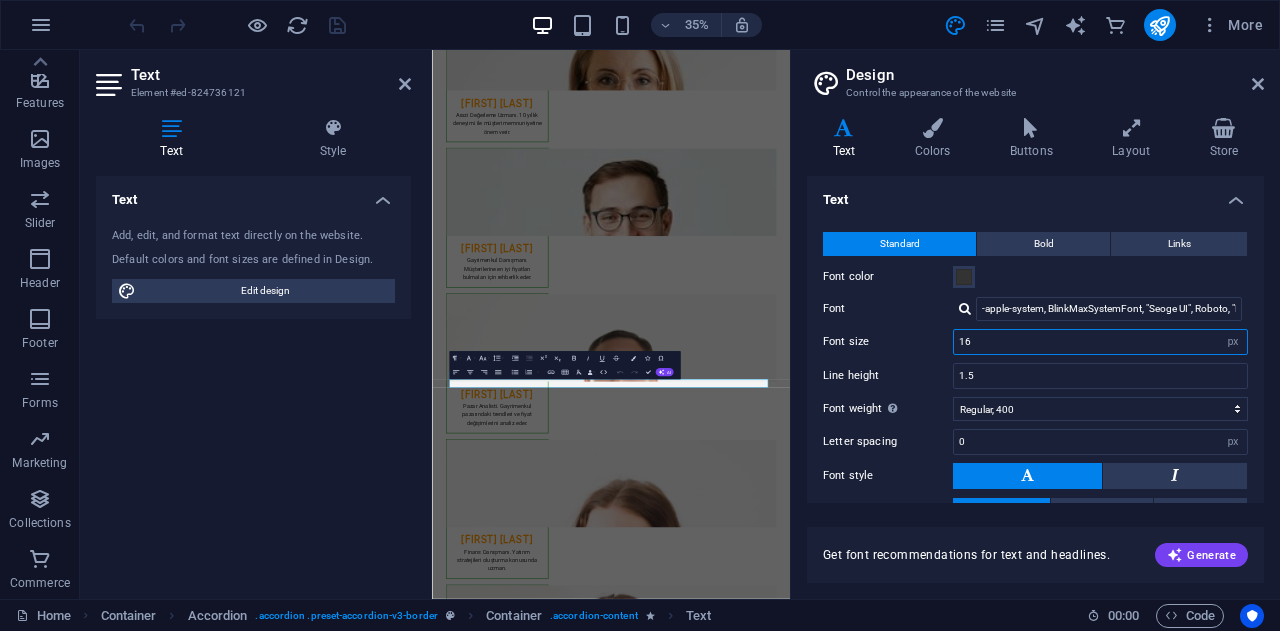click on "16" at bounding box center (1100, 342) 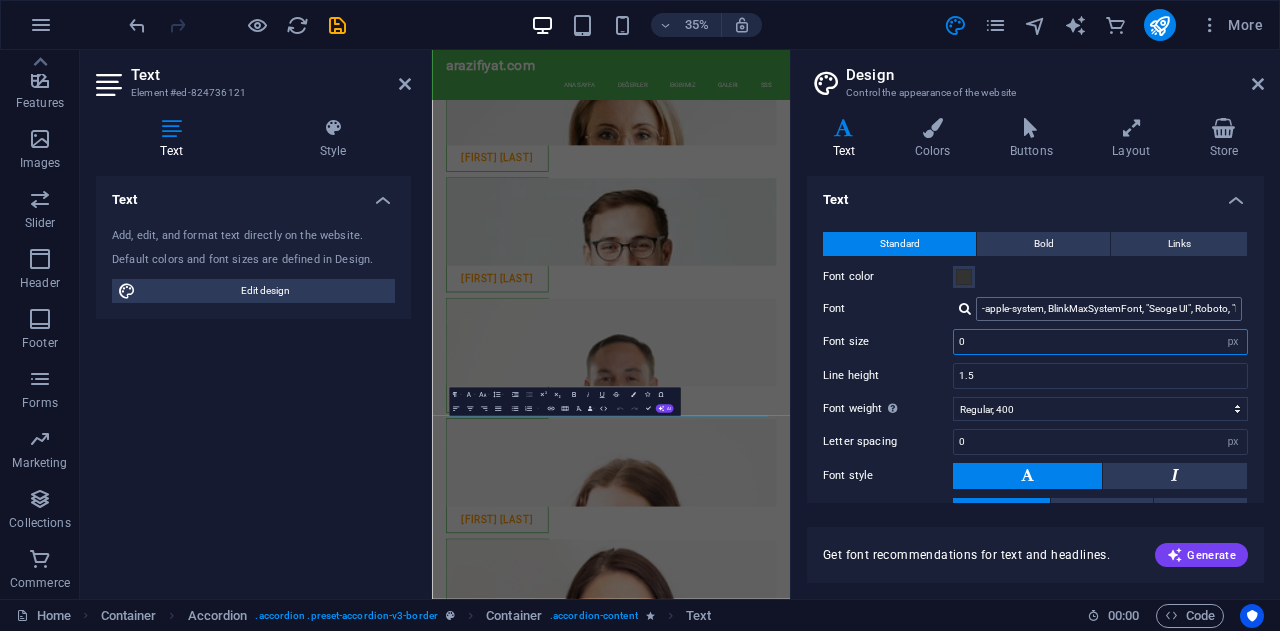 scroll, scrollTop: 2841, scrollLeft: 0, axis: vertical 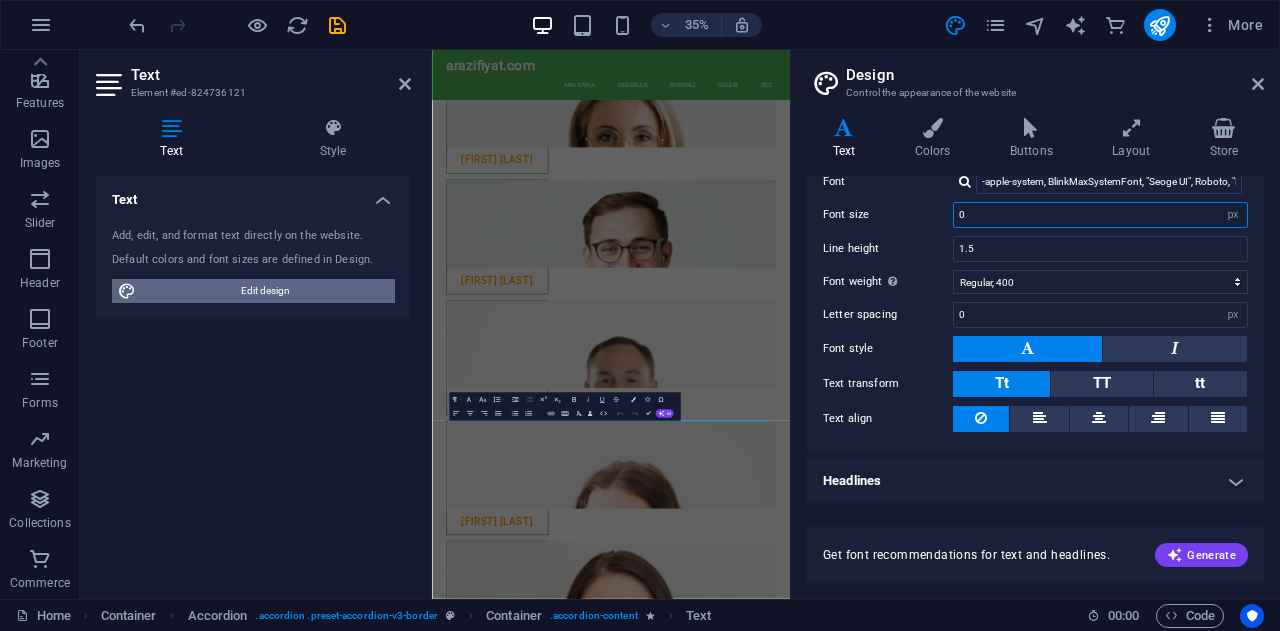 type on "0" 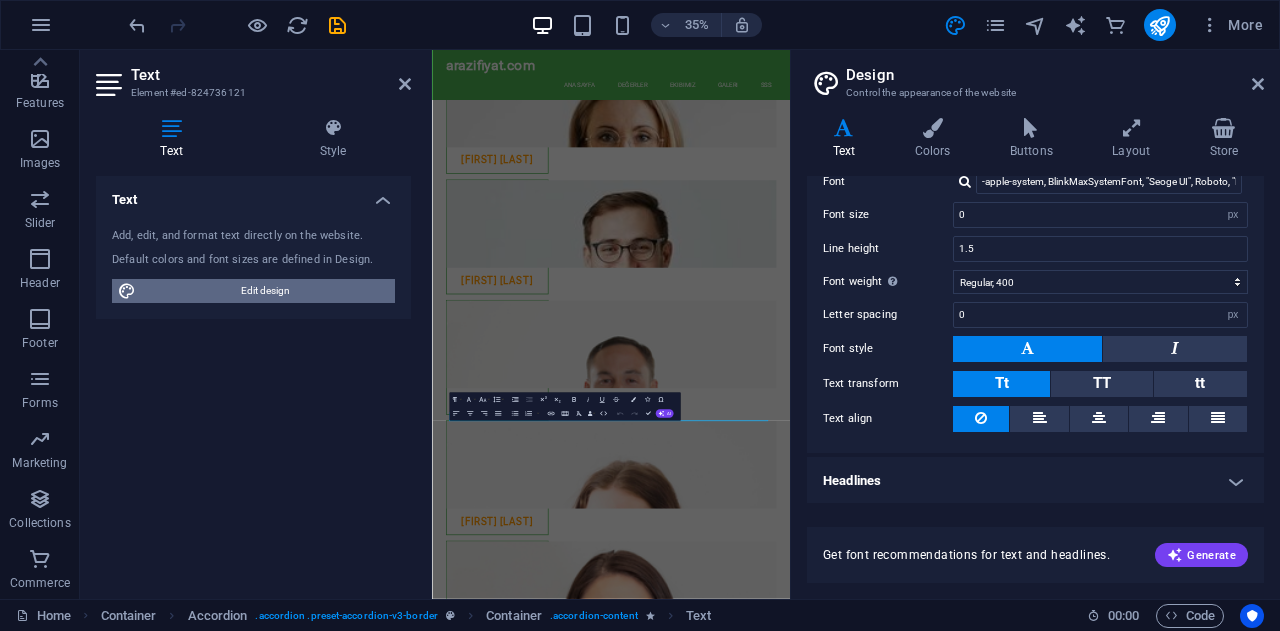 click on "Edit design" at bounding box center [265, 291] 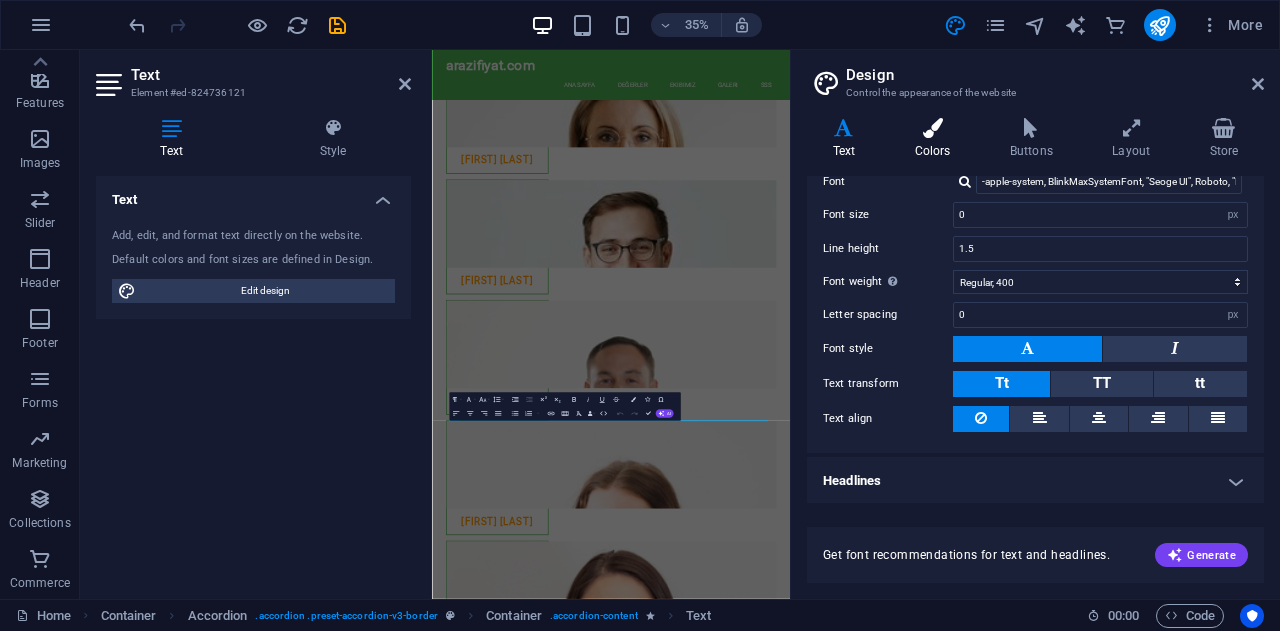 click at bounding box center (932, 128) 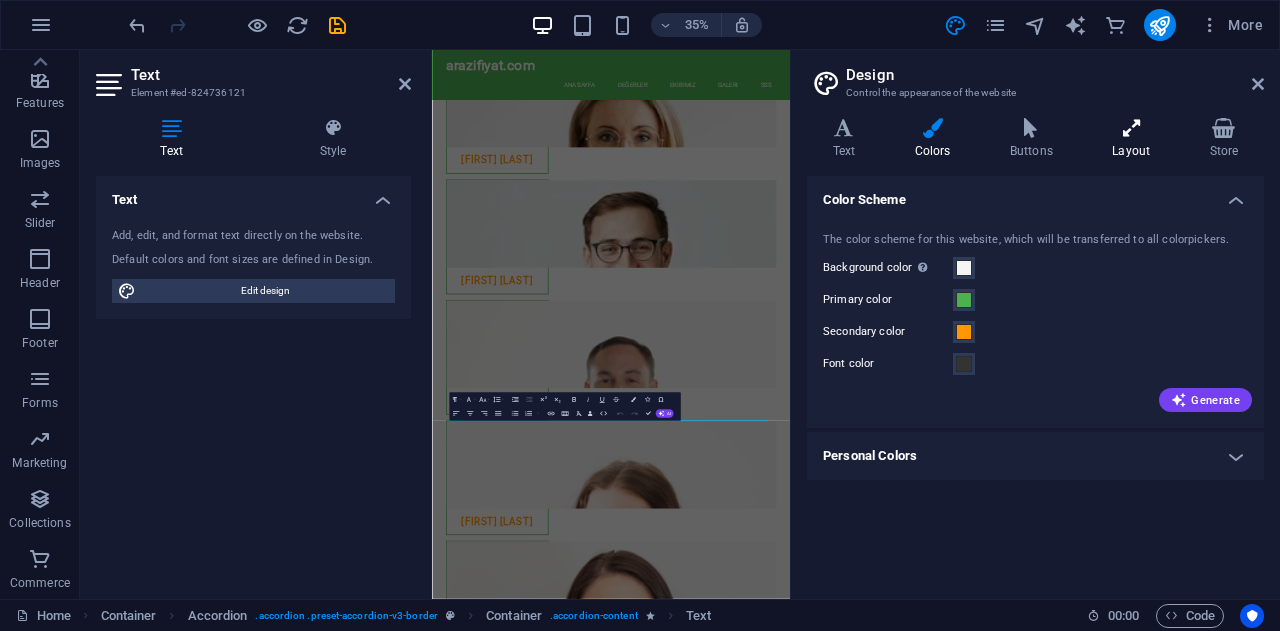 click at bounding box center [1131, 128] 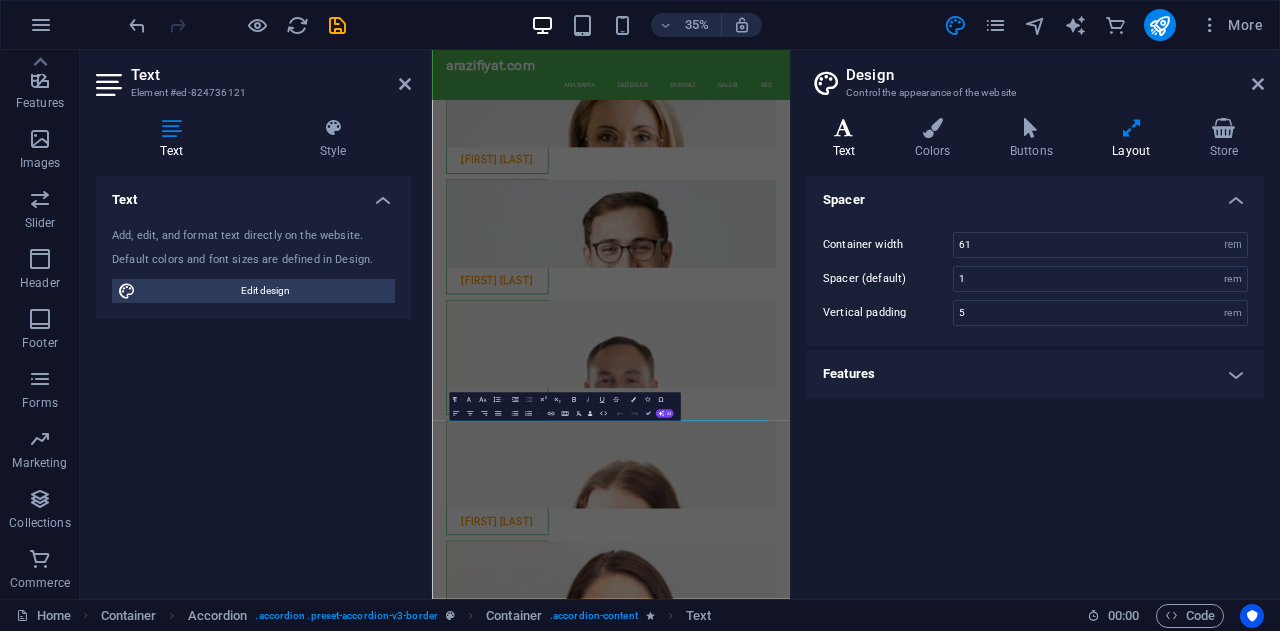 click at bounding box center (844, 128) 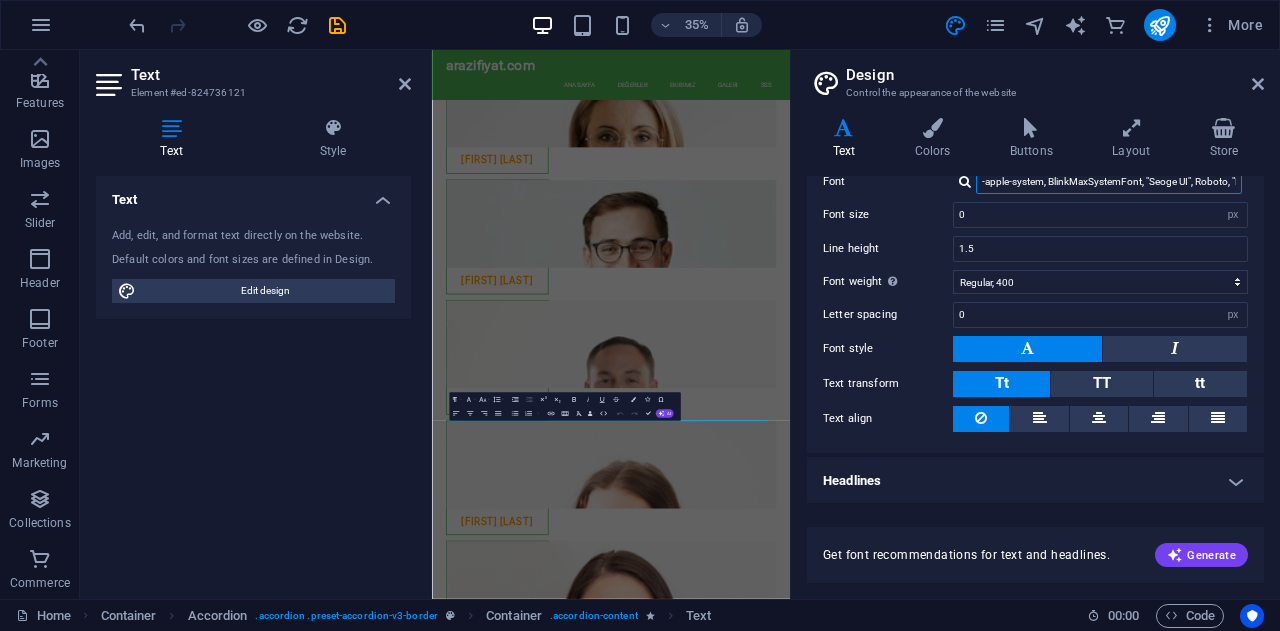 click on "-apple-system, BlinkMaxSystemFont, "Seoge UI", Roboto, "Helvetica Neue", Arial, sans-serif" at bounding box center (1109, 182) 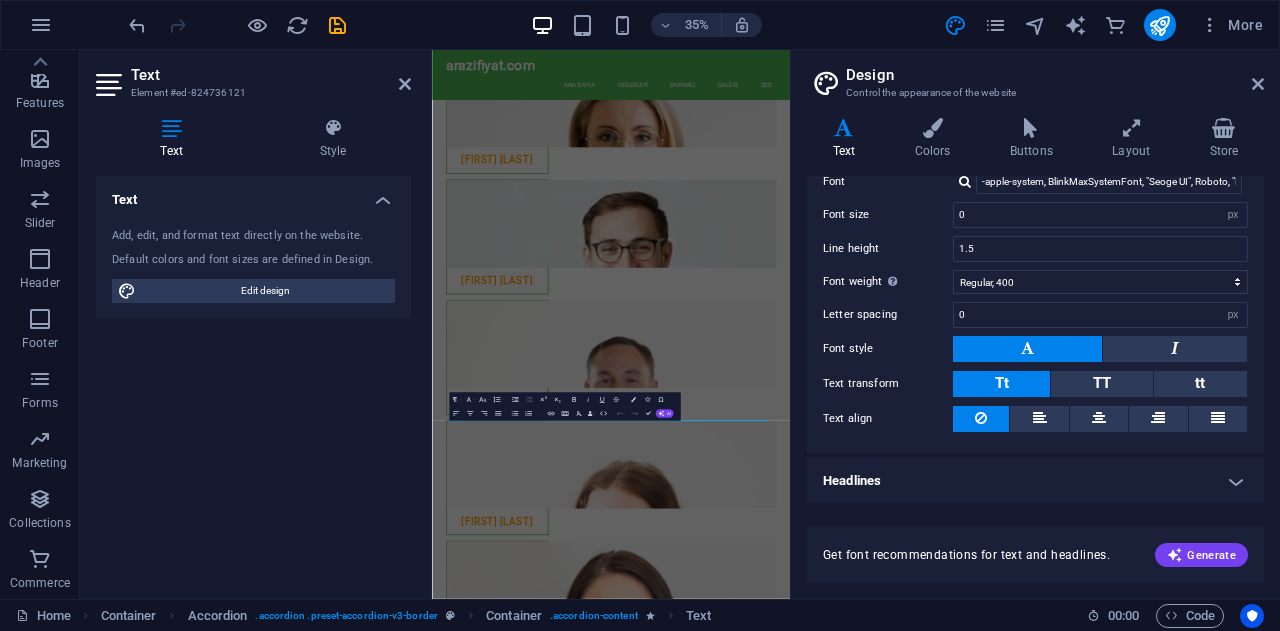 click on "Headlines" at bounding box center [1035, 481] 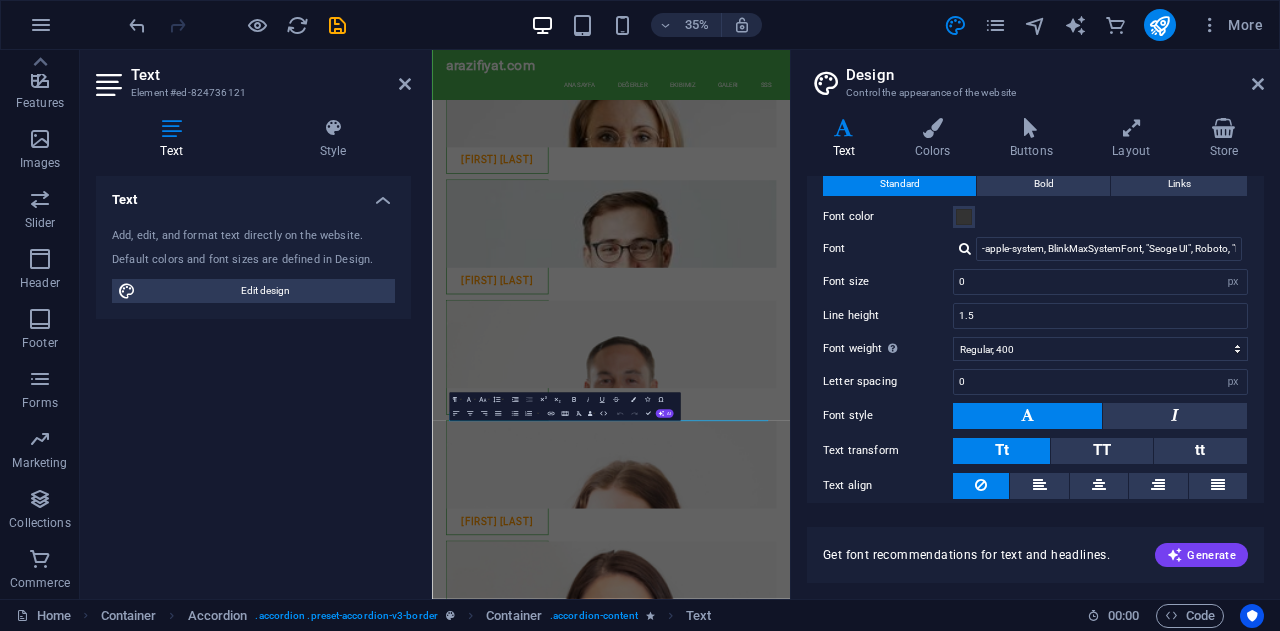 scroll, scrollTop: 0, scrollLeft: 0, axis: both 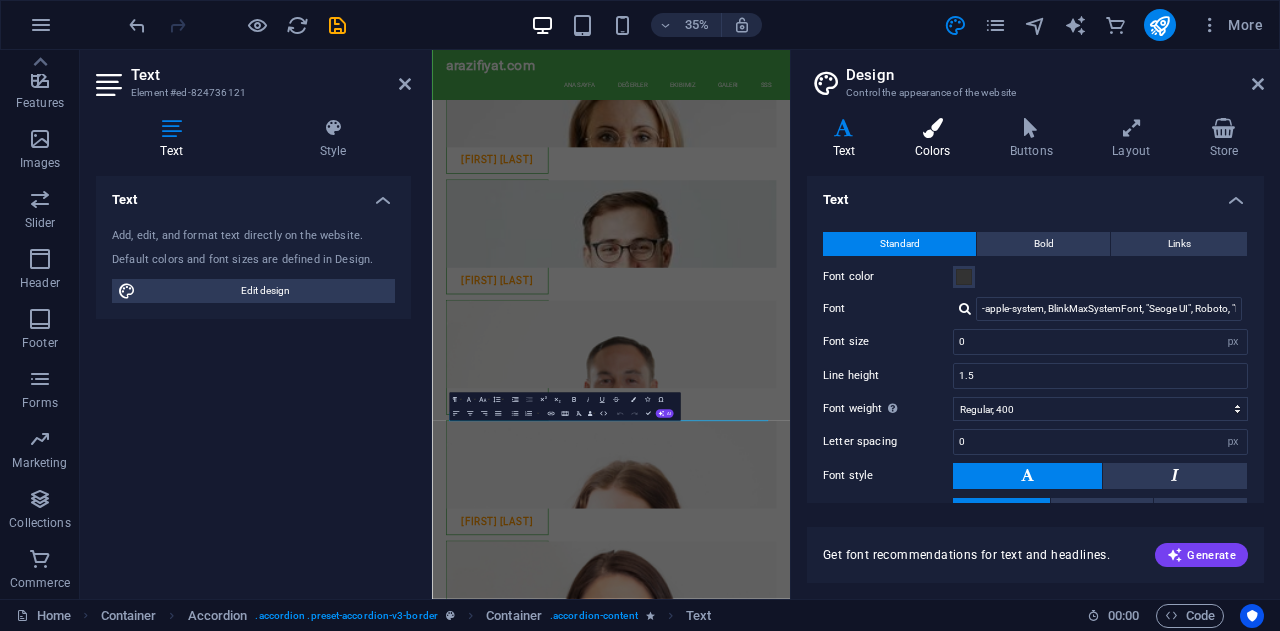 click at bounding box center [932, 128] 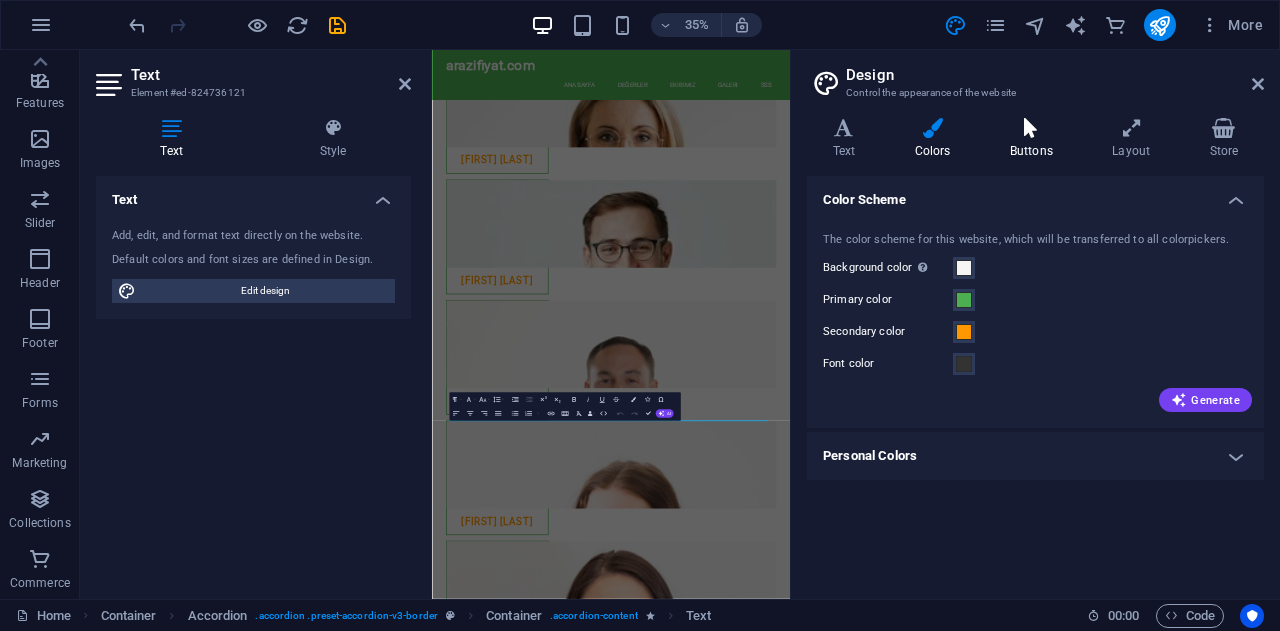 click at bounding box center (1031, 128) 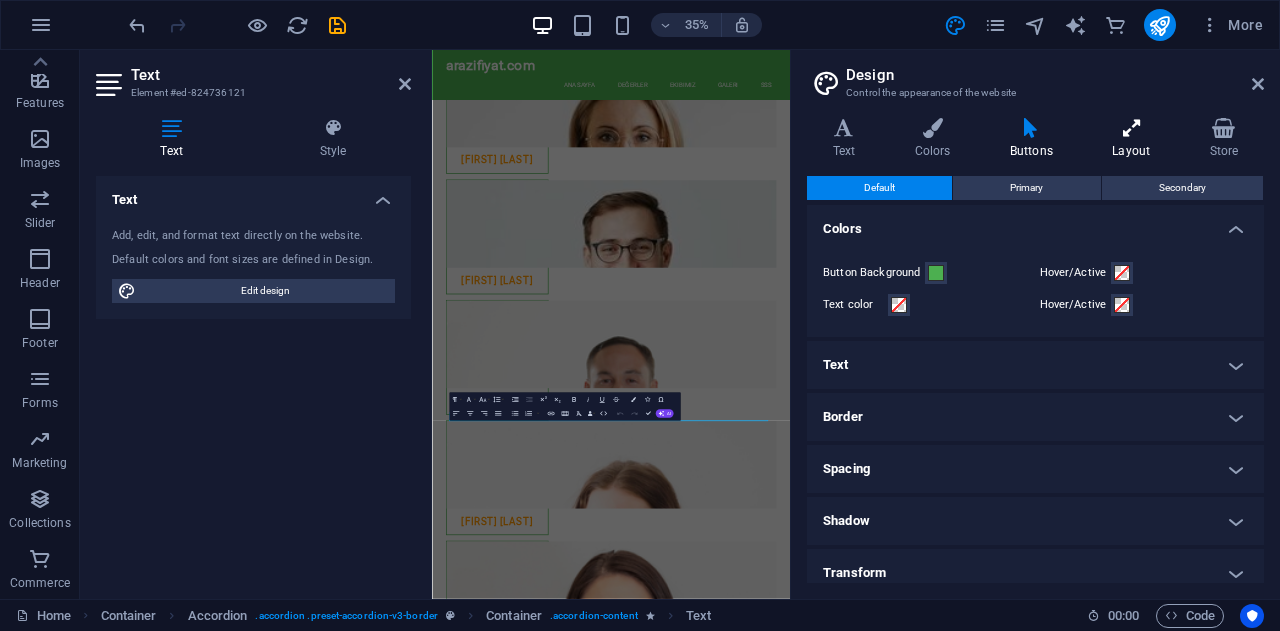 click at bounding box center [1131, 128] 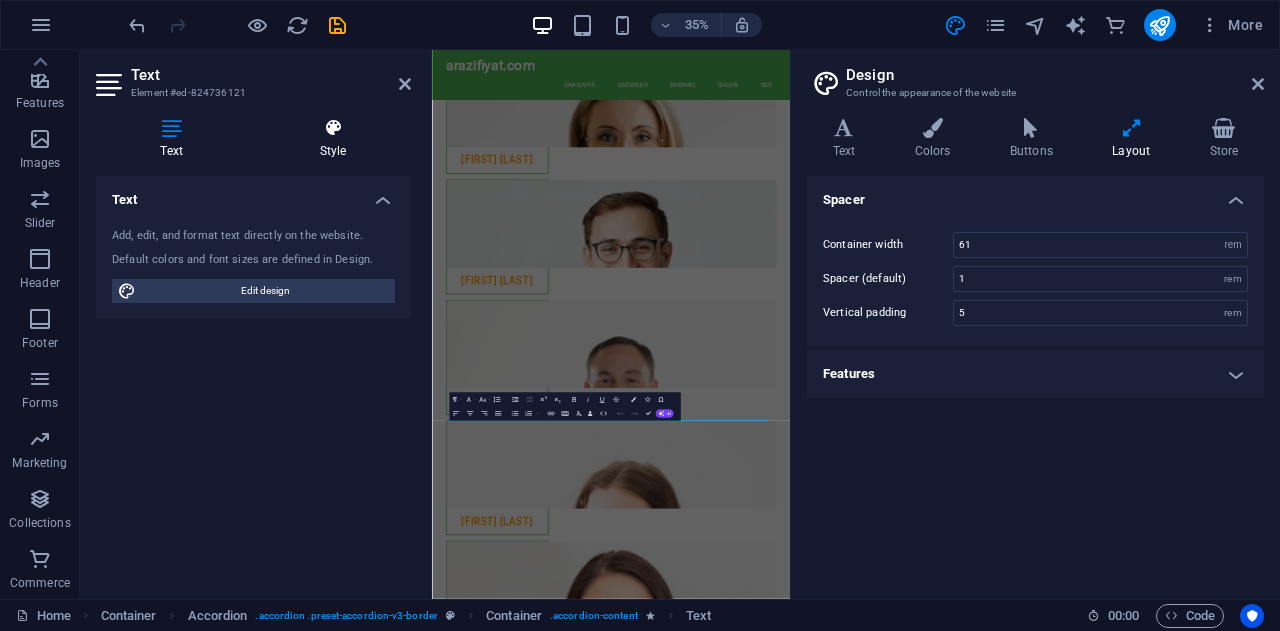 click on "Style" at bounding box center [333, 139] 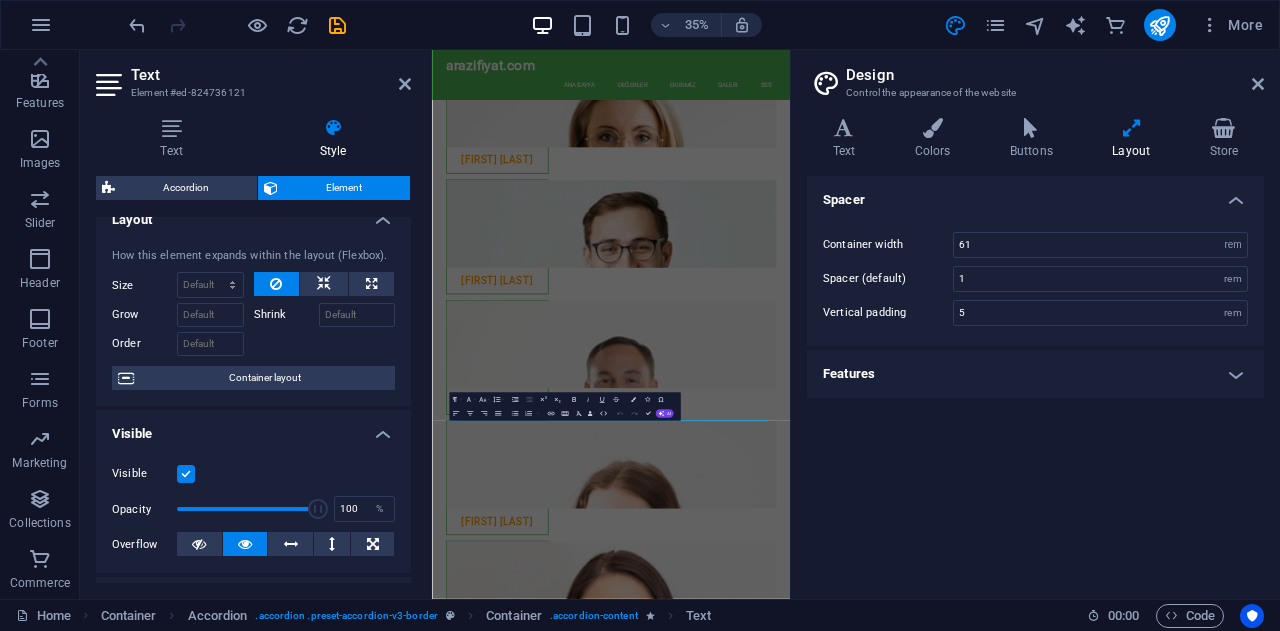 scroll, scrollTop: 0, scrollLeft: 0, axis: both 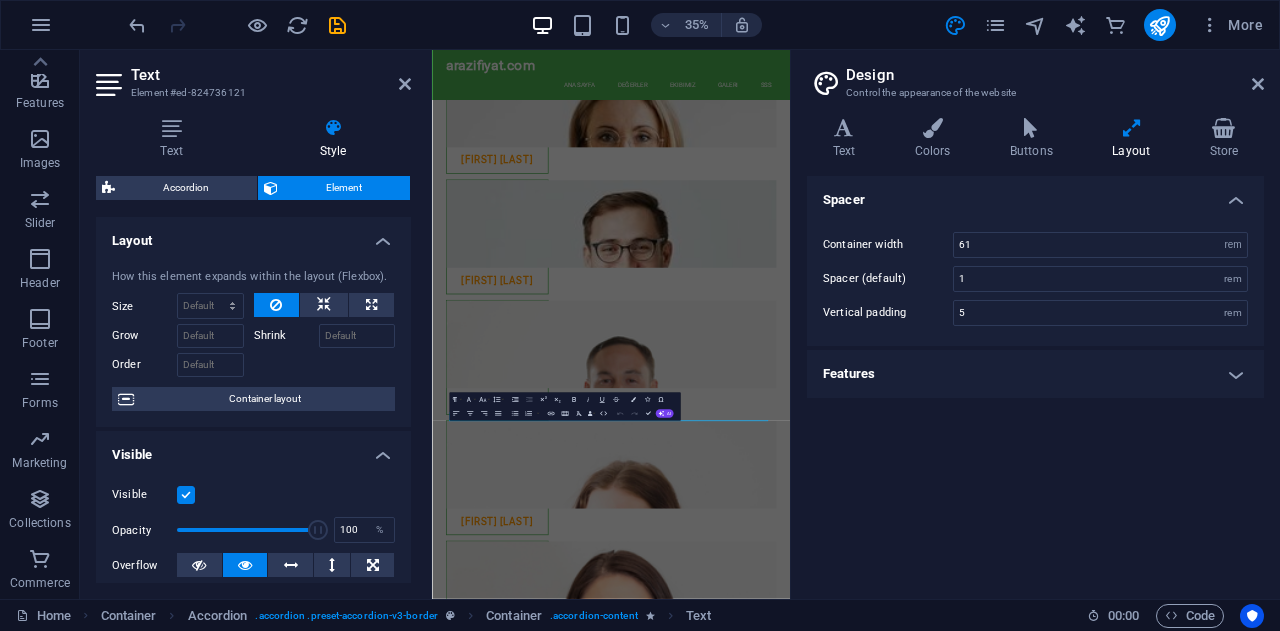 click on "Text Element #ed-824736121" at bounding box center (253, 76) 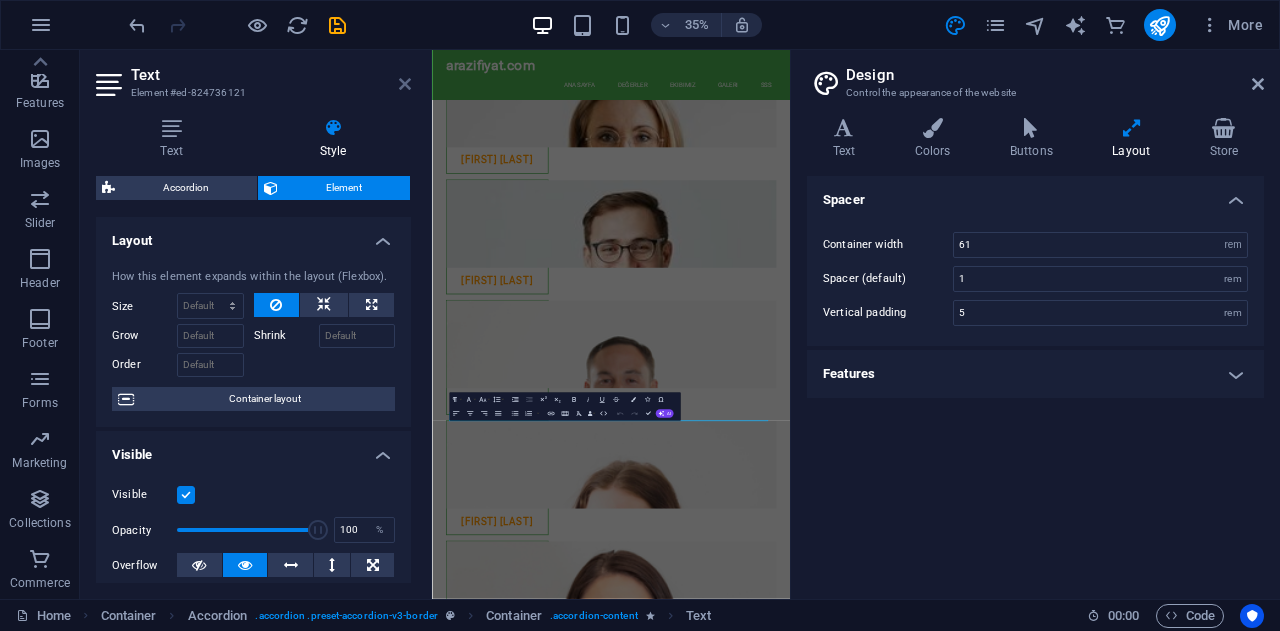 click at bounding box center (405, 84) 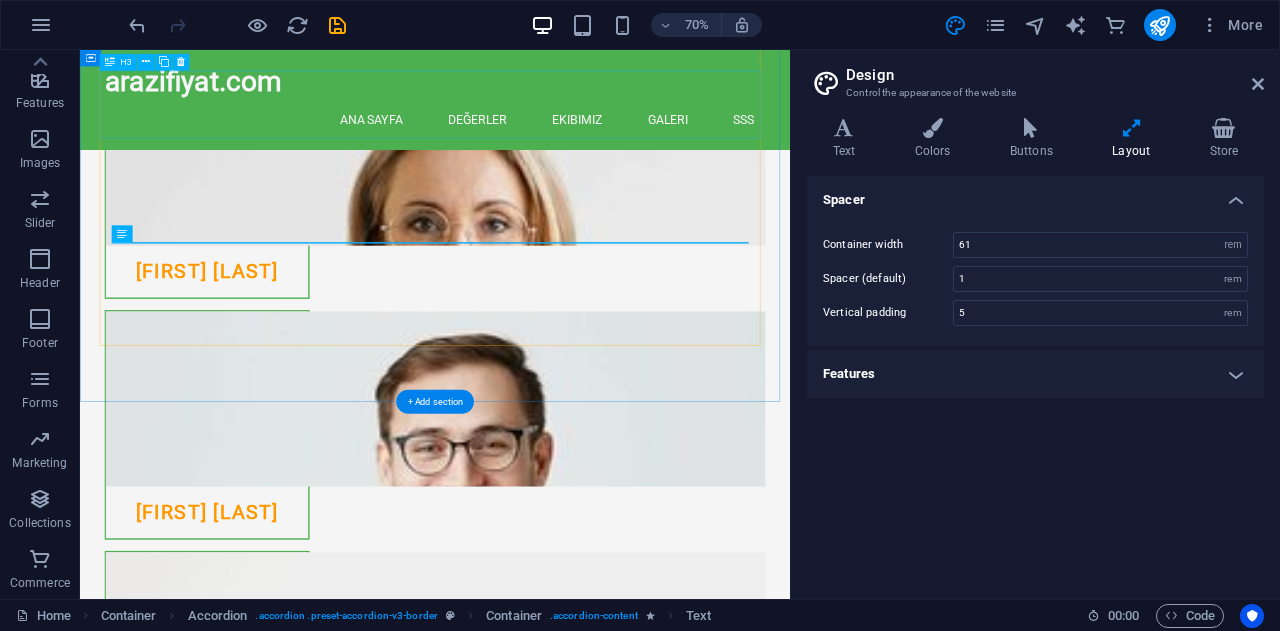 scroll, scrollTop: 2839, scrollLeft: 0, axis: vertical 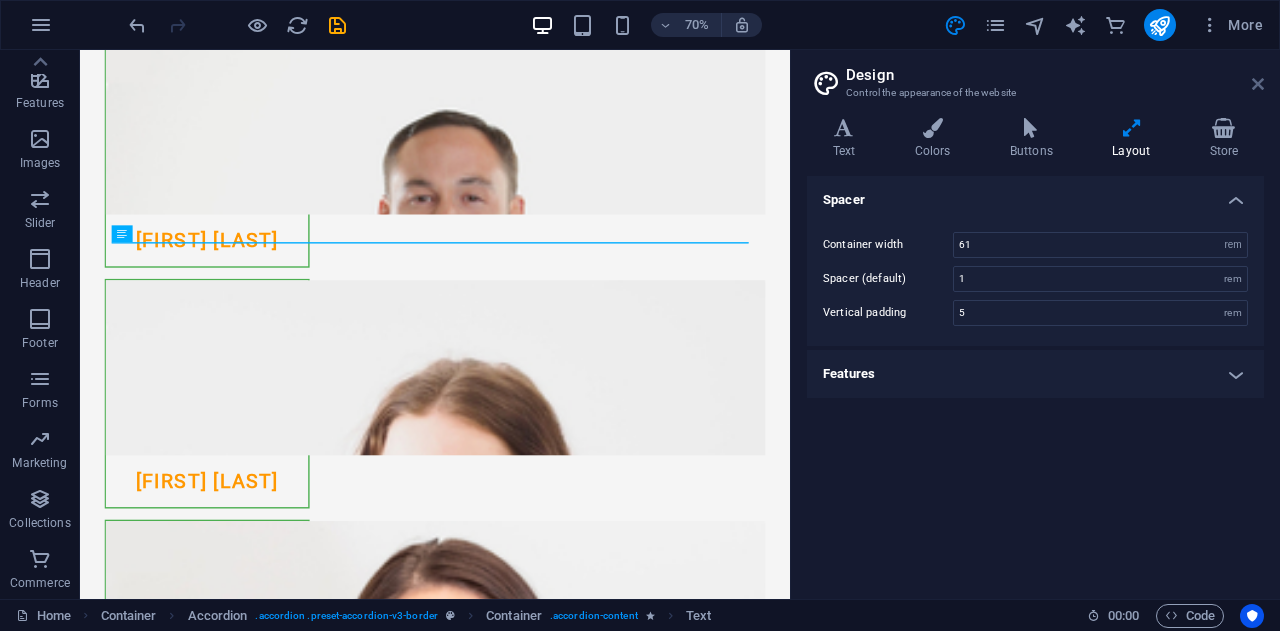 click at bounding box center [1258, 84] 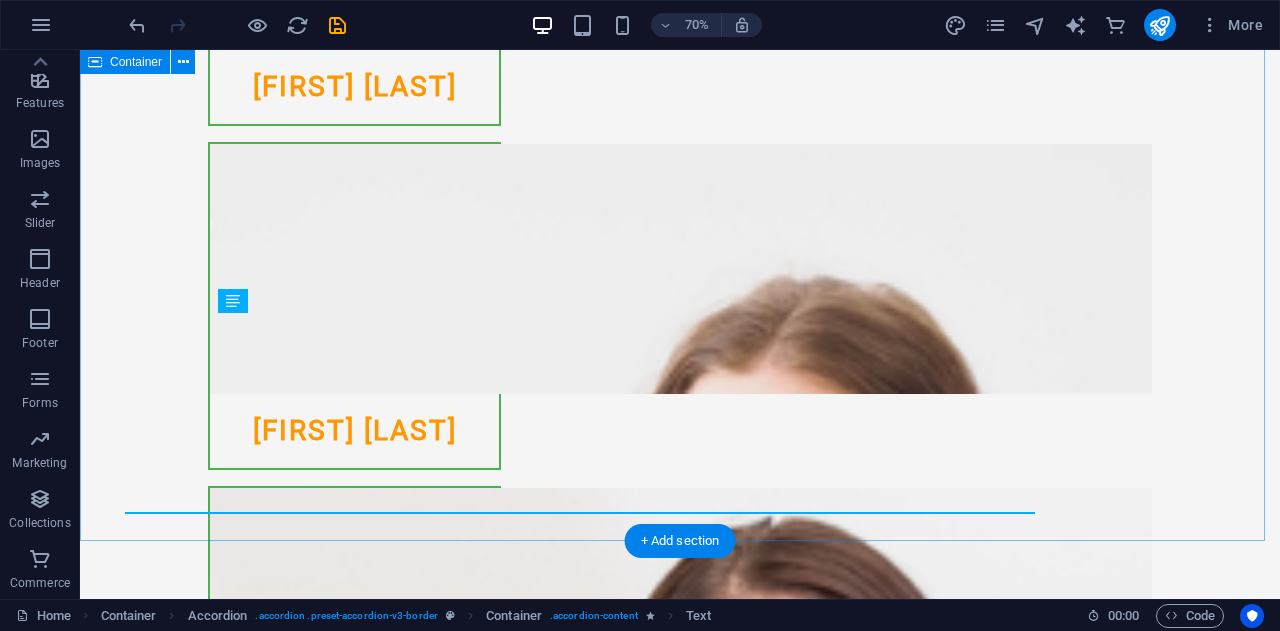 scroll, scrollTop: 2652, scrollLeft: 0, axis: vertical 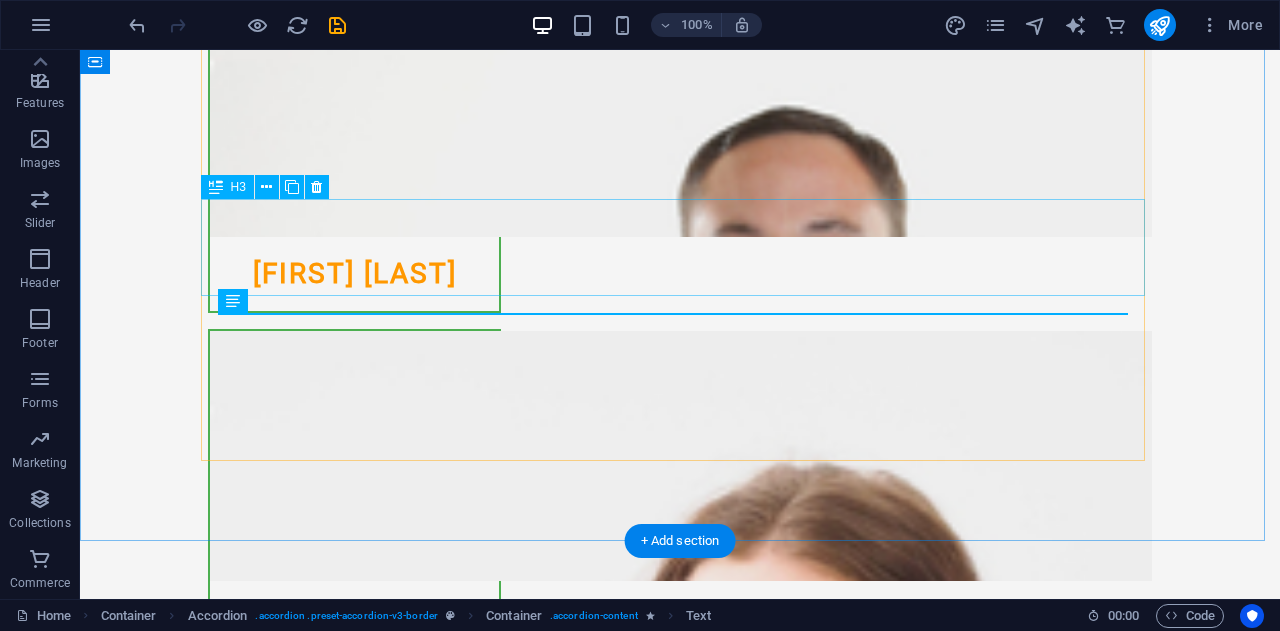 click on "Hangi arazilere değerleme yapıyorsunuz?" at bounding box center (680, 2388) 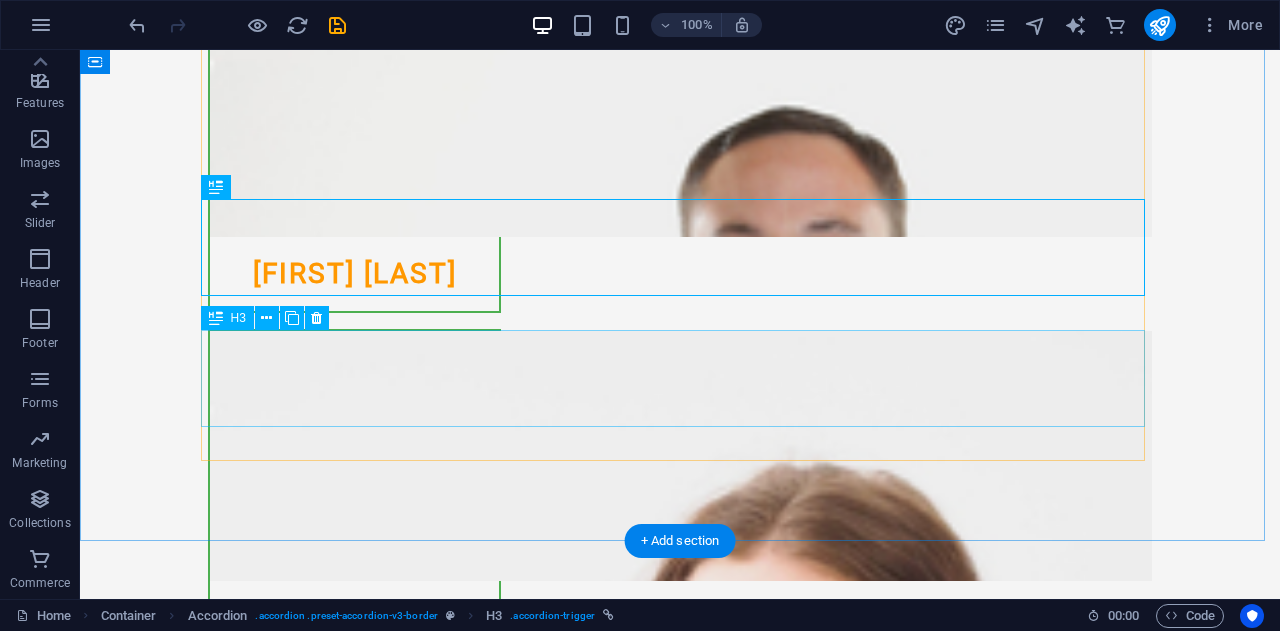 click on "Çalışma alanlarınız nereleridir?" at bounding box center [680, 2519] 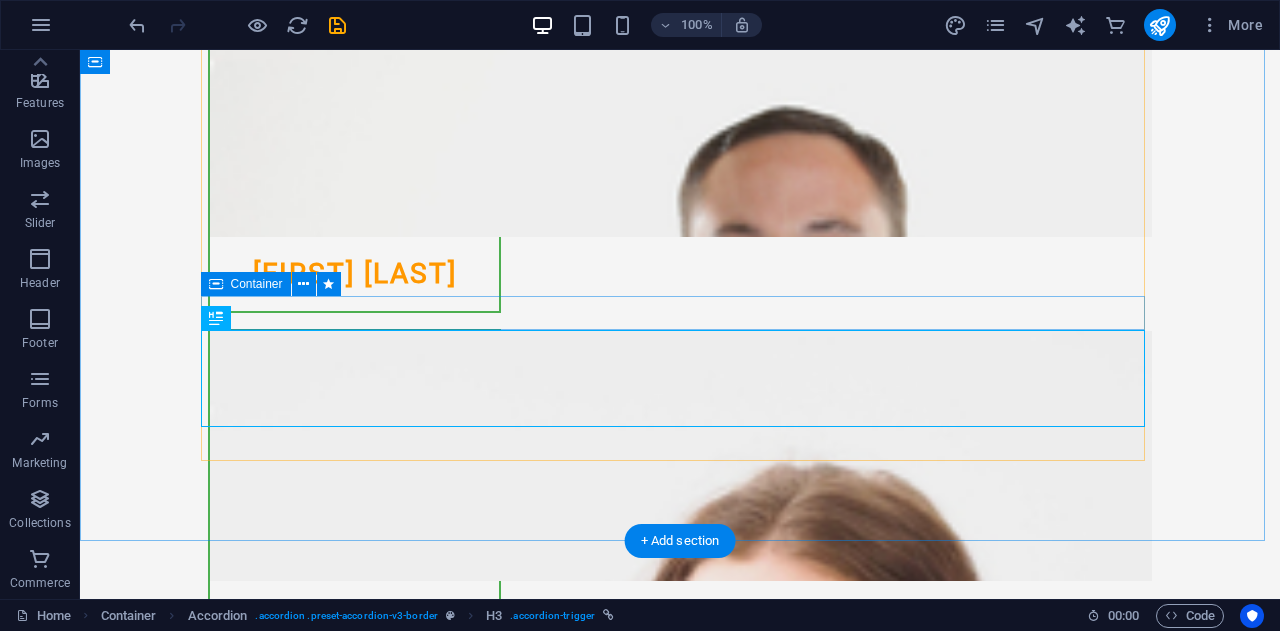click on "Tüm tarım arazileri, gayrimenkul ve ticari mülkler için değerleme hizmeti vermekteyiz." at bounding box center [680, 2454] 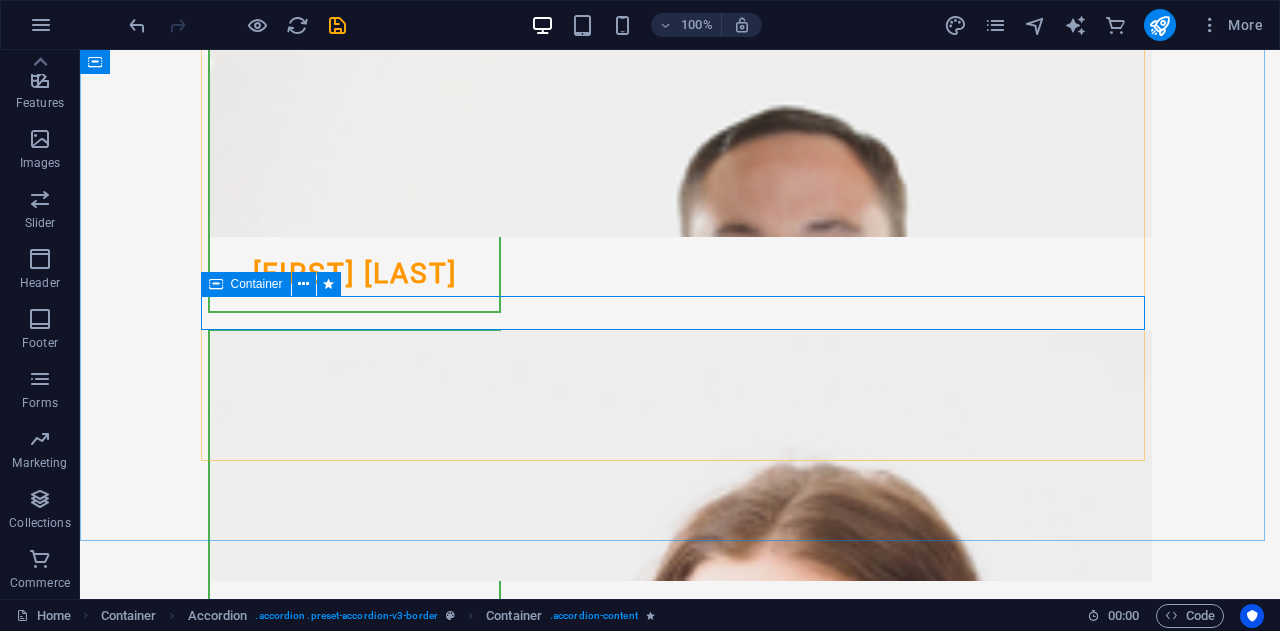 click on "Container" at bounding box center [246, 284] 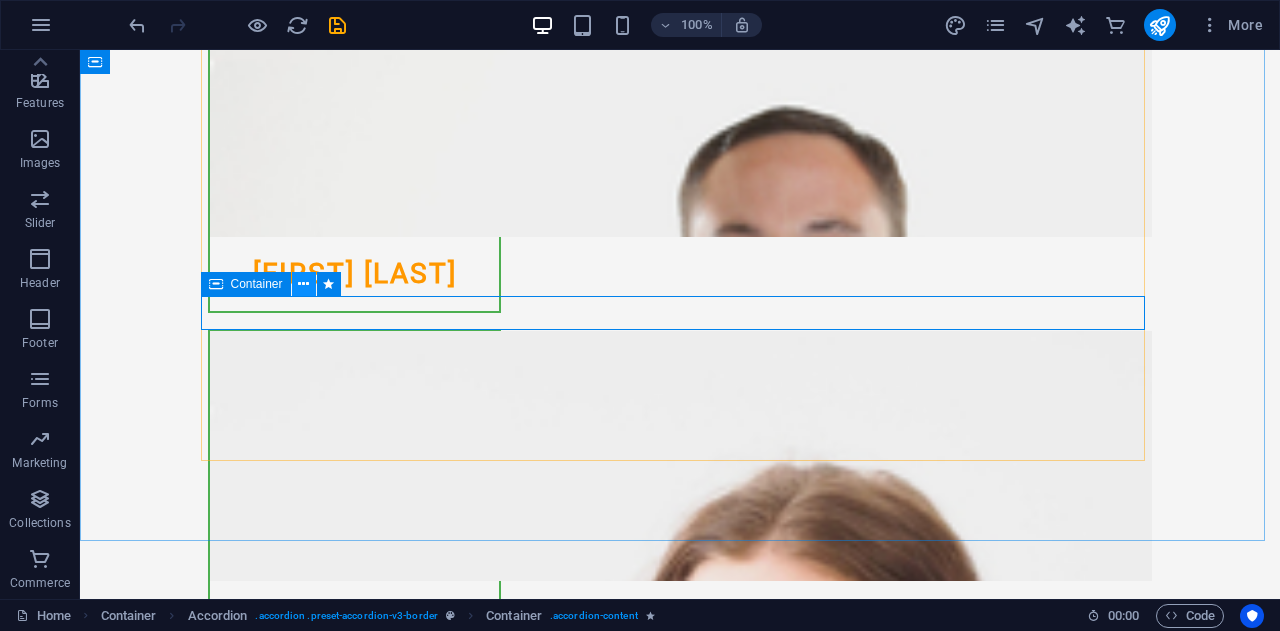 click at bounding box center [303, 284] 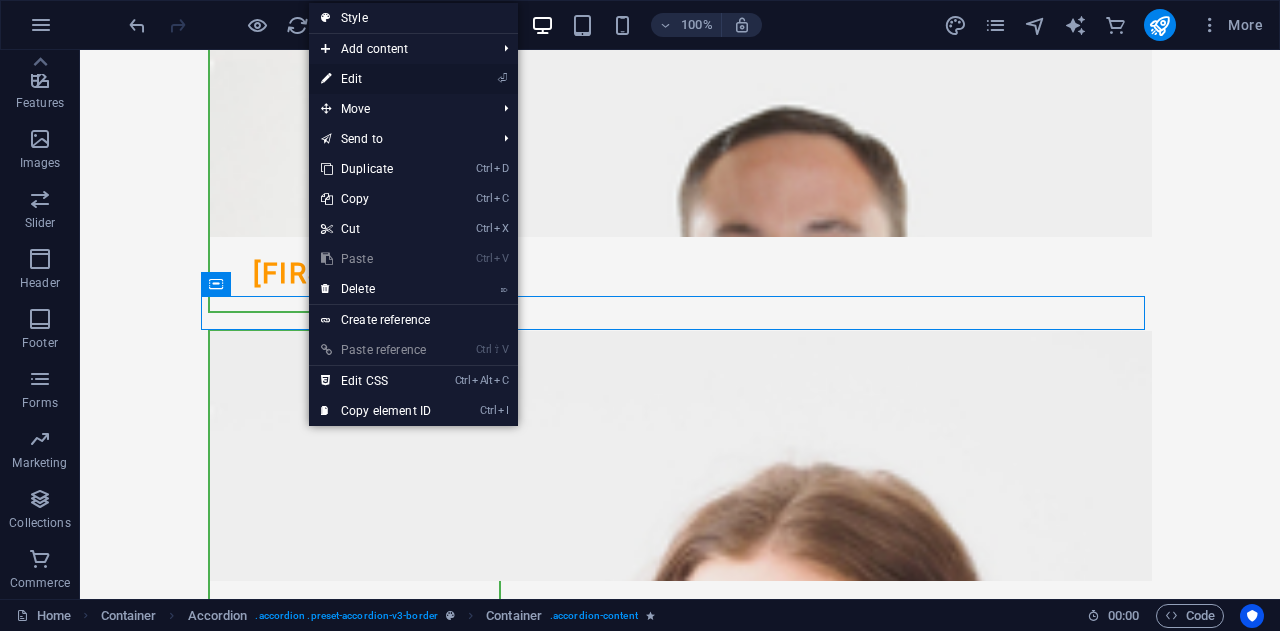 click on "⏎  Edit" at bounding box center (376, 79) 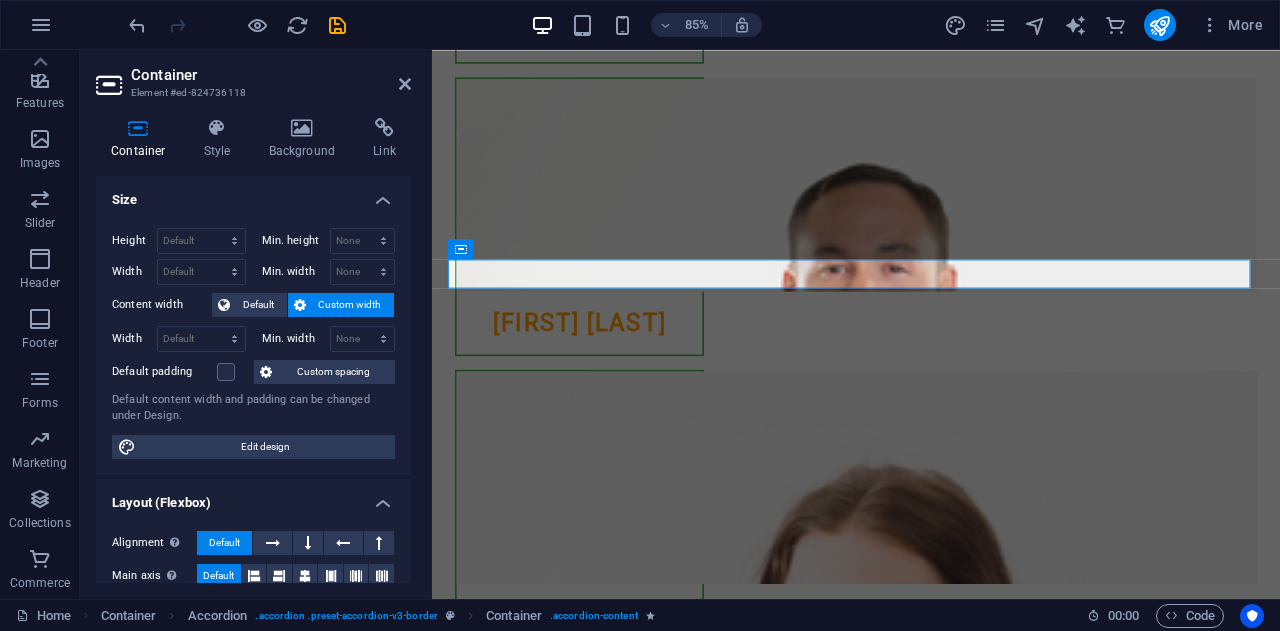 scroll, scrollTop: 2709, scrollLeft: 0, axis: vertical 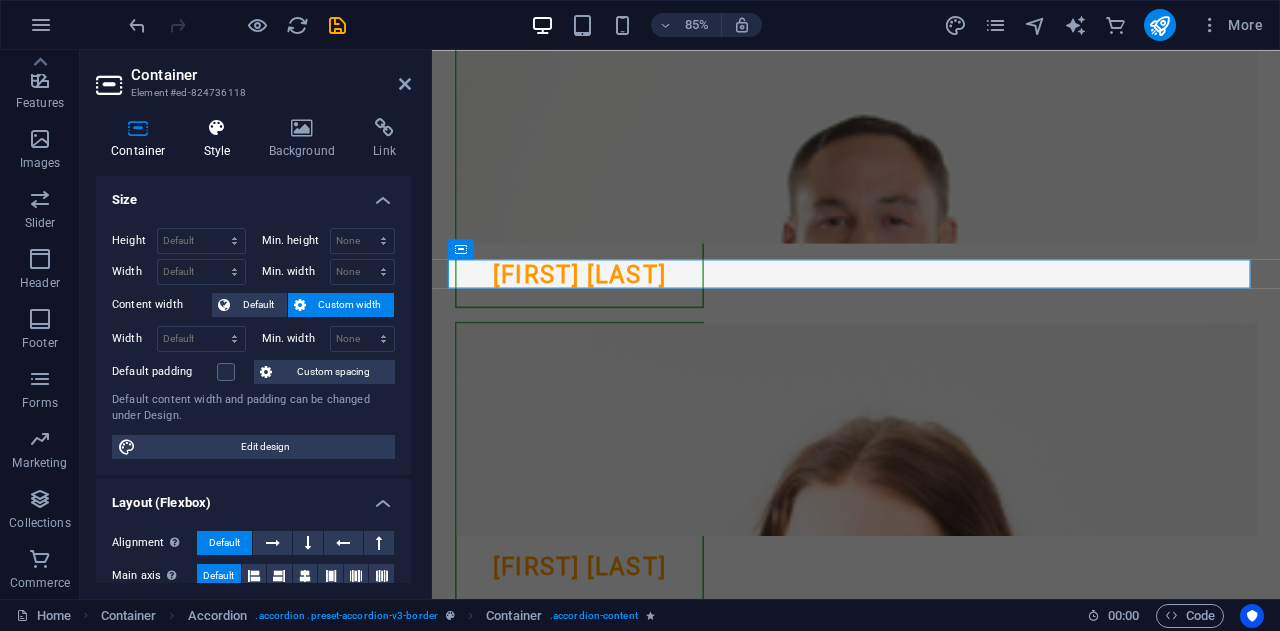 click at bounding box center (217, 128) 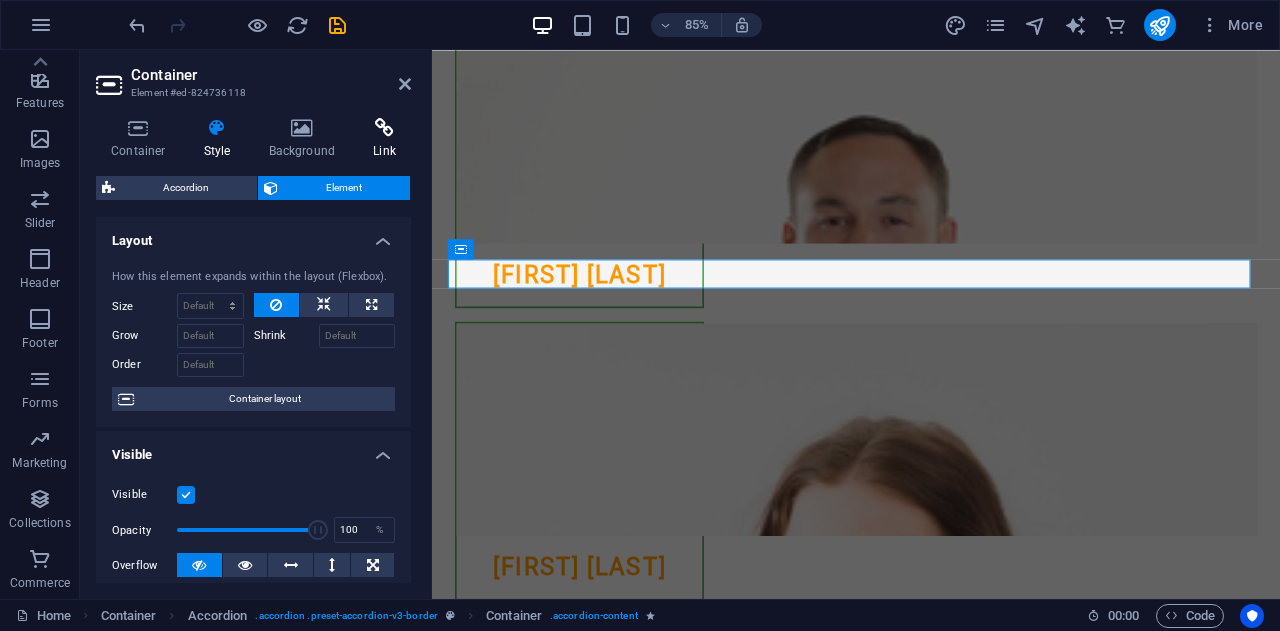 click on "Link" at bounding box center [384, 139] 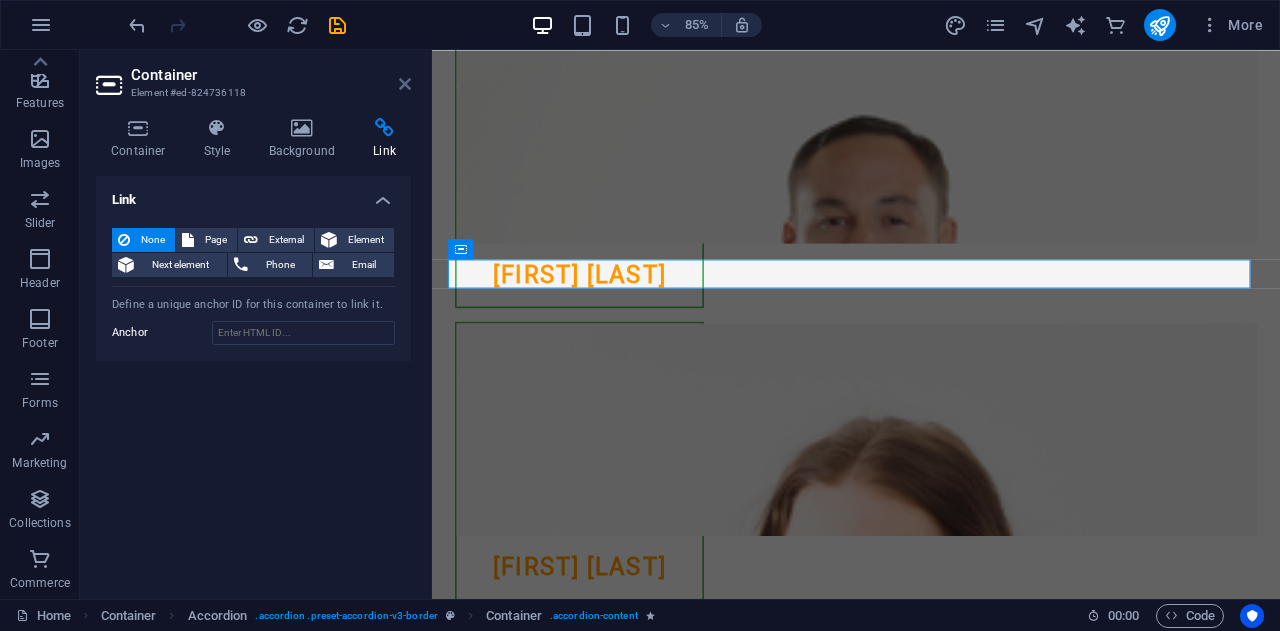 click at bounding box center (405, 84) 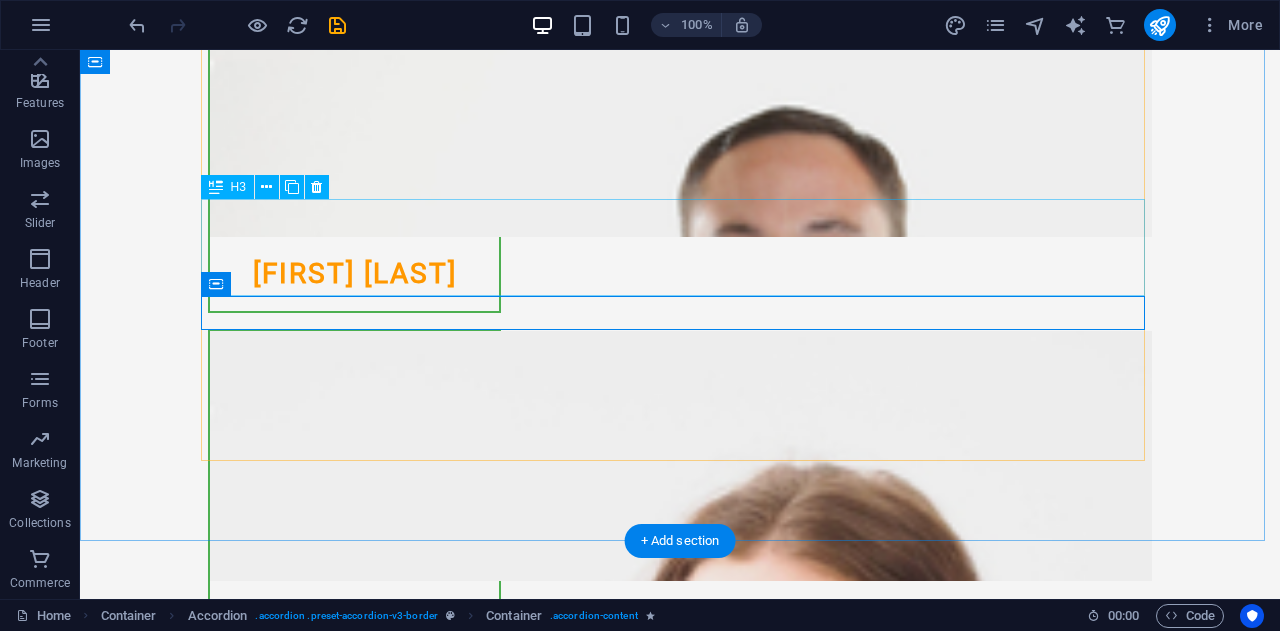 click on "Hangi arazilere değerleme yapıyorsunuz?" at bounding box center [680, 2388] 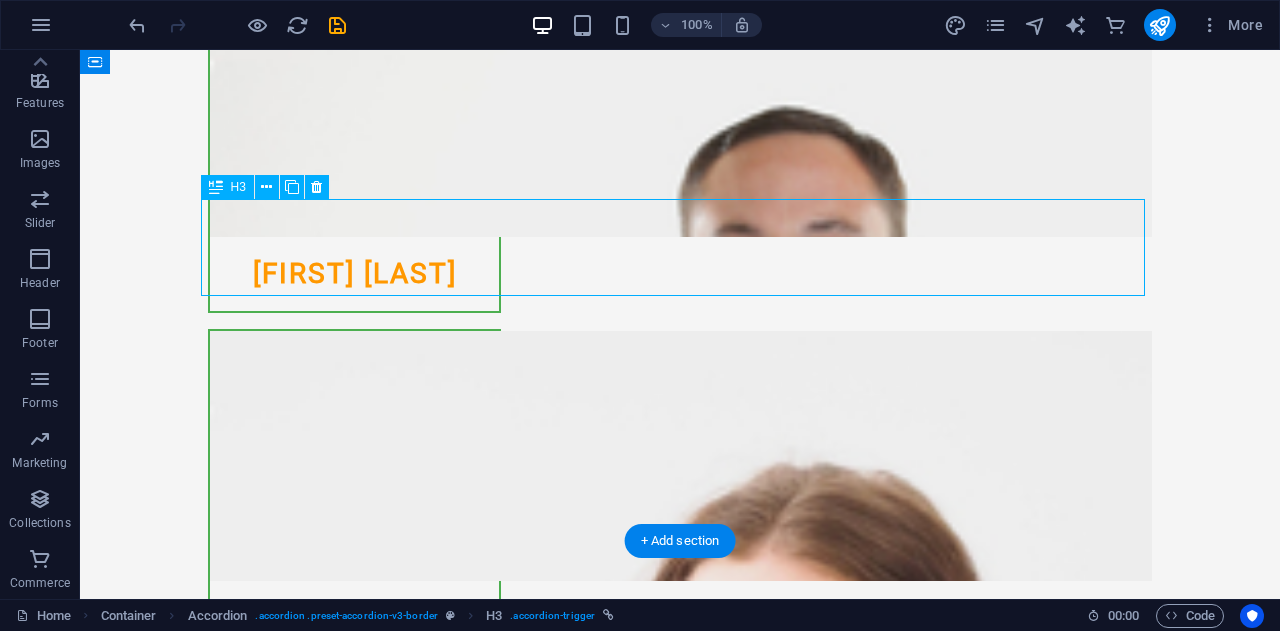 click on "Hangi arazilere değerleme yapıyorsunuz?" at bounding box center (680, 2388) 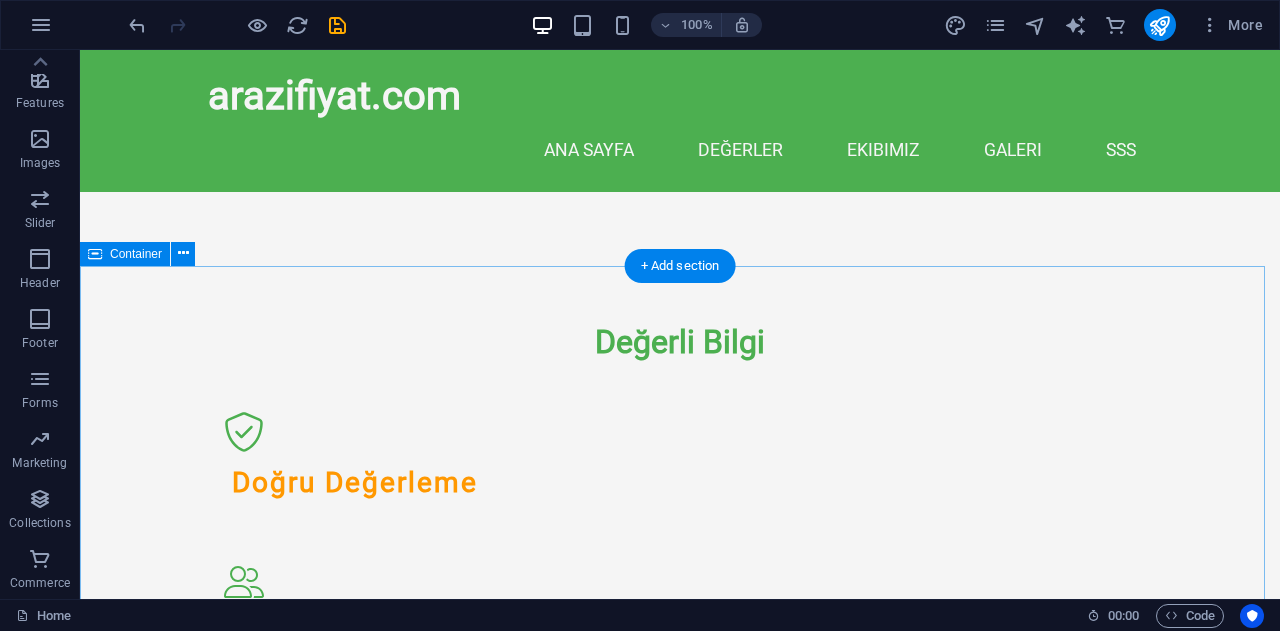 scroll, scrollTop: 746, scrollLeft: 0, axis: vertical 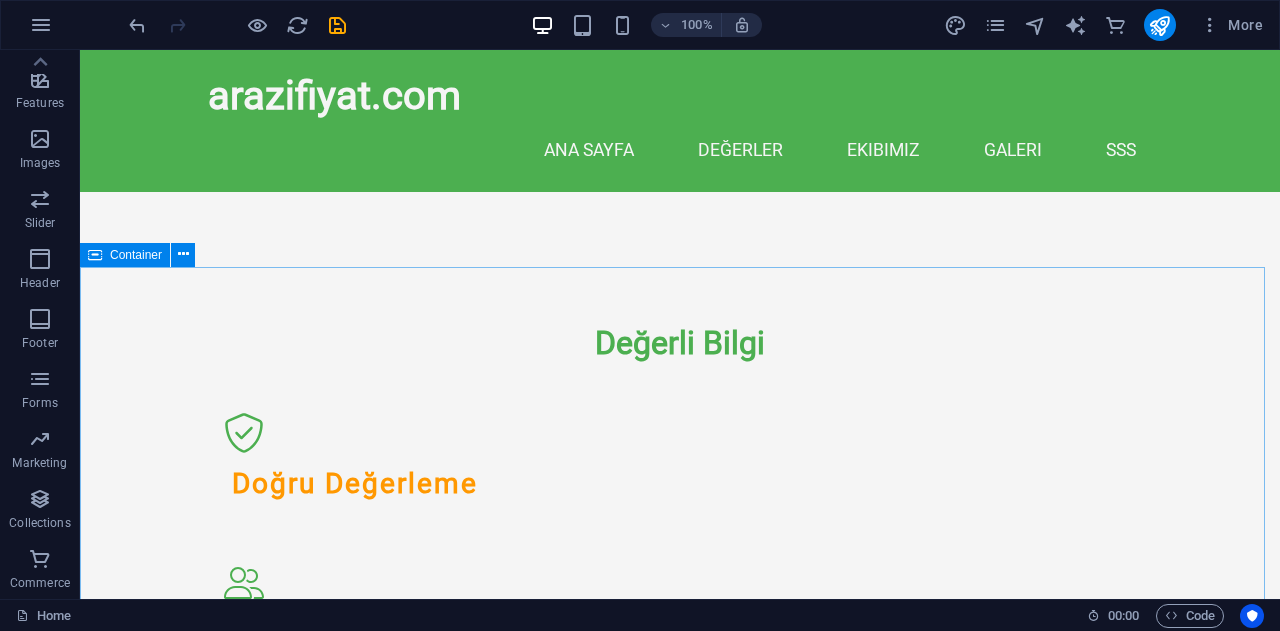 click on "Container" at bounding box center (136, 255) 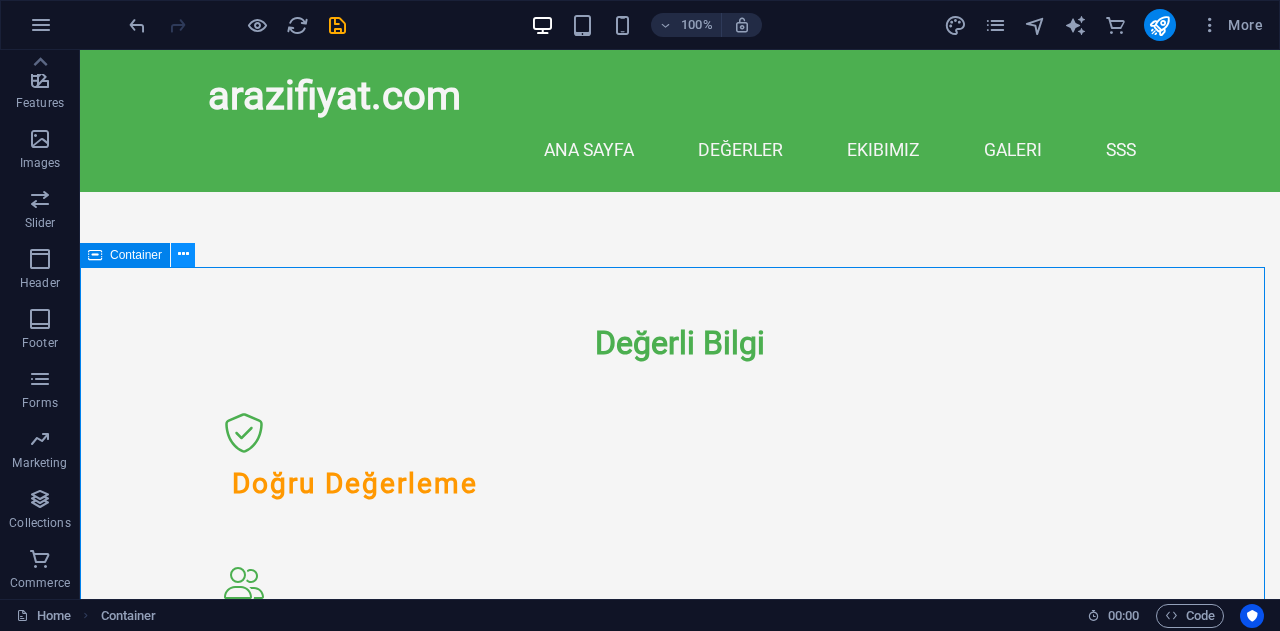 click at bounding box center (183, 255) 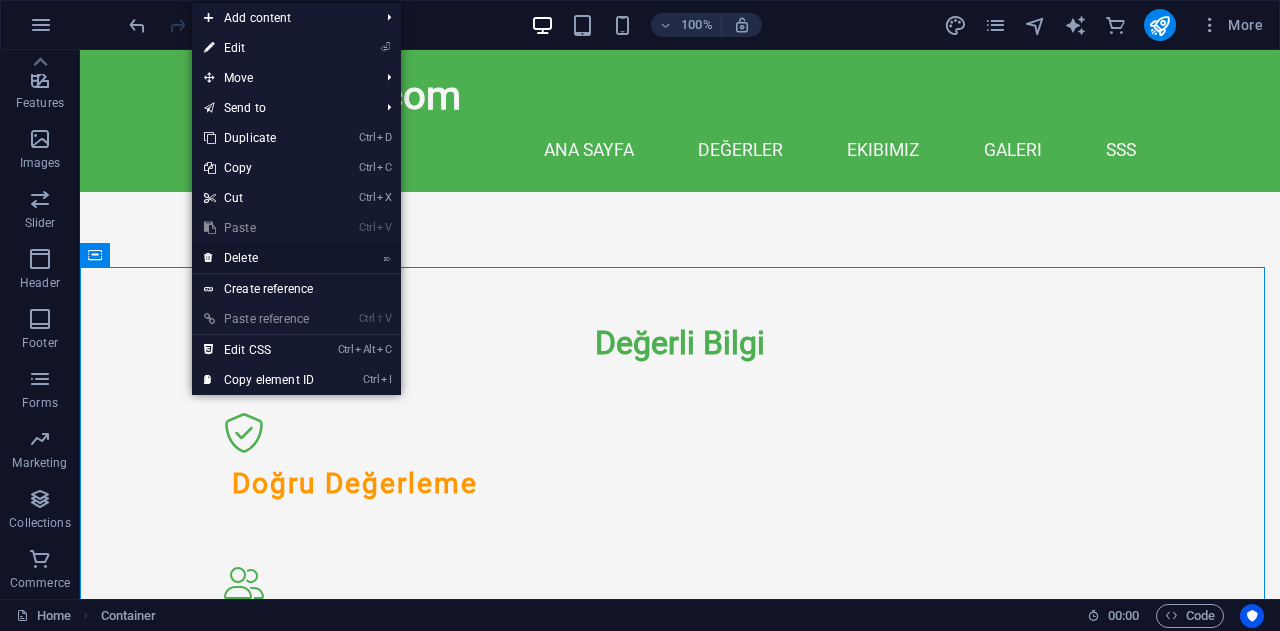 click on "⌦  Delete" at bounding box center (259, 258) 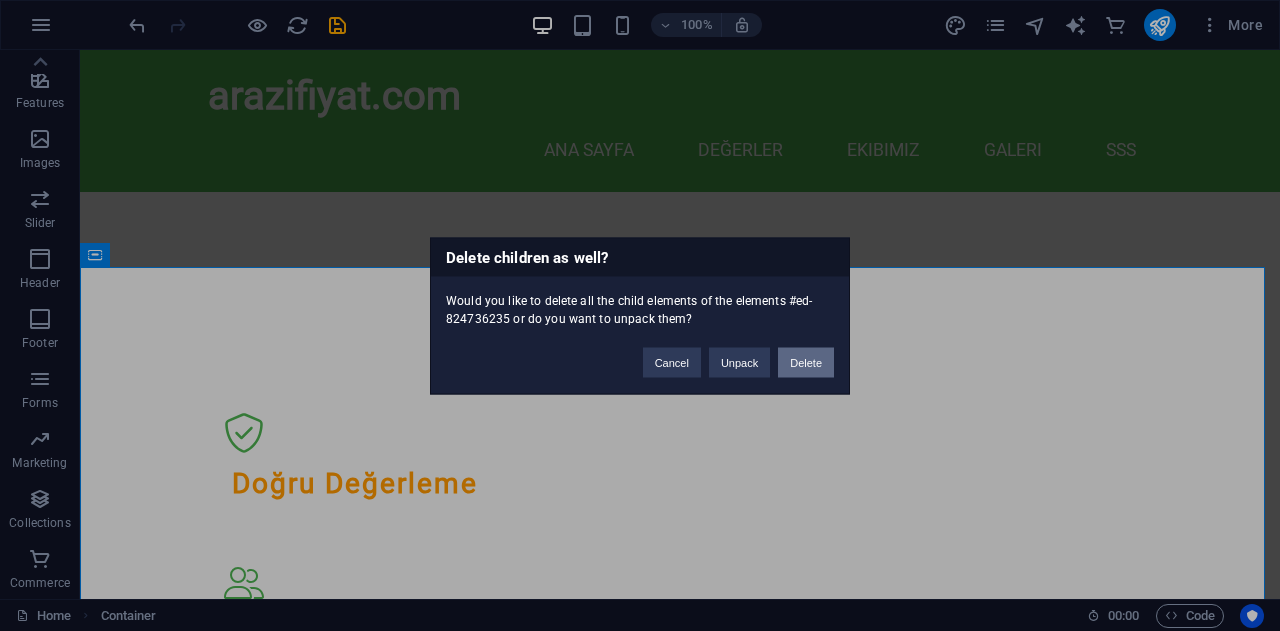 click on "Delete" at bounding box center [806, 362] 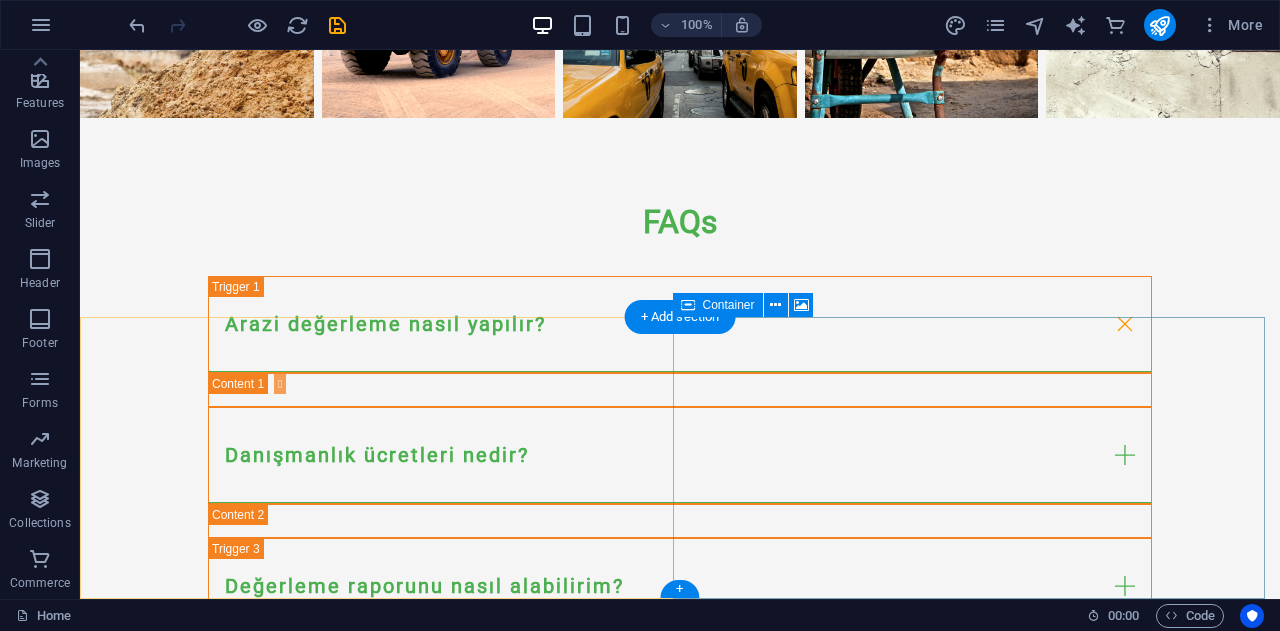 scroll, scrollTop: 1950, scrollLeft: 0, axis: vertical 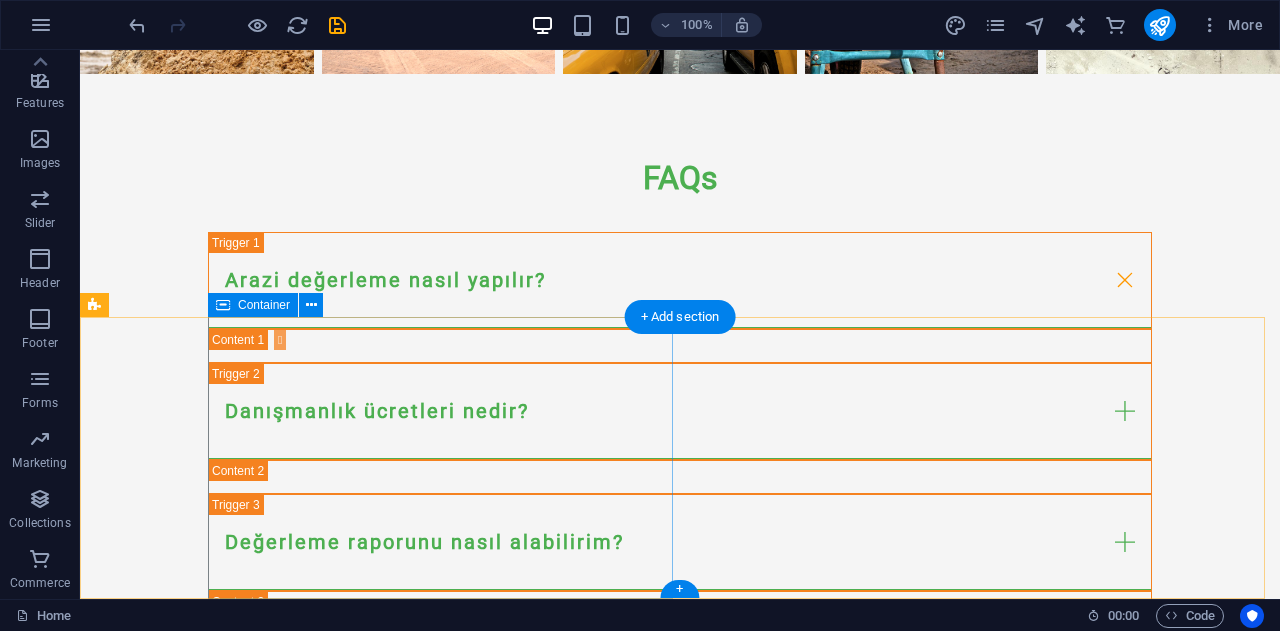 click on "İletişim Bilgileri arazifiyat.com Mülk Cad. , 34000   İstanbul 0212 123 45 67 info@arazifiyat.com Legal Notice  |  Privacy Policy" at bounding box center (744, 1239) 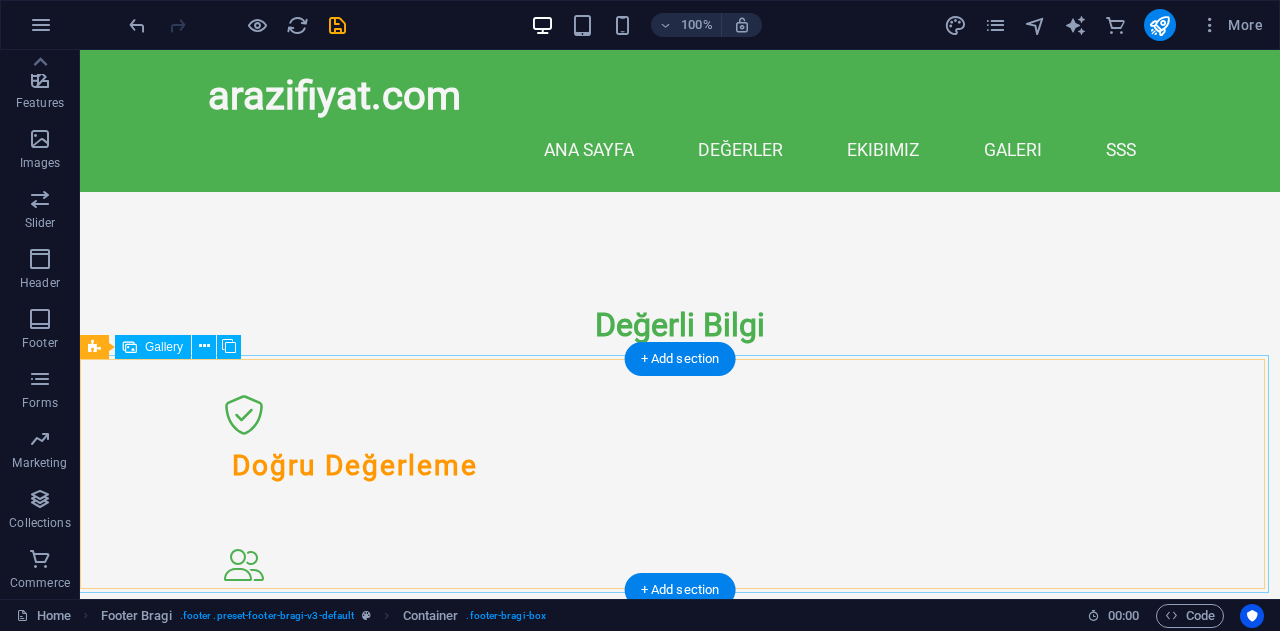 scroll, scrollTop: 654, scrollLeft: 0, axis: vertical 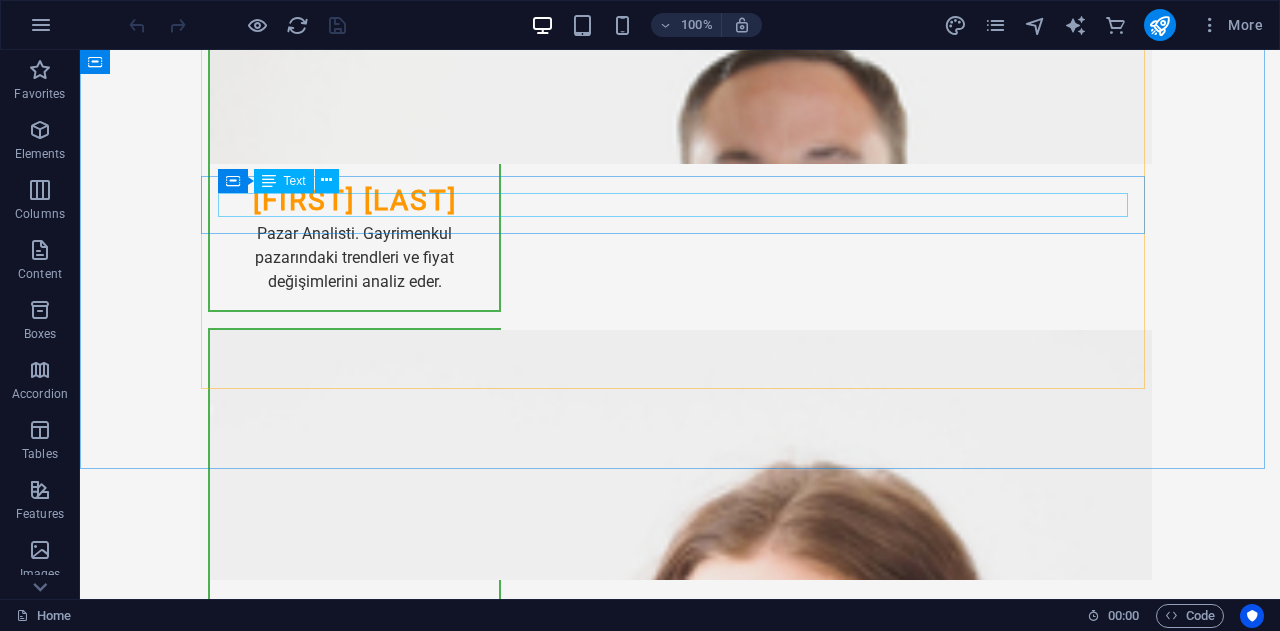 click on "Text" at bounding box center [295, 181] 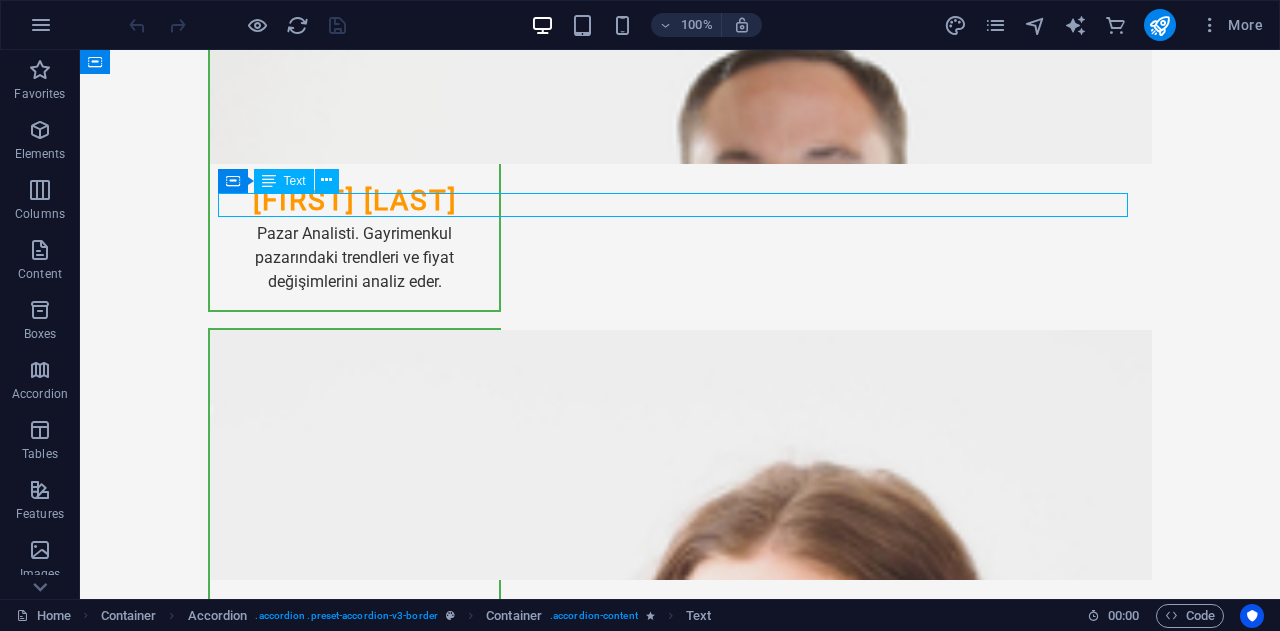 click on "Text" at bounding box center (295, 181) 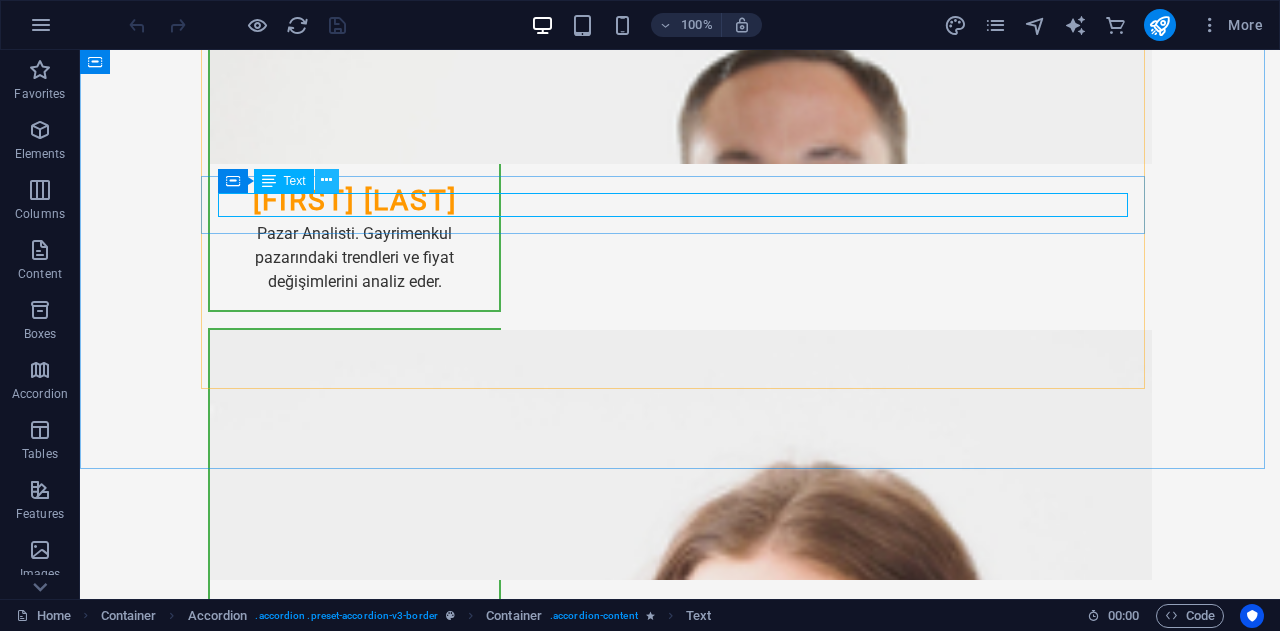 click at bounding box center (326, 180) 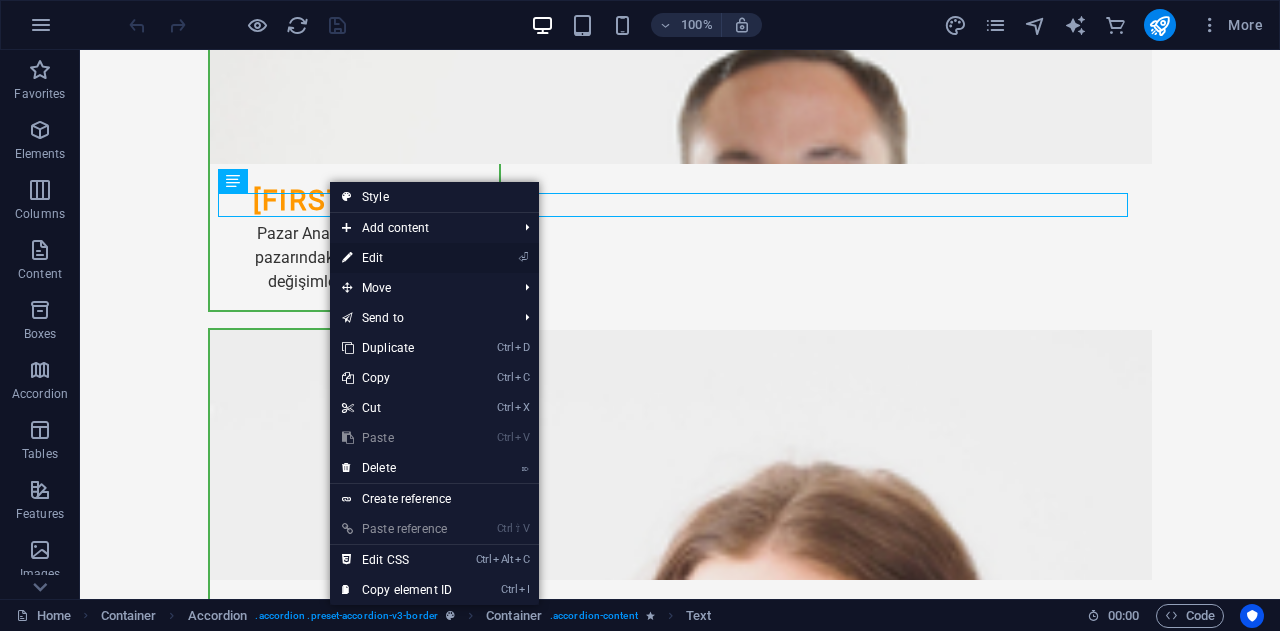 click on "⏎  Edit" at bounding box center (397, 258) 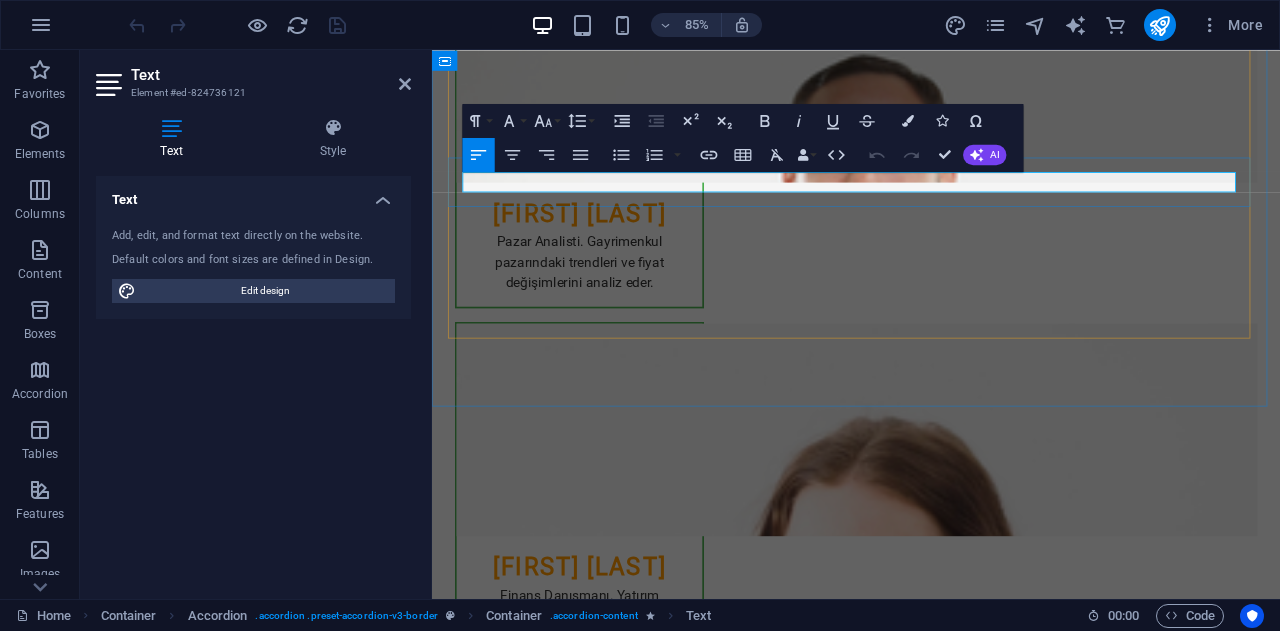 click on "Tüm tarım arazileri, gayrimenkul ve ticari mülkler için değerleme hizmeti vermekteyiz." at bounding box center (931, 2778) 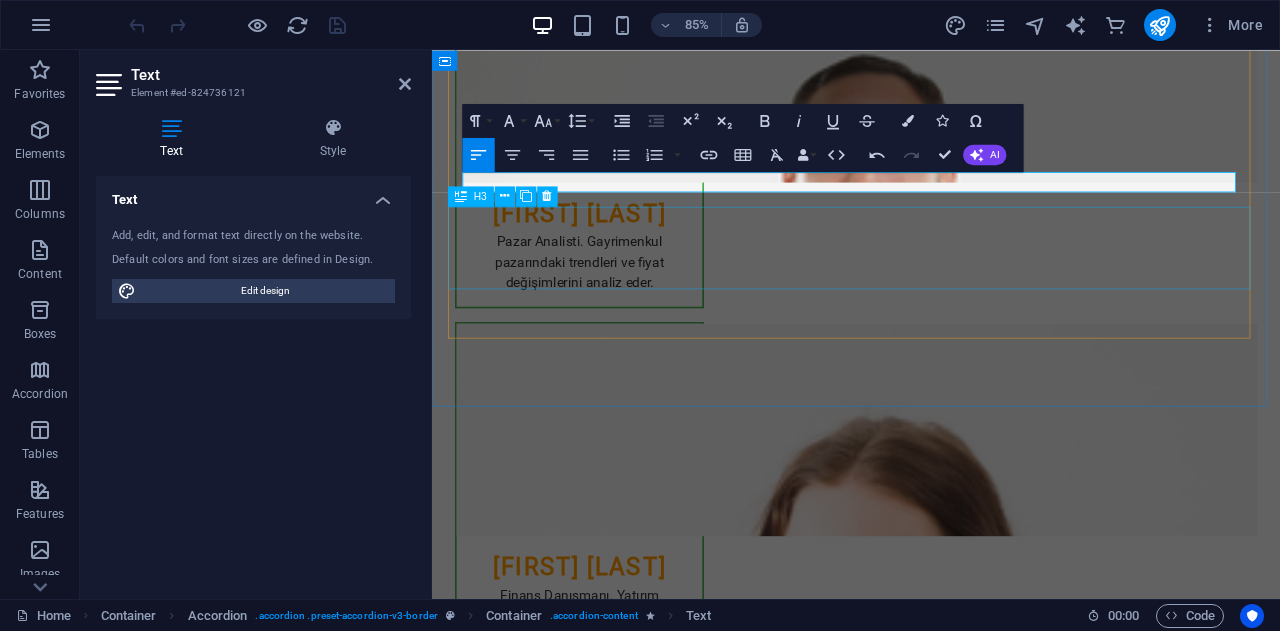 click on "Çalışma alanlarınız nereleridir?" at bounding box center [931, 2855] 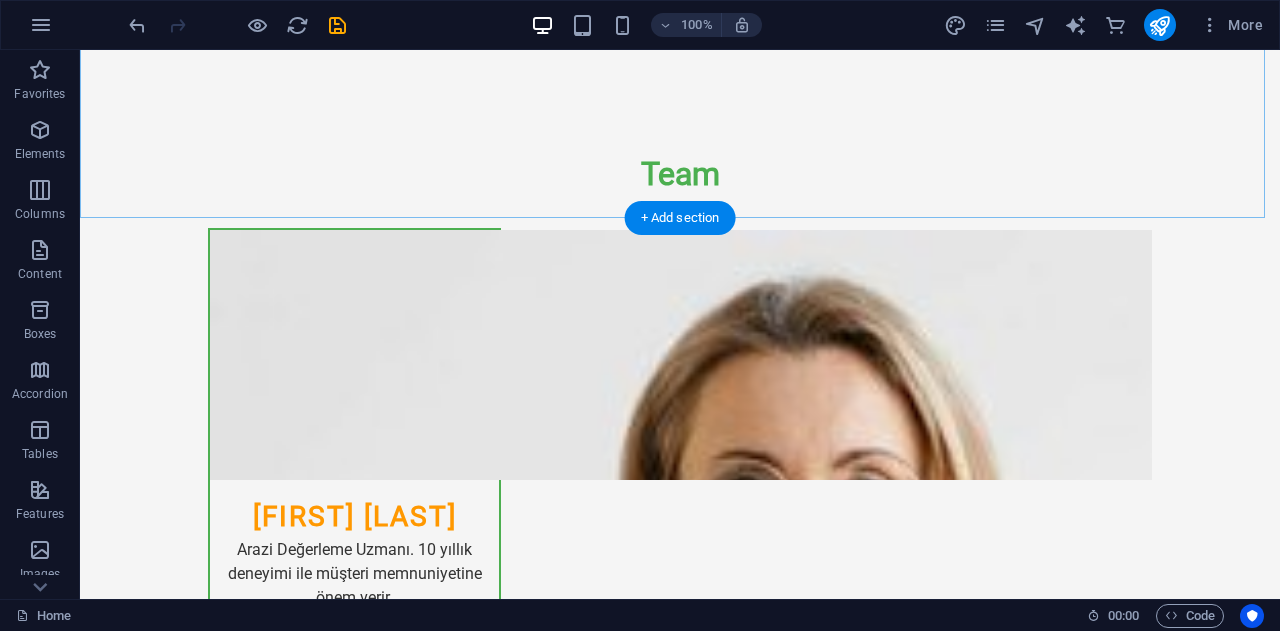 scroll, scrollTop: 1938, scrollLeft: 0, axis: vertical 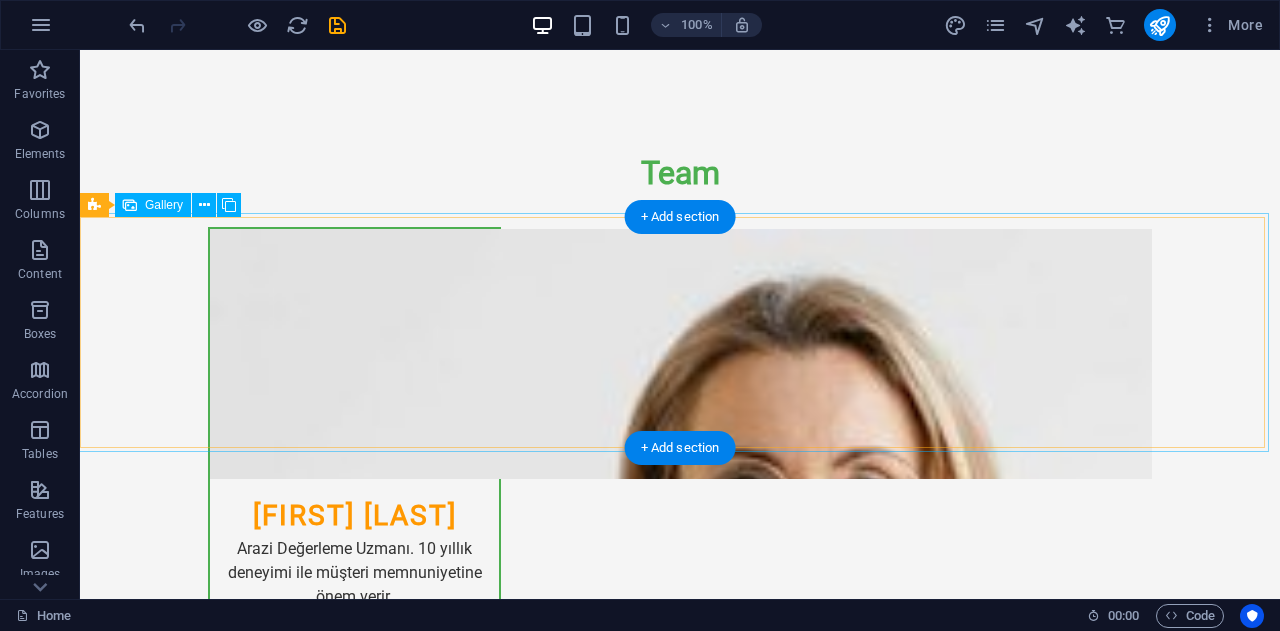 click at bounding box center [680, 2904] 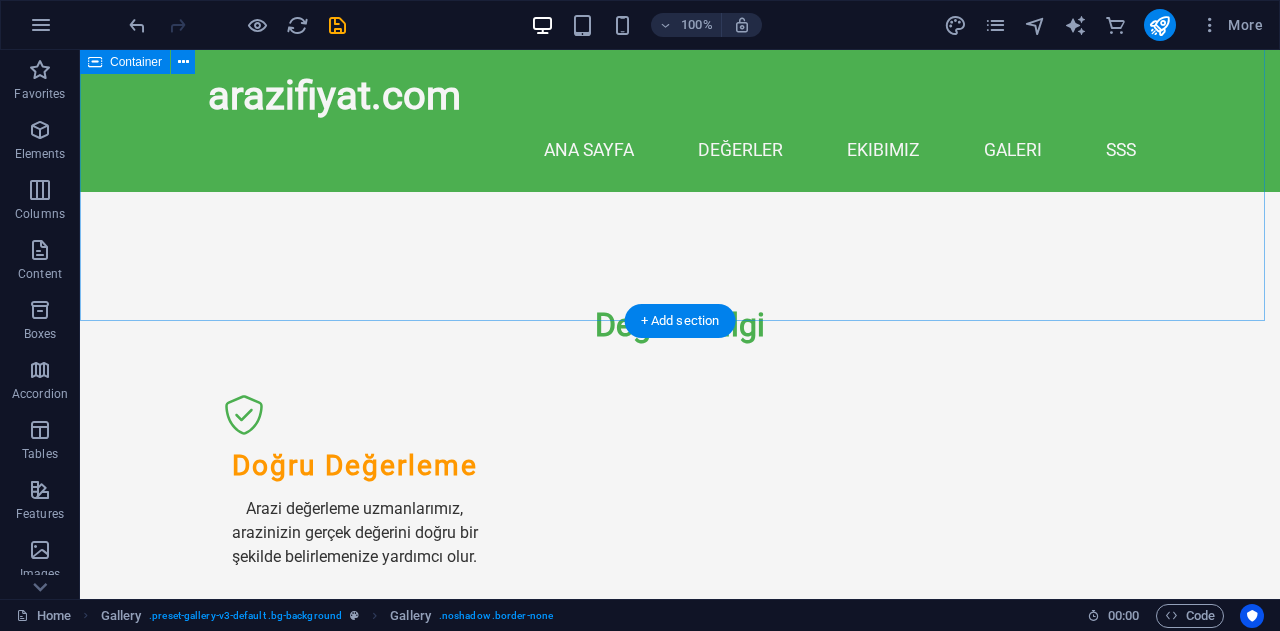 scroll, scrollTop: 762, scrollLeft: 0, axis: vertical 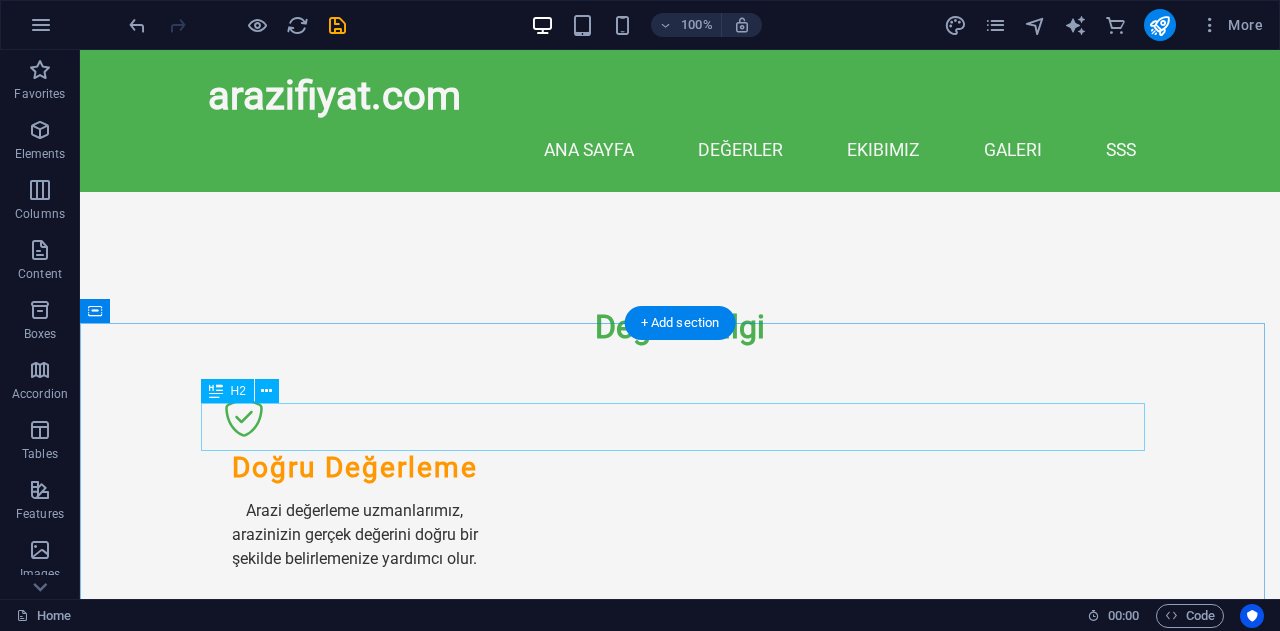 click on "Team" at bounding box center [680, 1299] 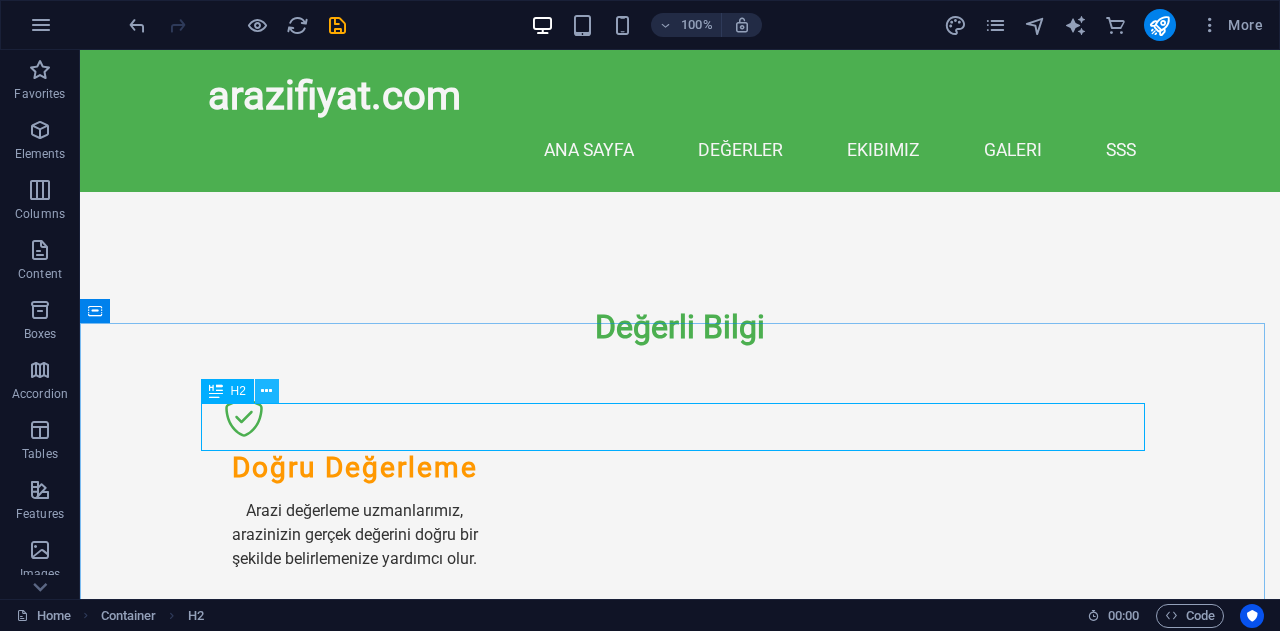 click at bounding box center (266, 391) 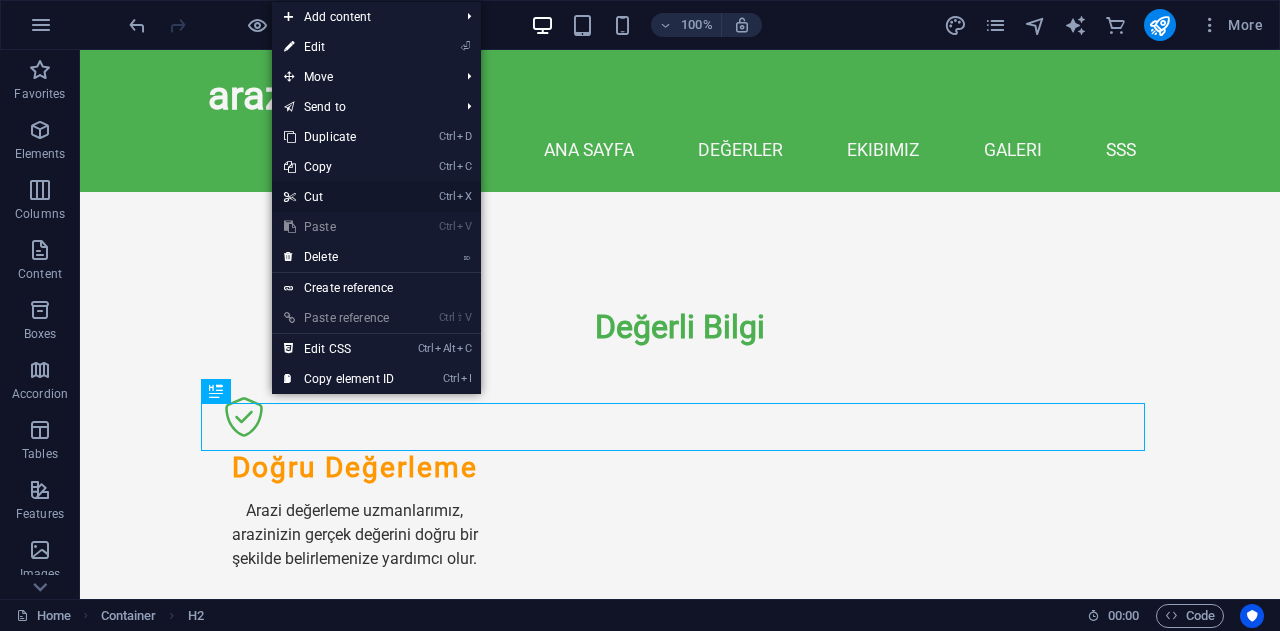 click on "Ctrl X  Cut" at bounding box center [339, 197] 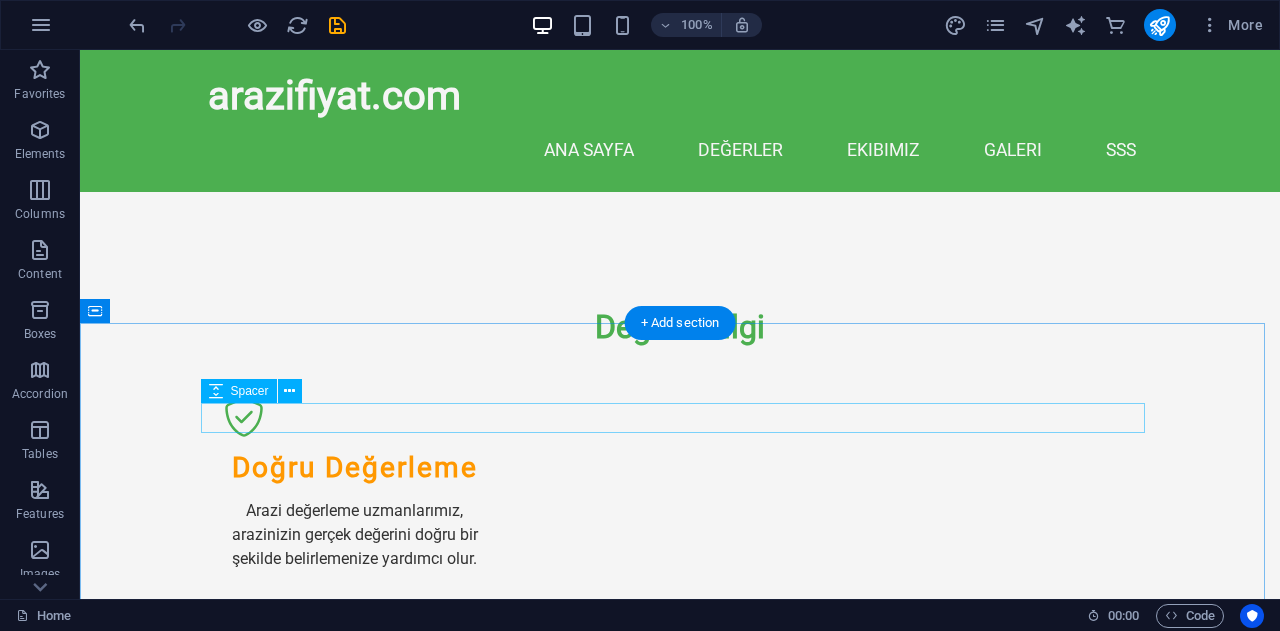 click at bounding box center [680, 1290] 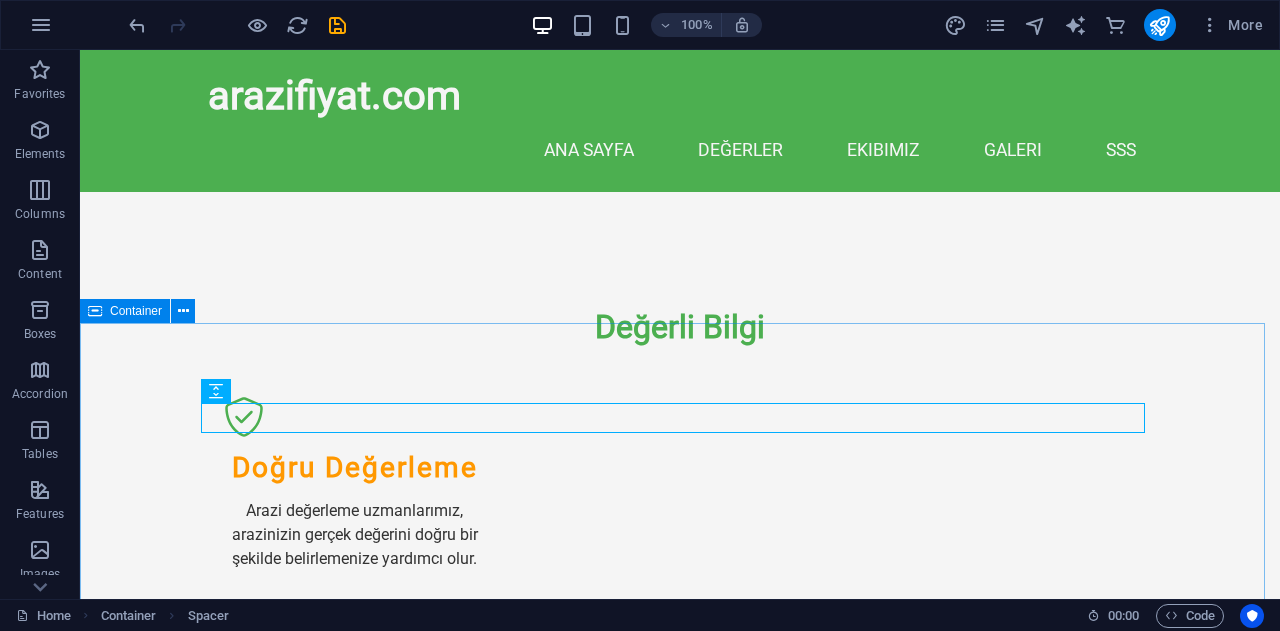 click on "Container" at bounding box center (136, 311) 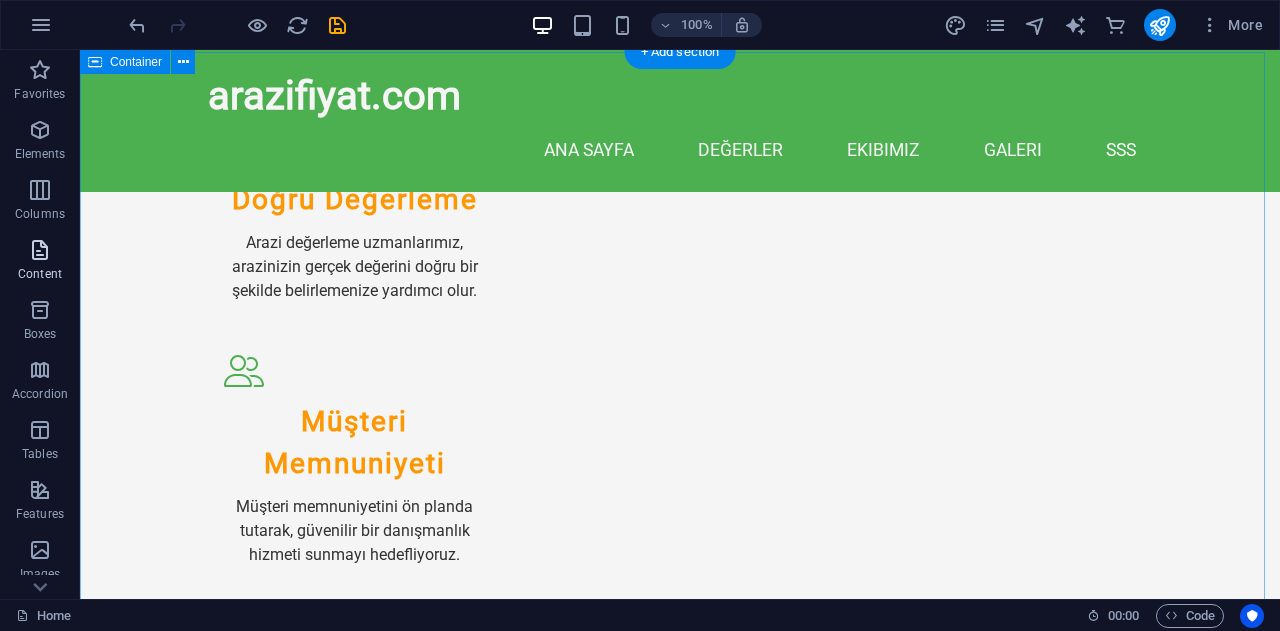 scroll, scrollTop: 1029, scrollLeft: 0, axis: vertical 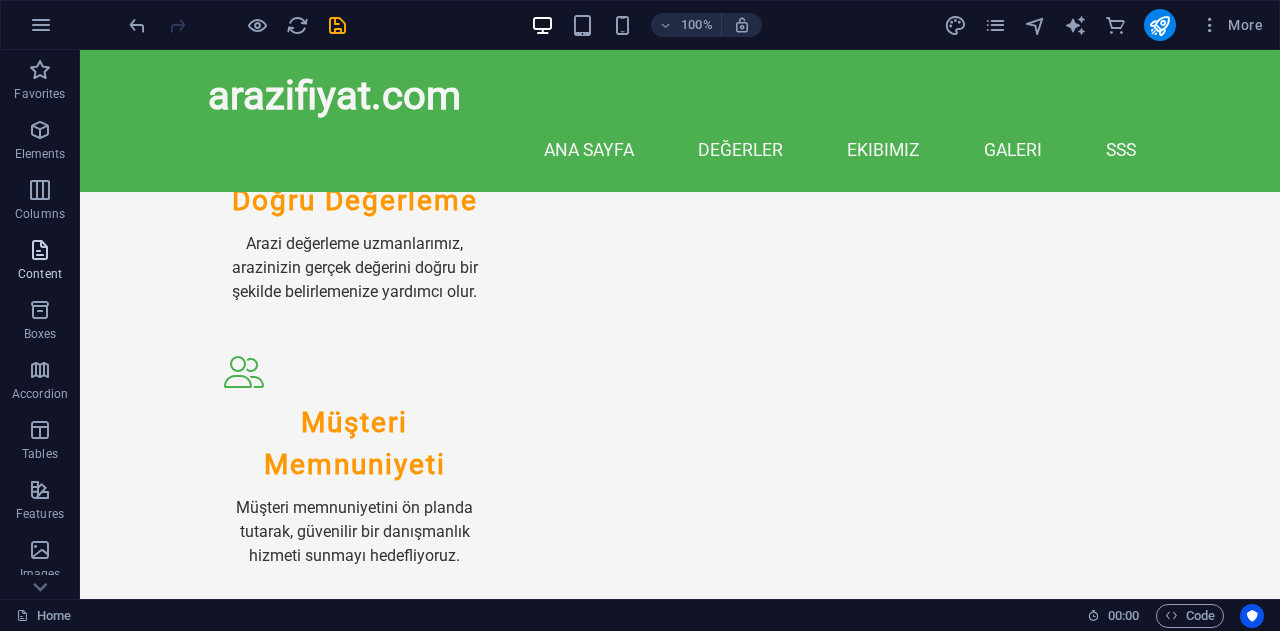 click on "Content" at bounding box center [40, 274] 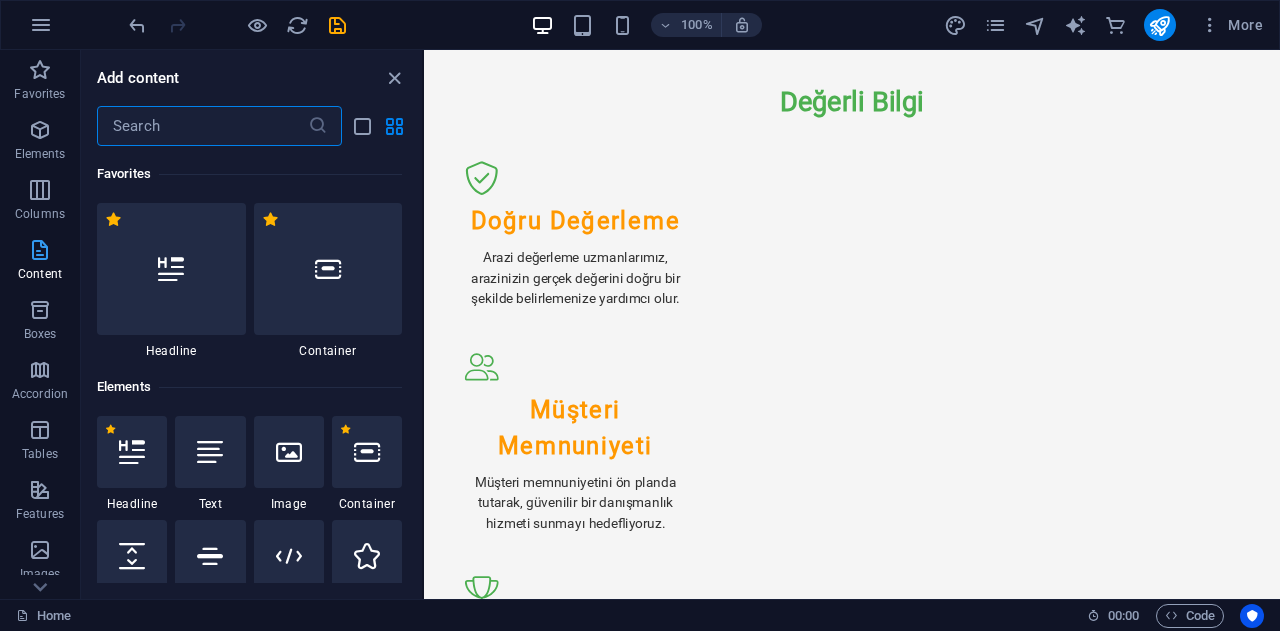 scroll, scrollTop: 1126, scrollLeft: 0, axis: vertical 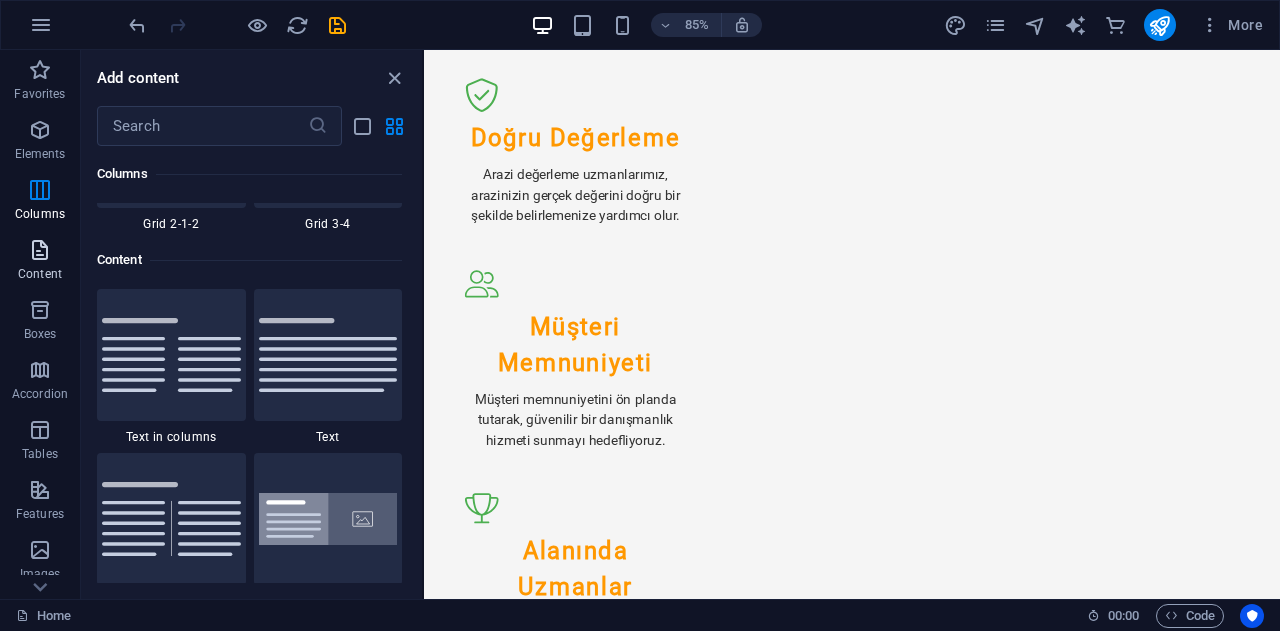 click on "Content" at bounding box center [40, 262] 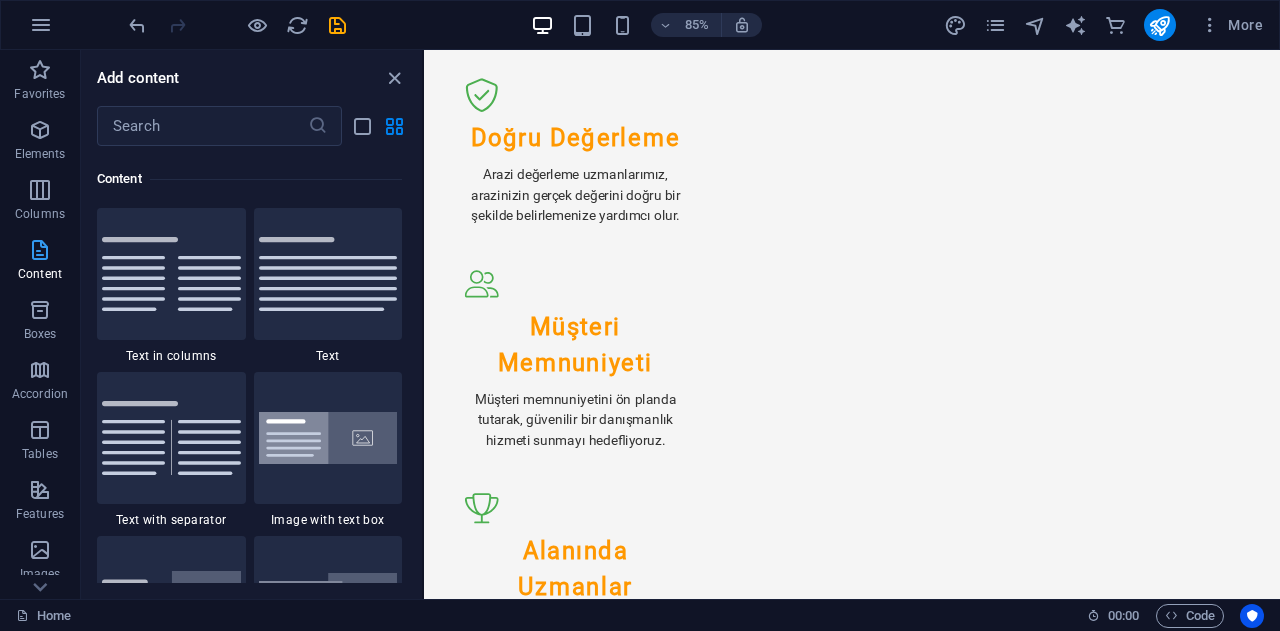 scroll, scrollTop: 3499, scrollLeft: 0, axis: vertical 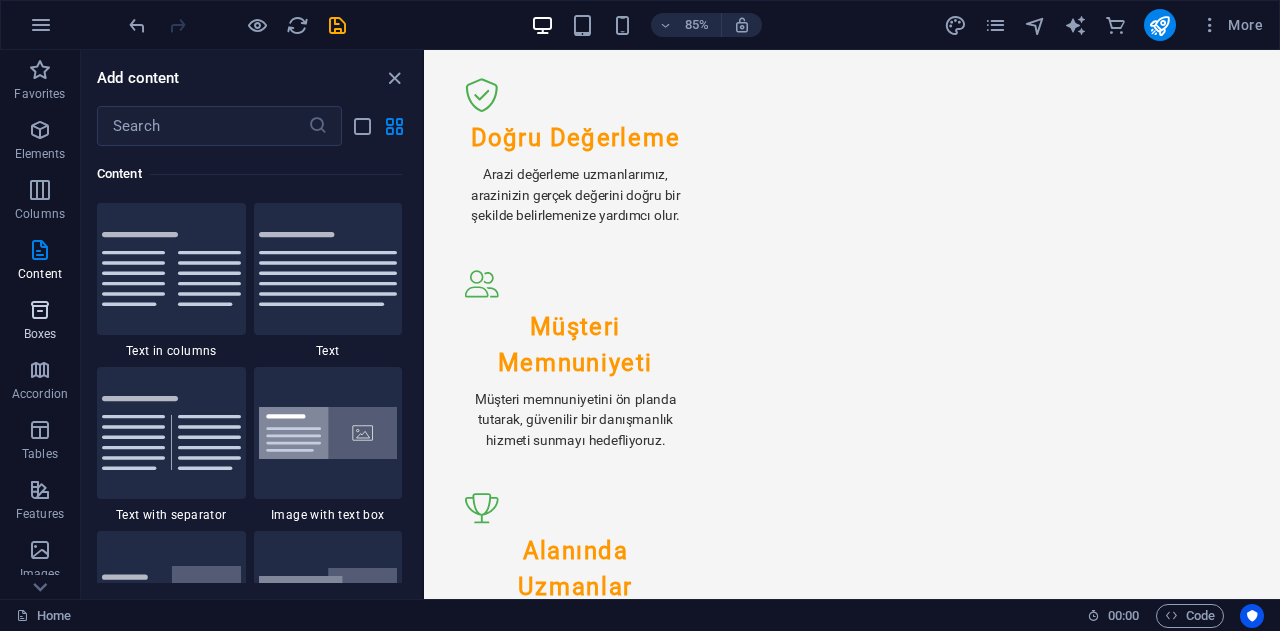 click on "Boxes" at bounding box center [40, 334] 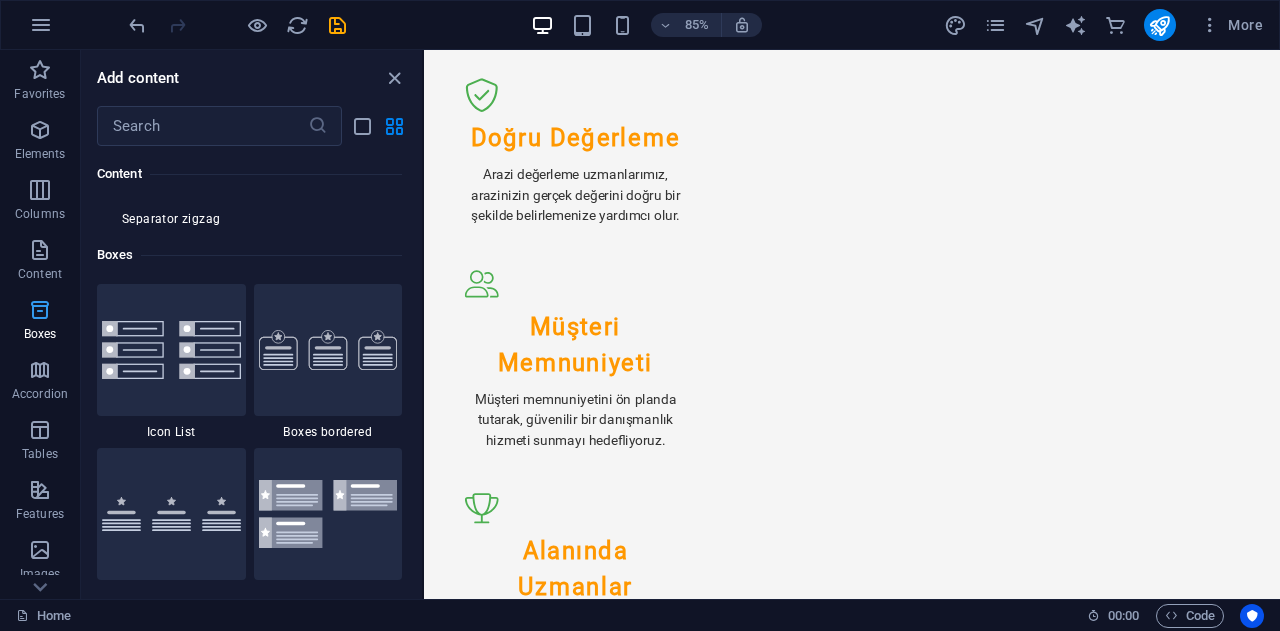 scroll, scrollTop: 5516, scrollLeft: 0, axis: vertical 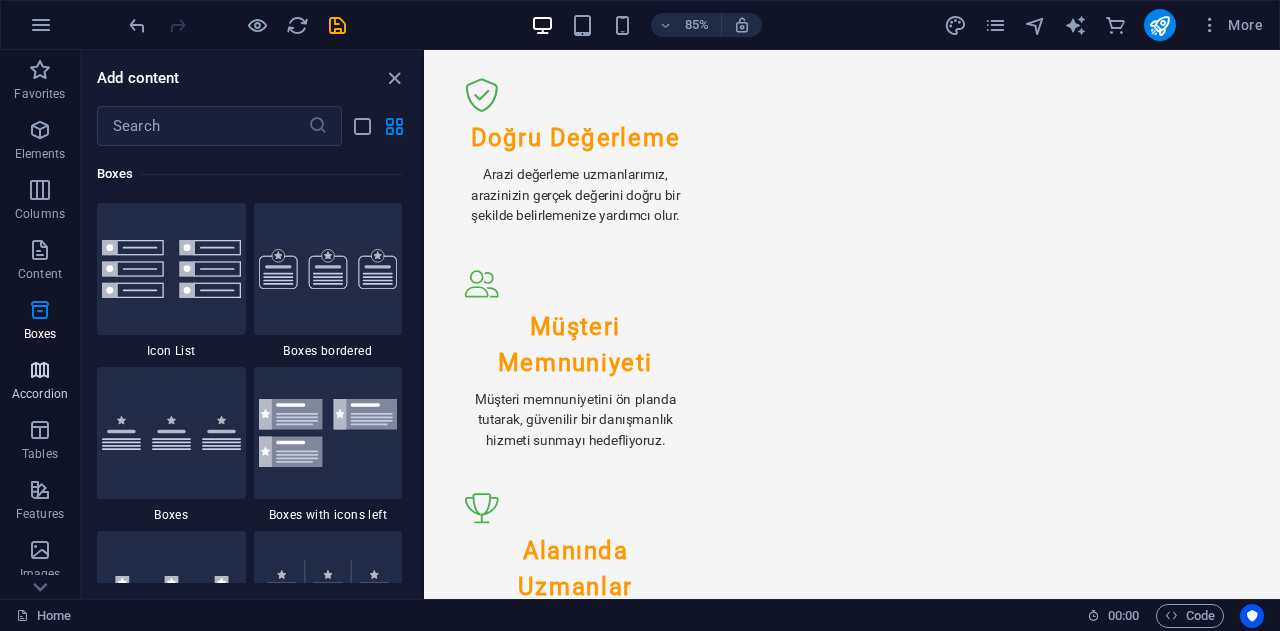 click on "Accordion" at bounding box center [40, 382] 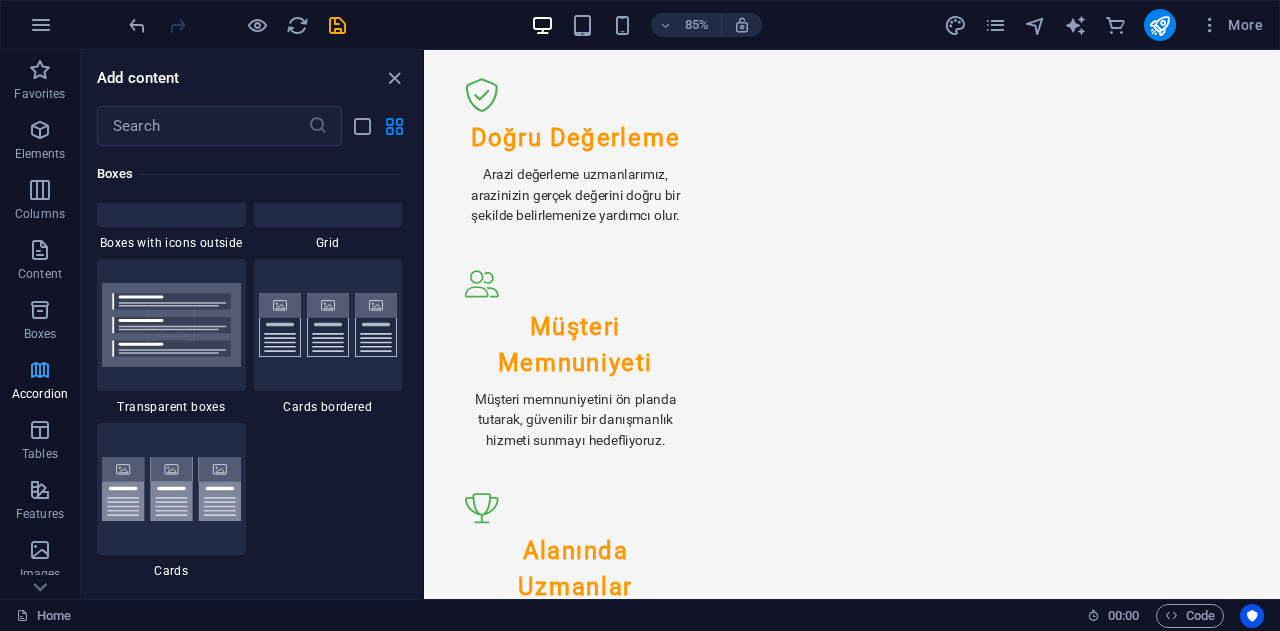 scroll, scrollTop: 6385, scrollLeft: 0, axis: vertical 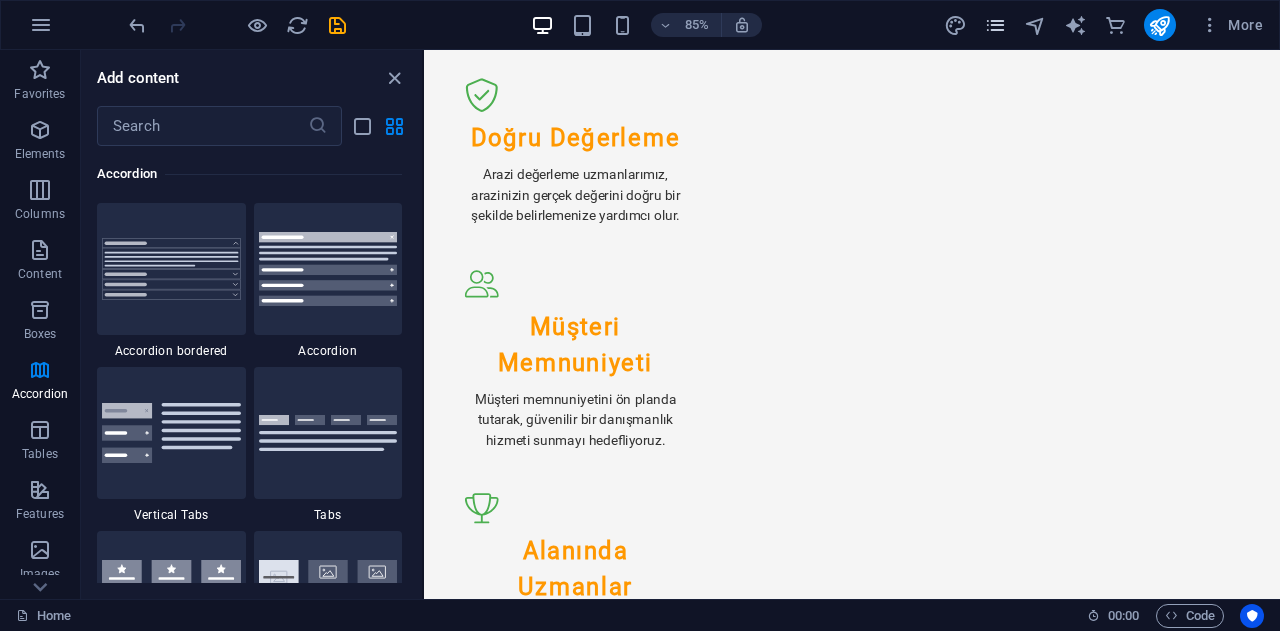 click at bounding box center [996, 25] 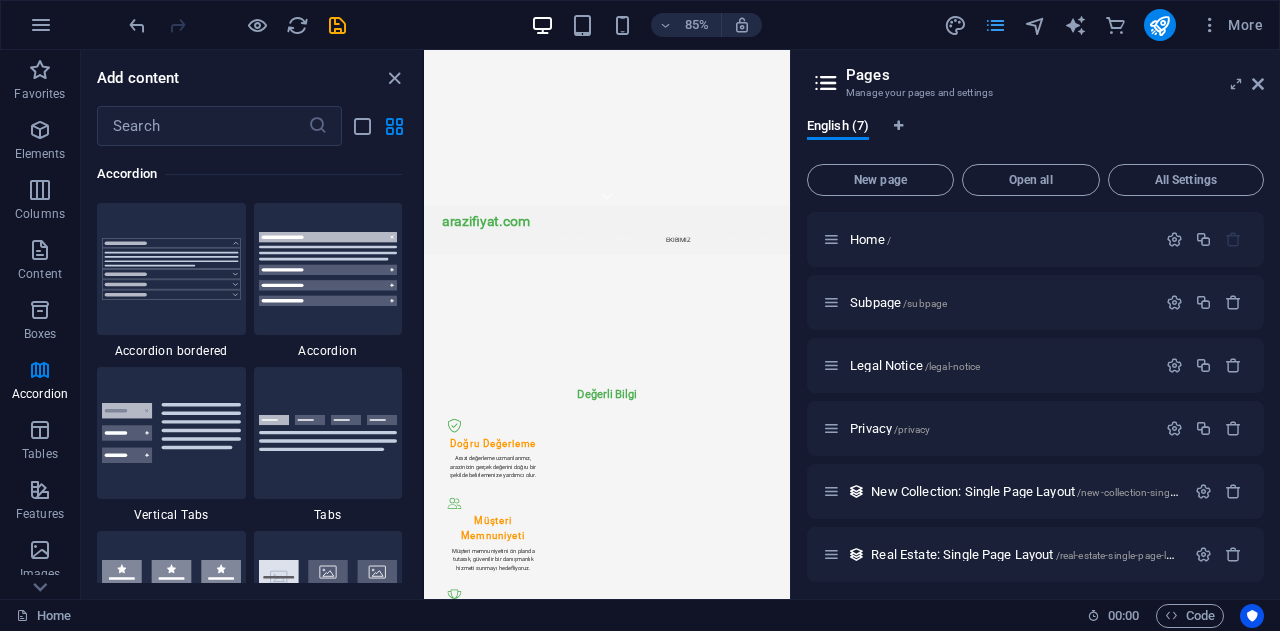 scroll, scrollTop: 2049, scrollLeft: 0, axis: vertical 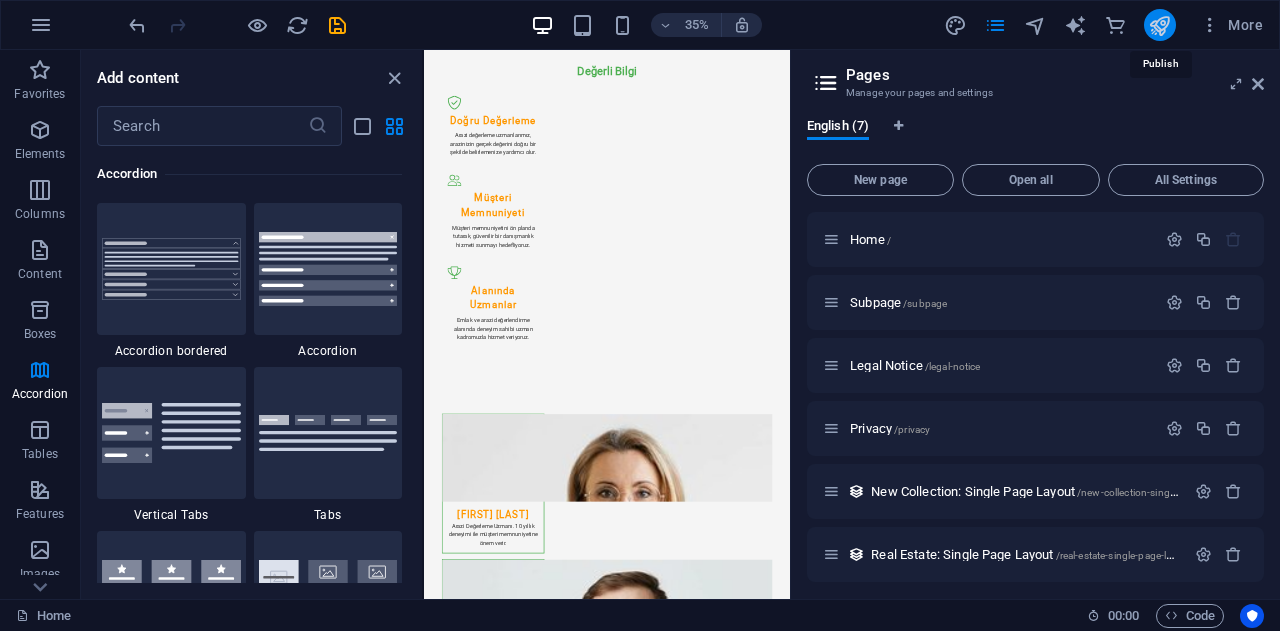 click at bounding box center [1159, 25] 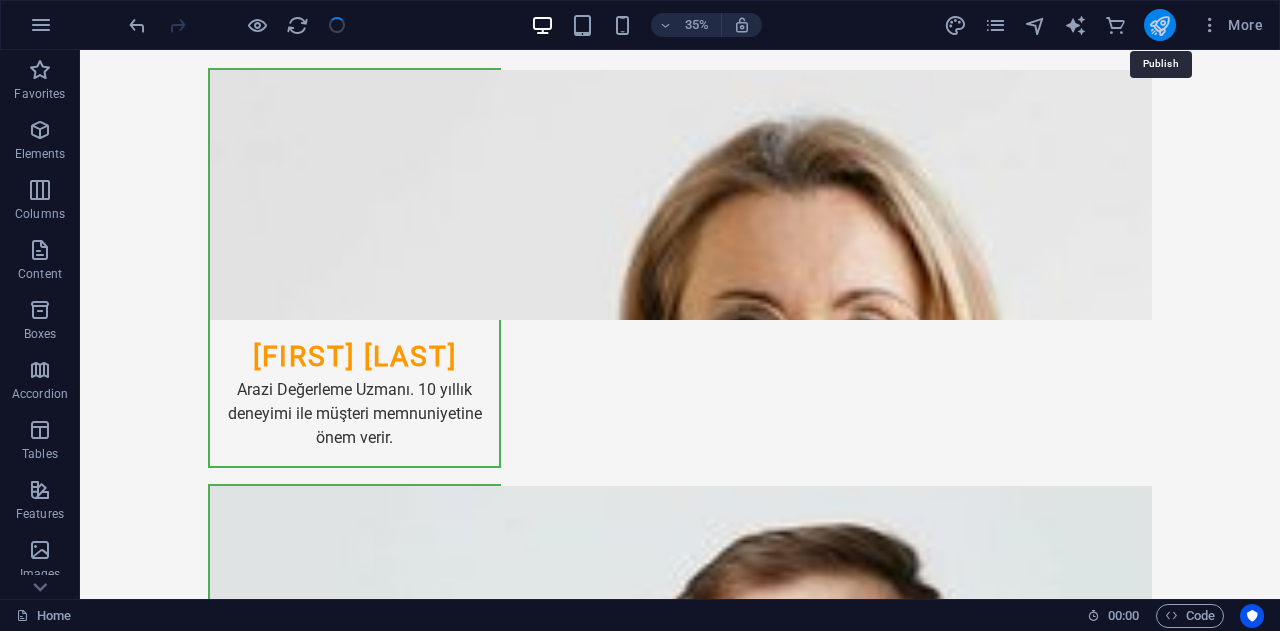scroll, scrollTop: 1029, scrollLeft: 0, axis: vertical 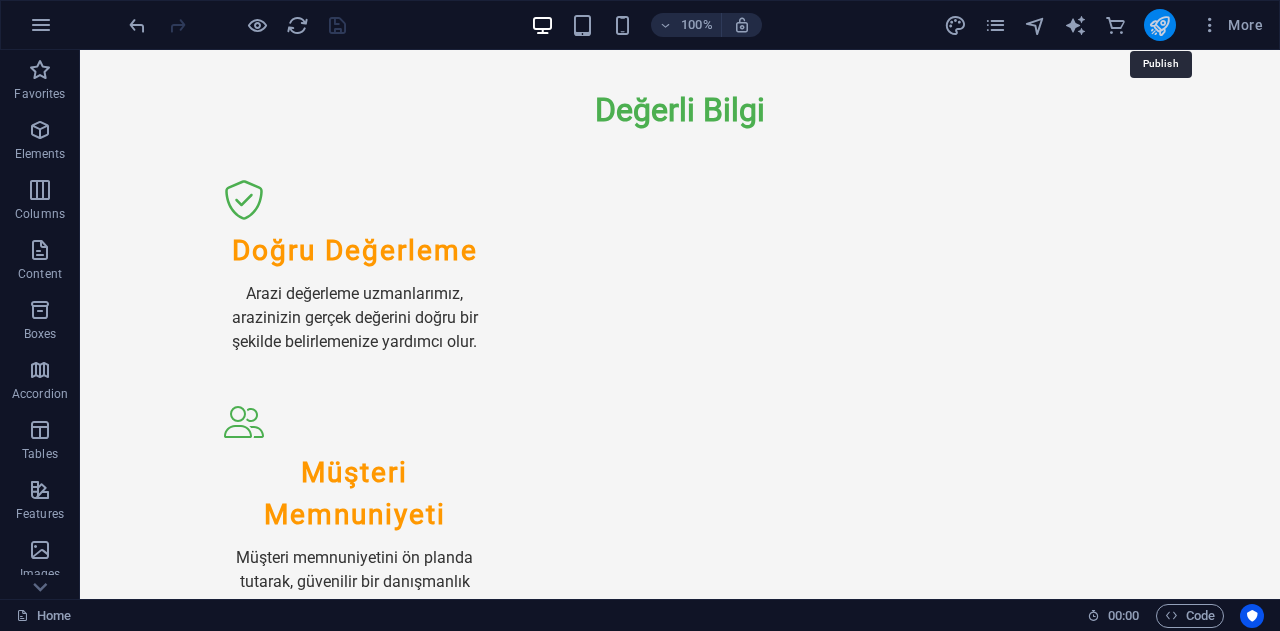click at bounding box center [1159, 25] 